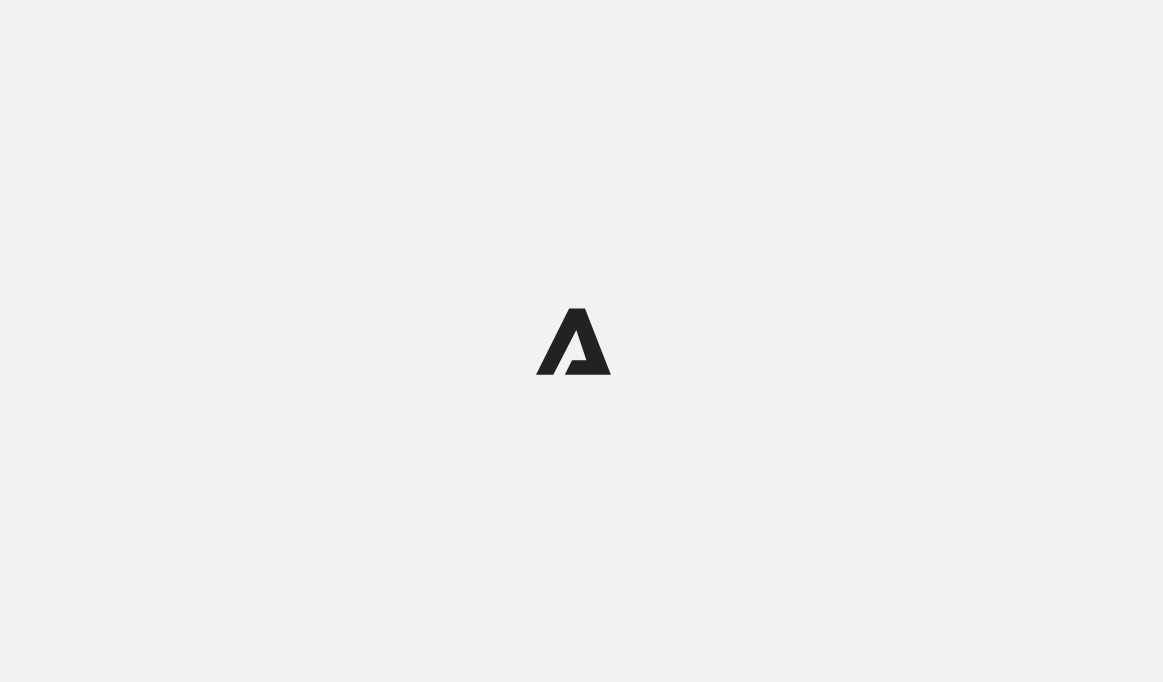 scroll, scrollTop: 0, scrollLeft: 0, axis: both 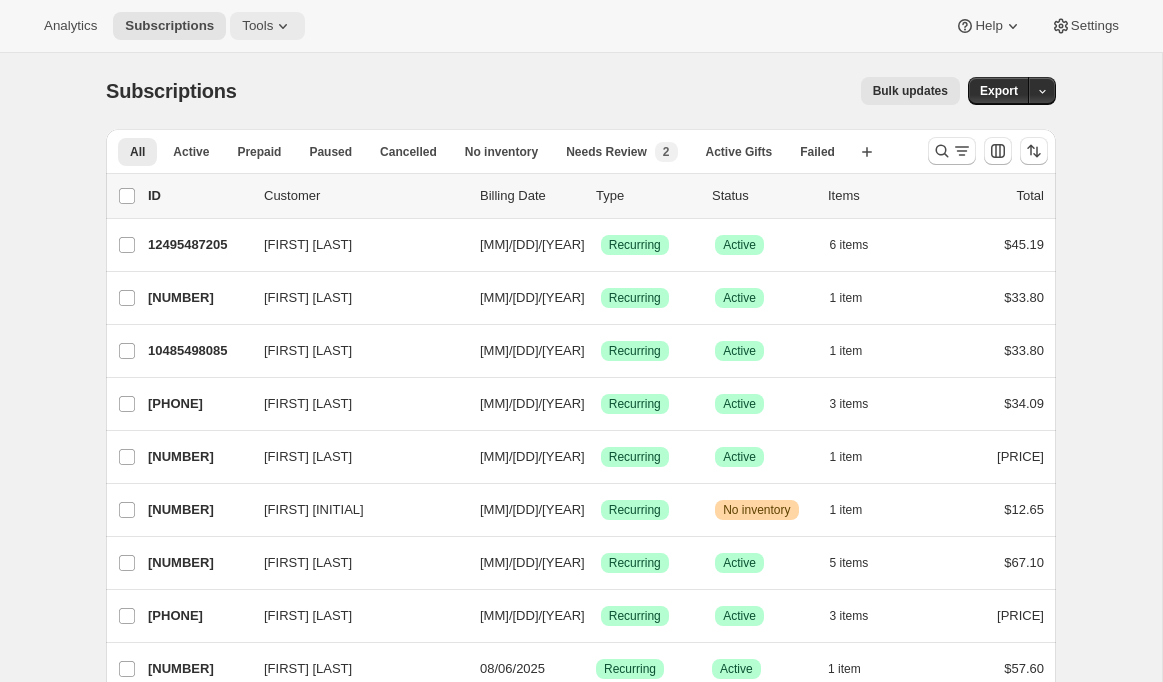 click on "Tools" at bounding box center (257, 26) 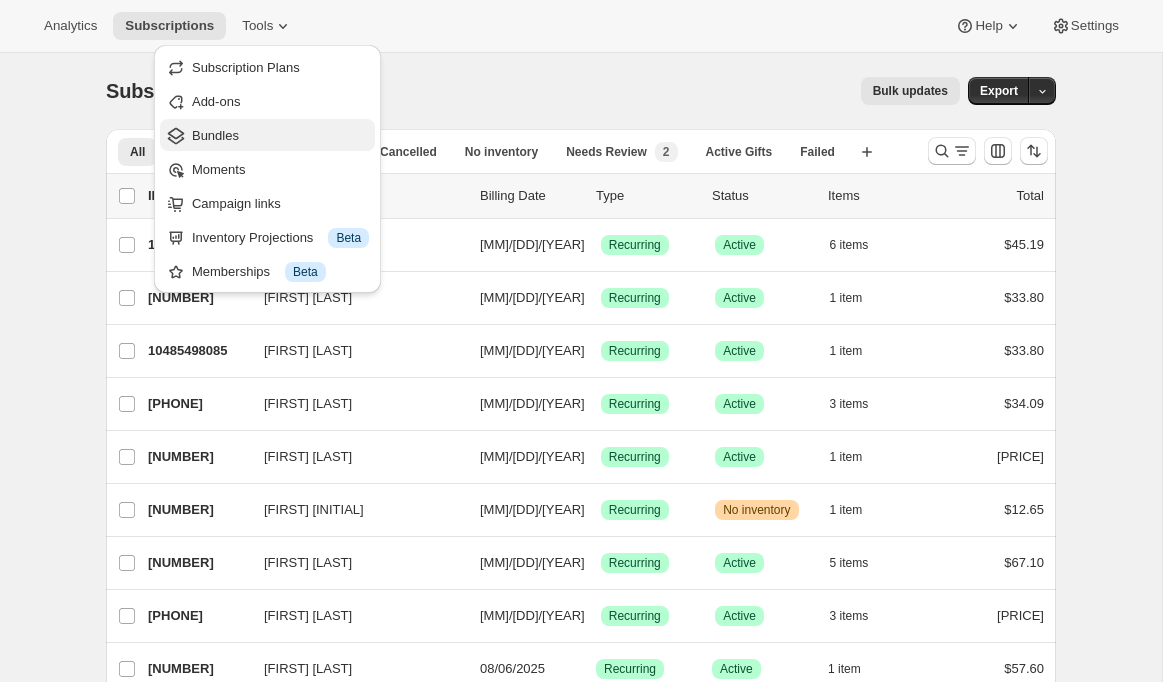 click on "Bundles" at bounding box center (215, 135) 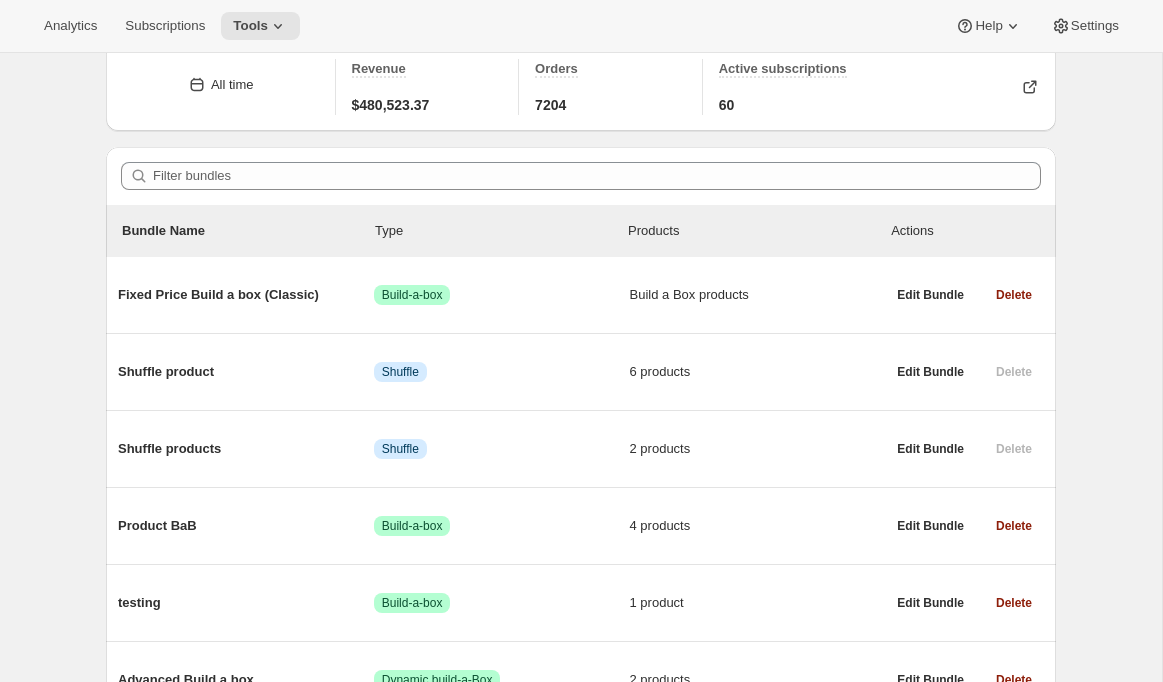 scroll, scrollTop: 0, scrollLeft: 0, axis: both 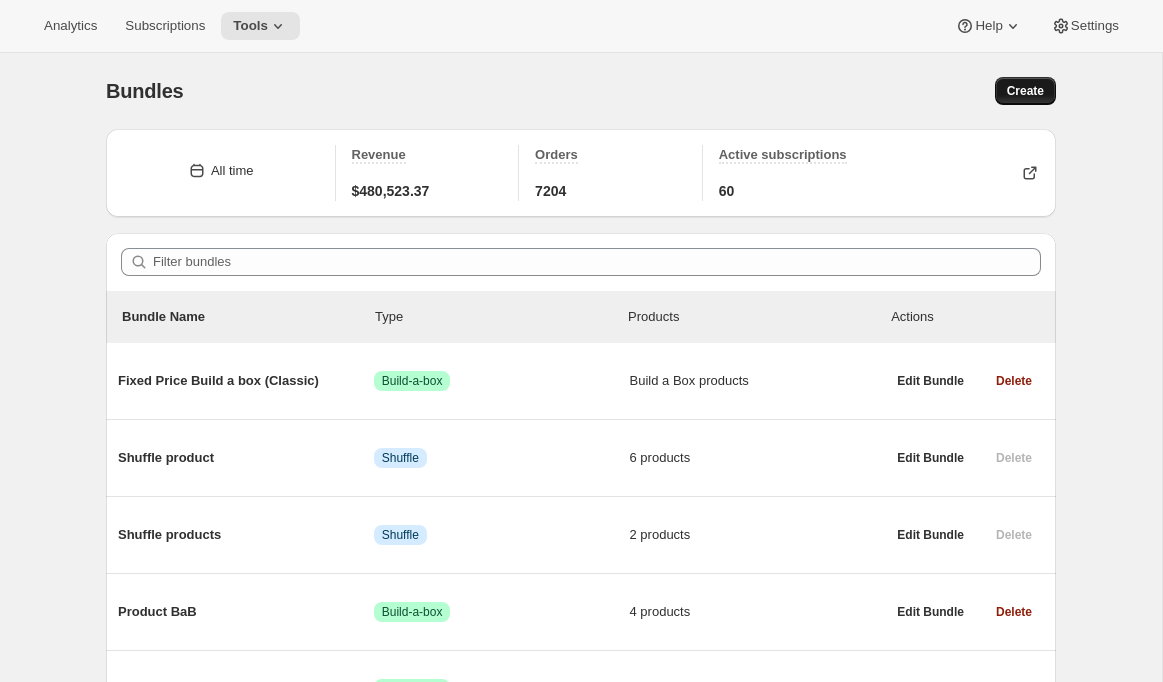 click on "Create" at bounding box center [1025, 91] 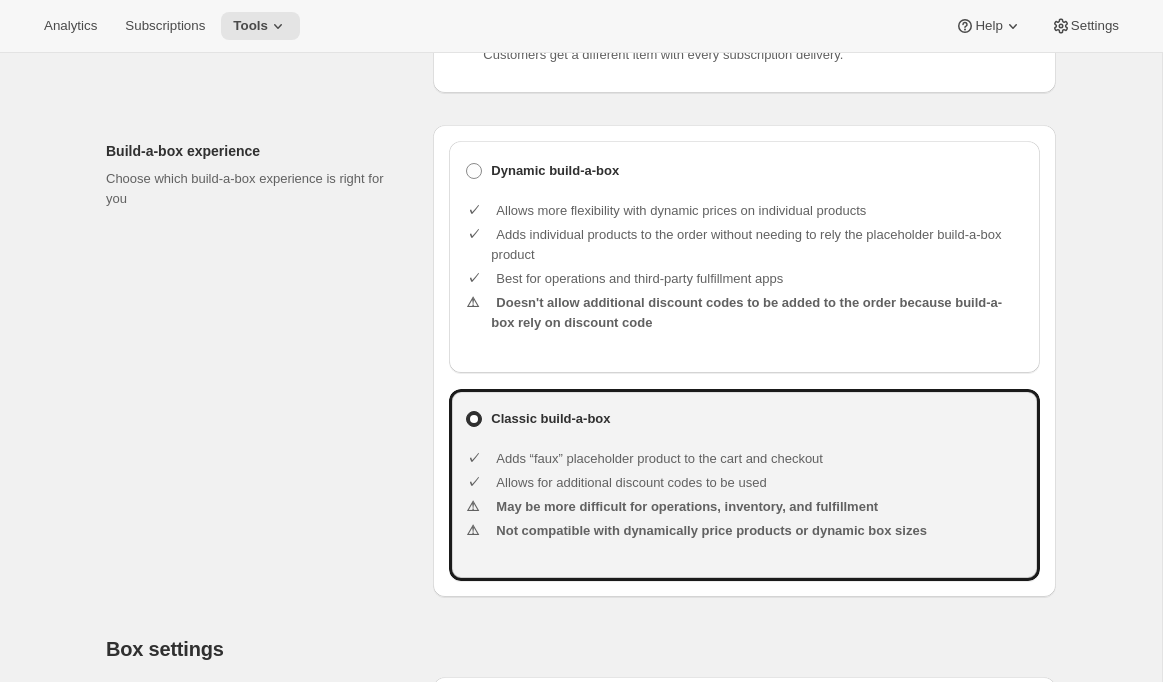 scroll, scrollTop: 493, scrollLeft: 0, axis: vertical 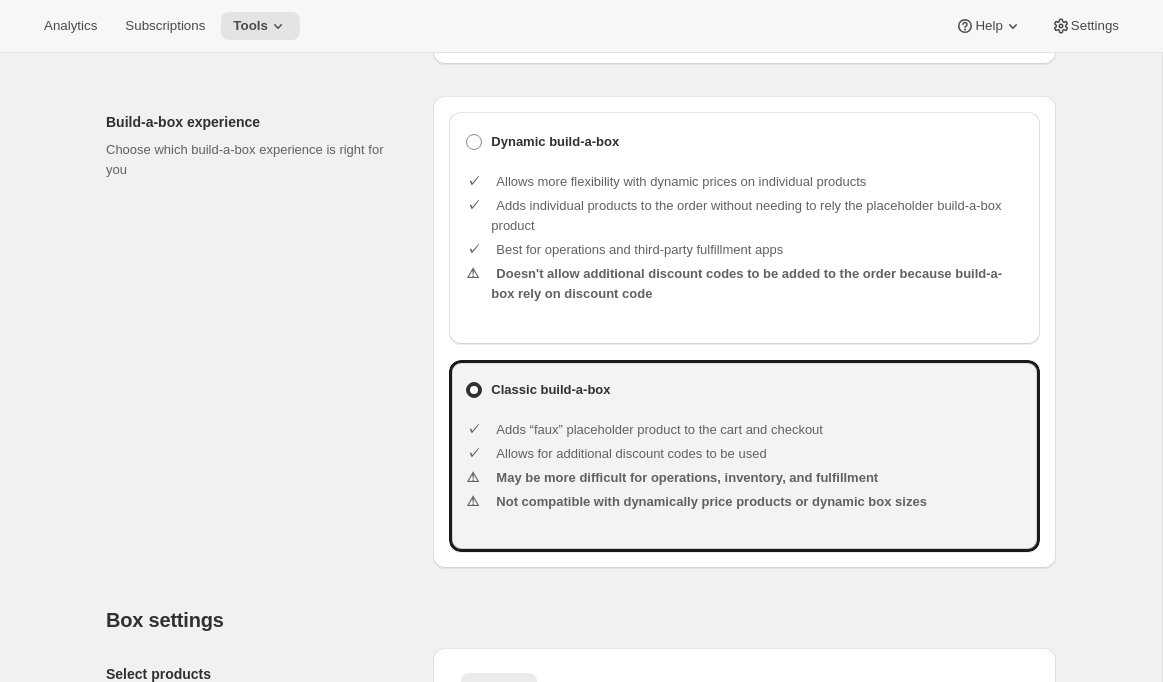 click on "Allows more flexibility with dynamic prices on individual products Adds individual products to the order without needing to rely the placeholder build-a-box product Best for operations and third-party fulfillment apps Doesn't allow additional discount codes to be added to the order because build-a-box rely on discount code" at bounding box center (757, 240) 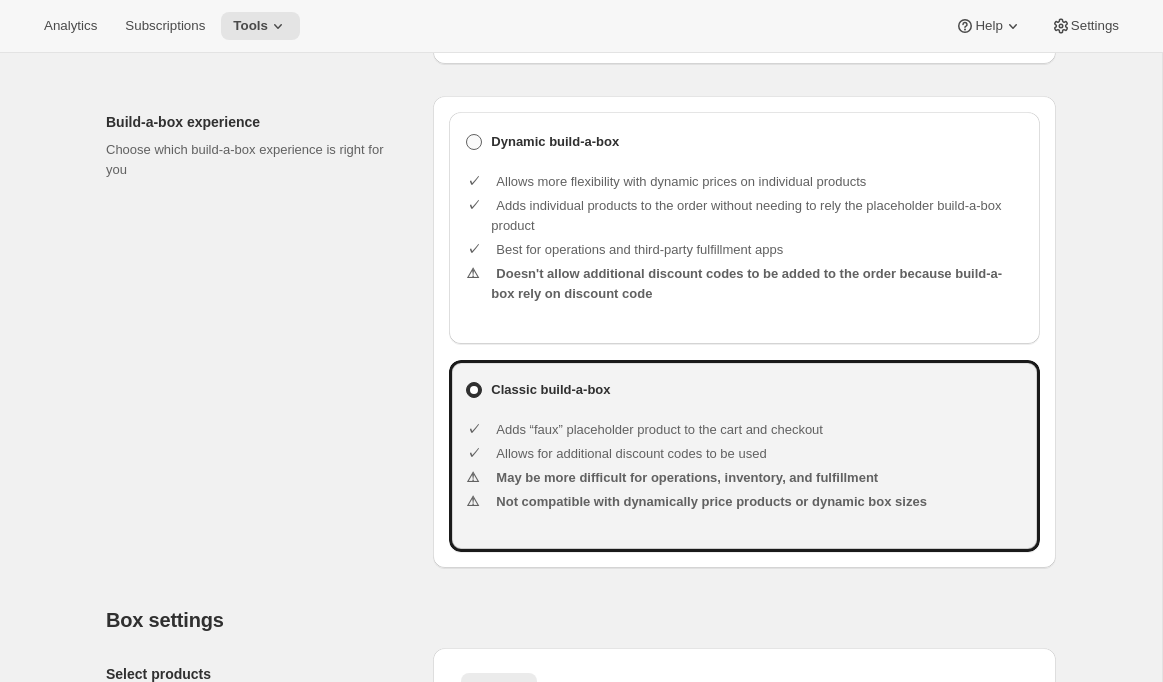 click on "Dynamic build-a-box" at bounding box center [555, 142] 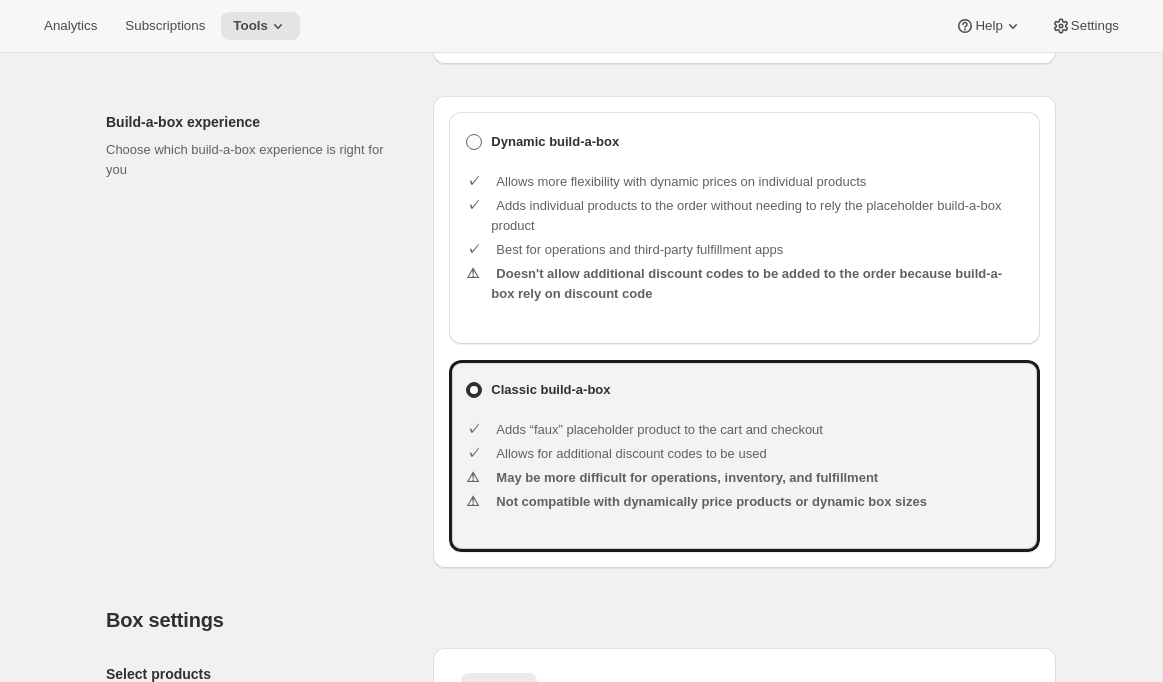 radio on "true" 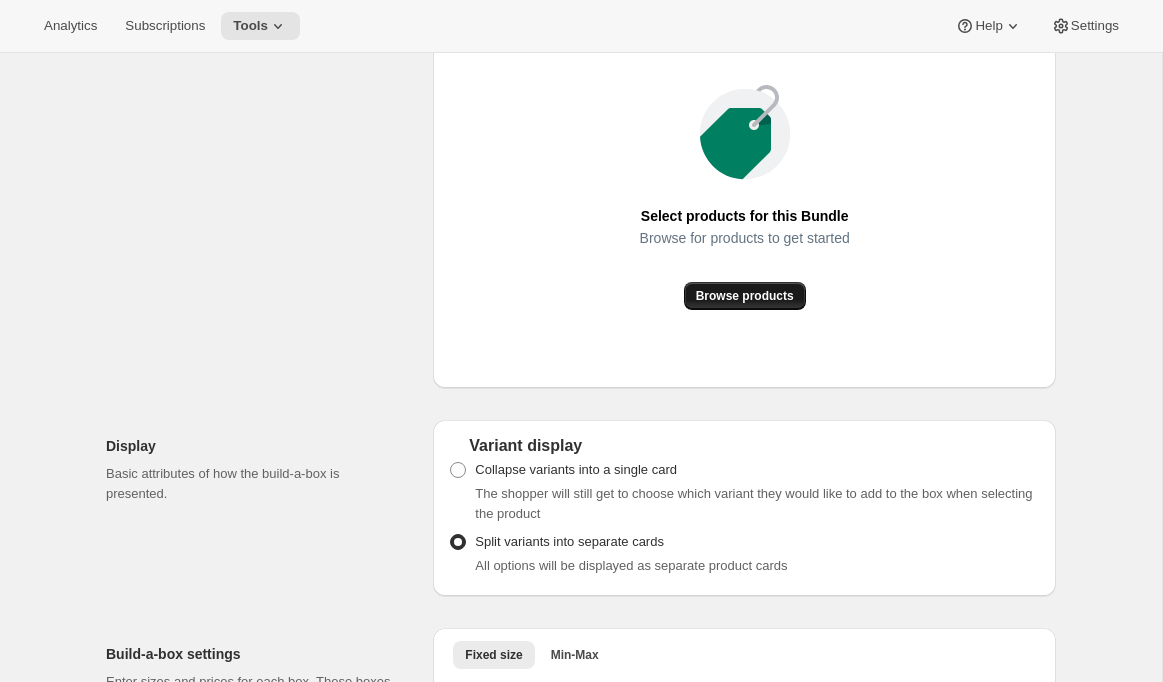 scroll, scrollTop: 1111, scrollLeft: 0, axis: vertical 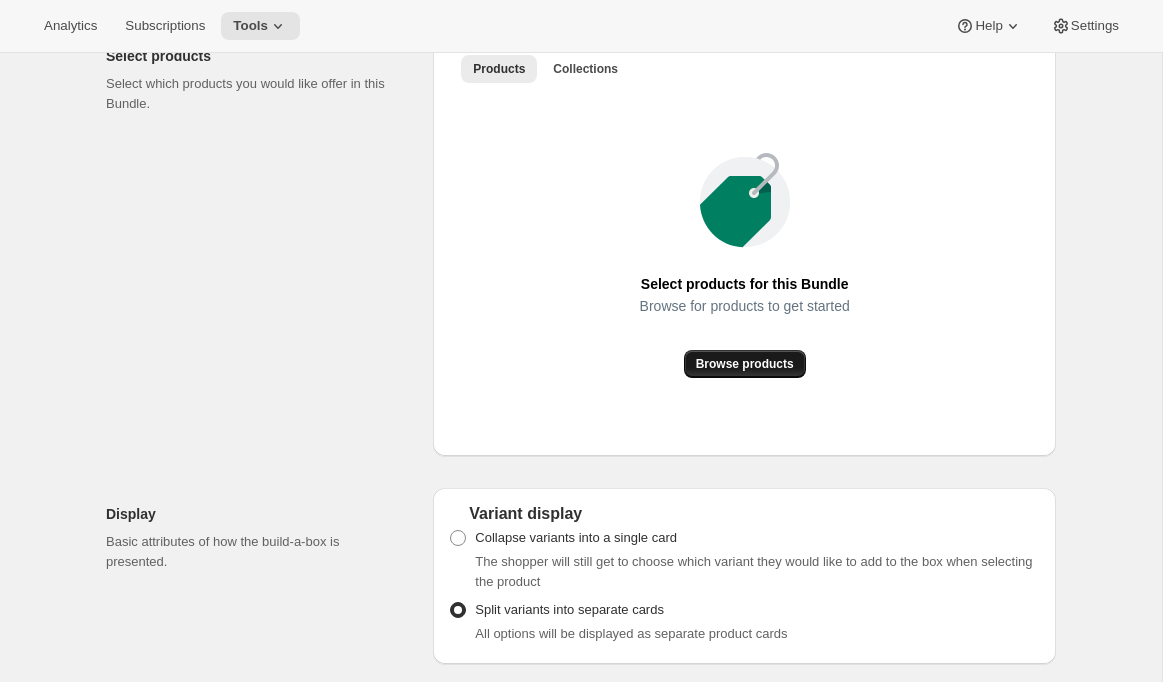 click on "Browse products" at bounding box center [745, 364] 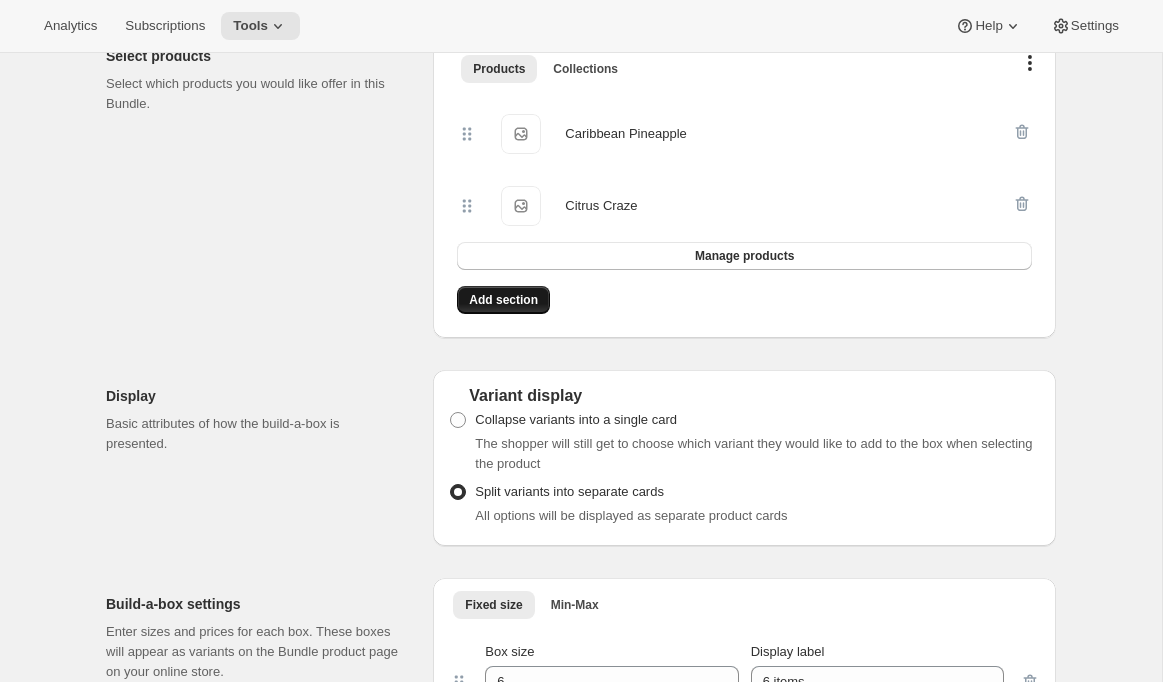 click on "Add section" at bounding box center (503, 300) 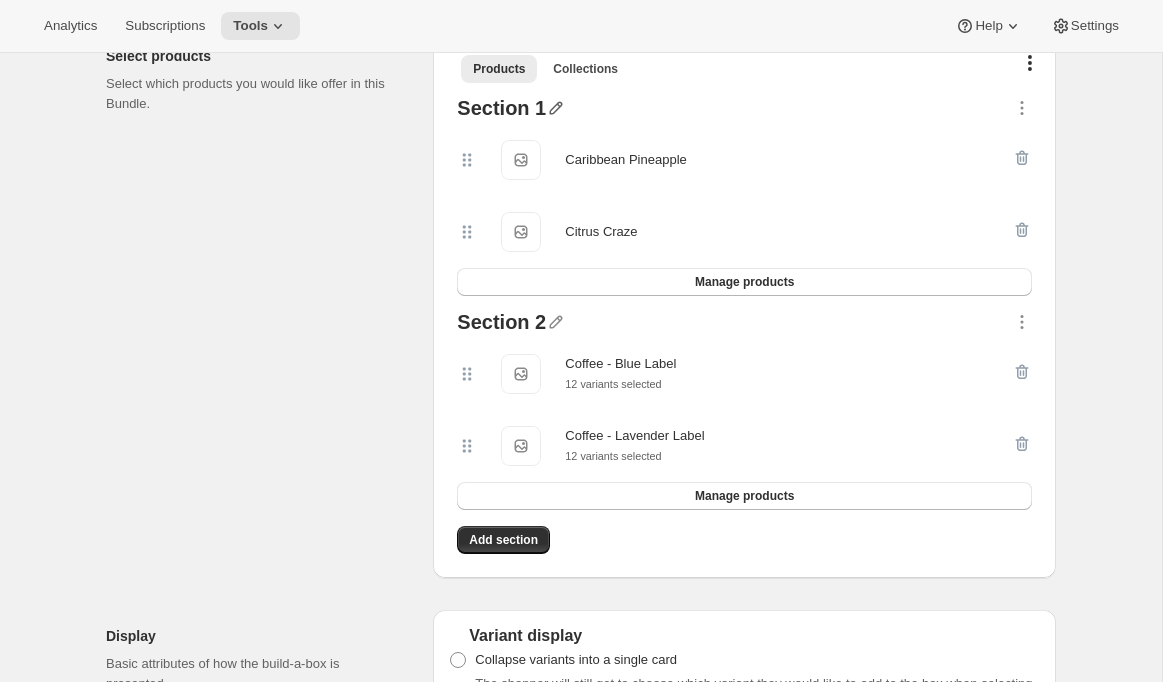 click 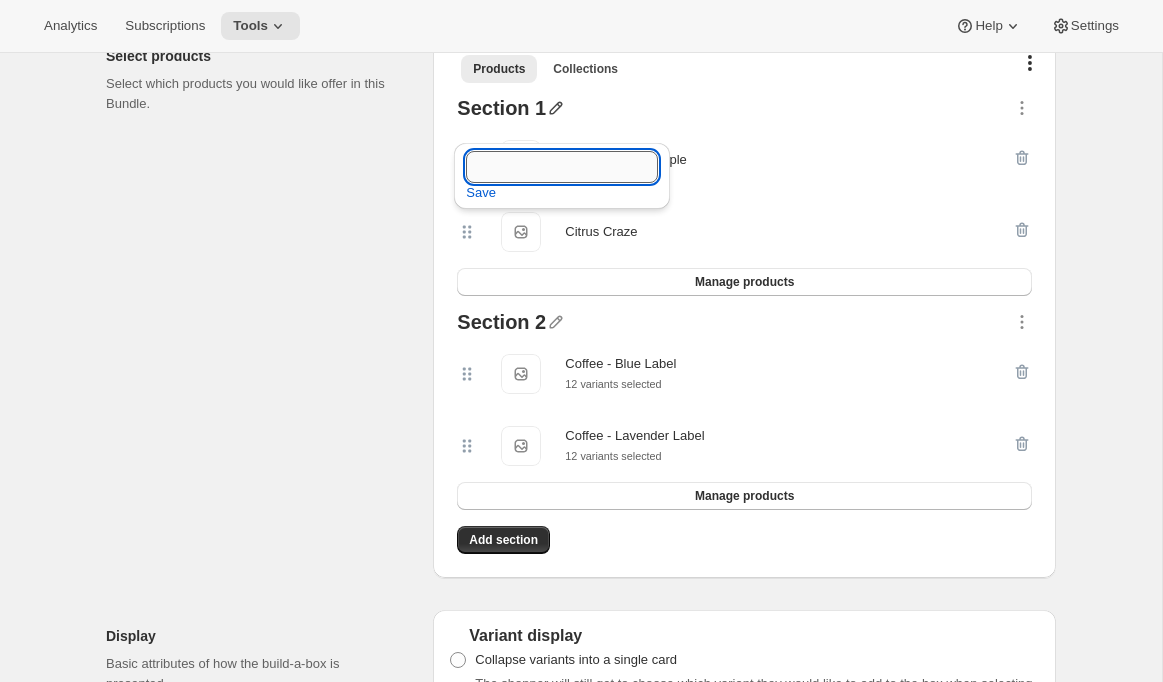 click at bounding box center (562, 167) 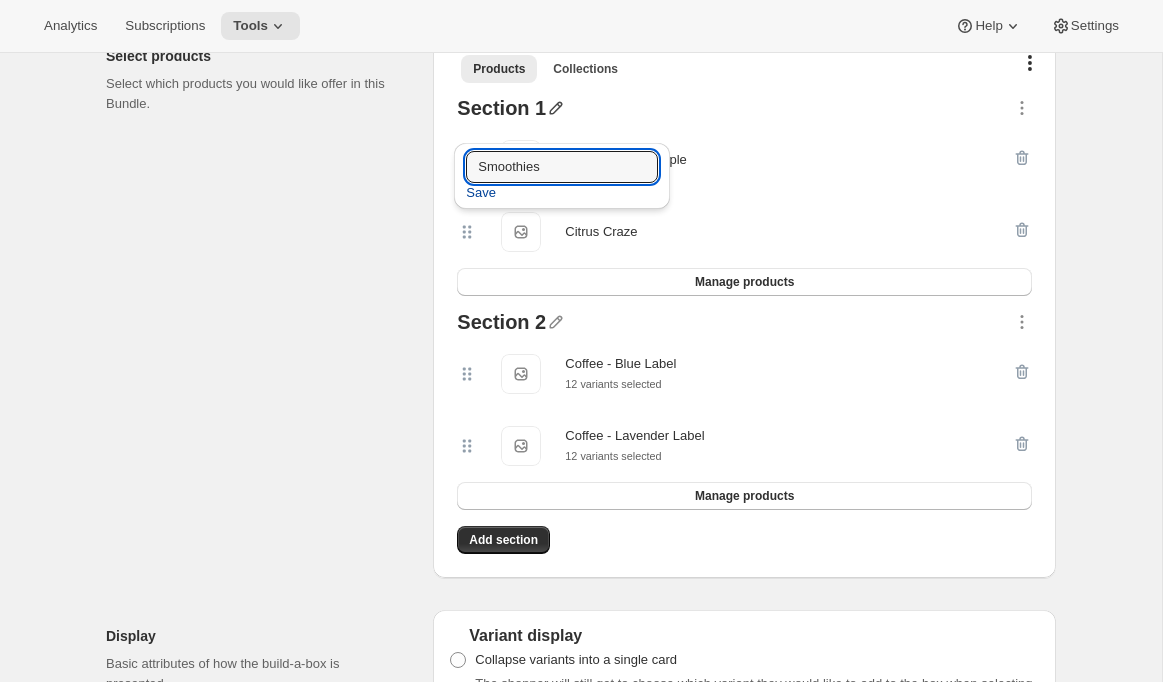 type on "Smoothies" 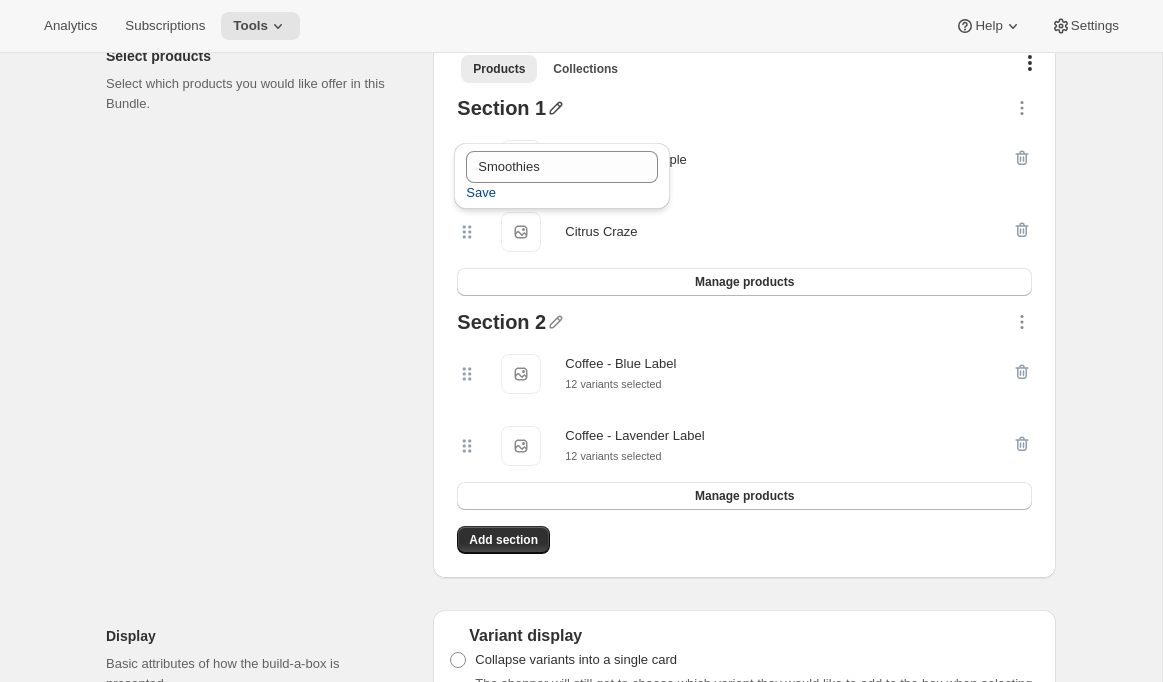 click on "Save" at bounding box center [481, 193] 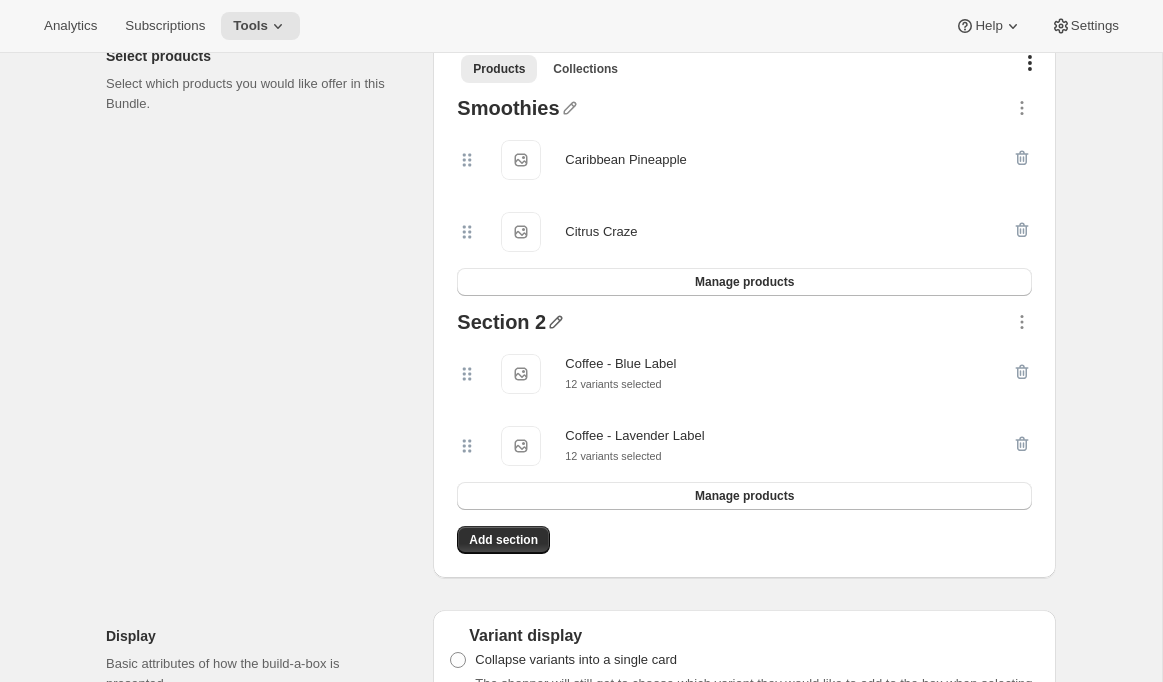 click 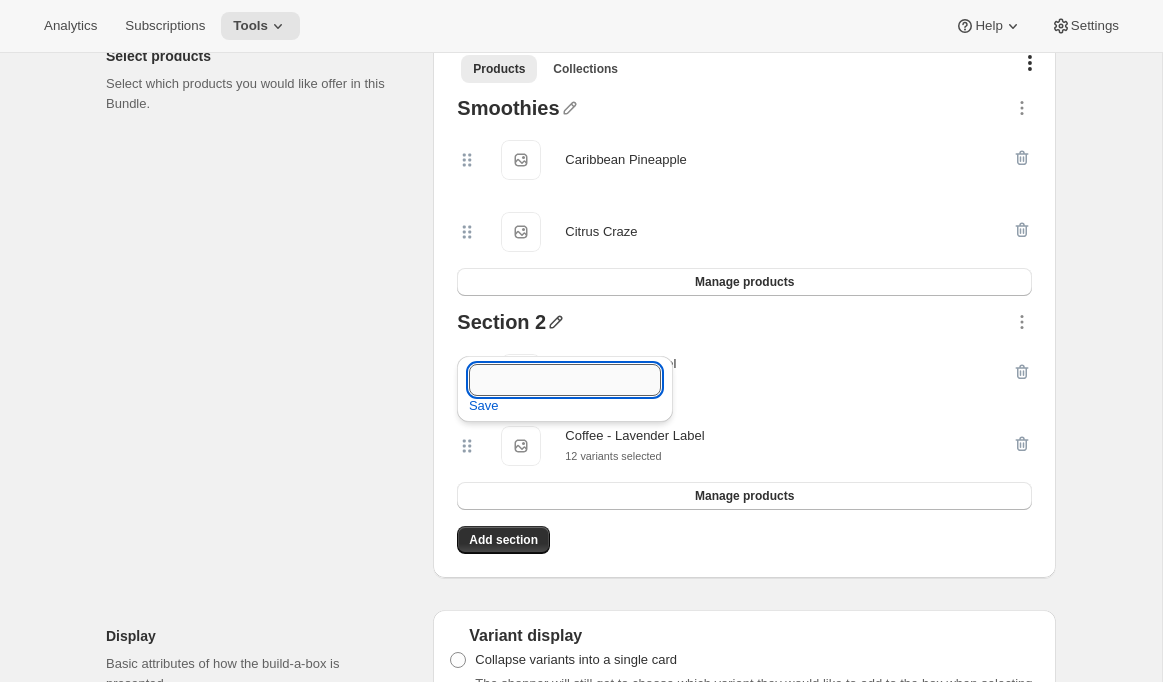 click at bounding box center [565, 380] 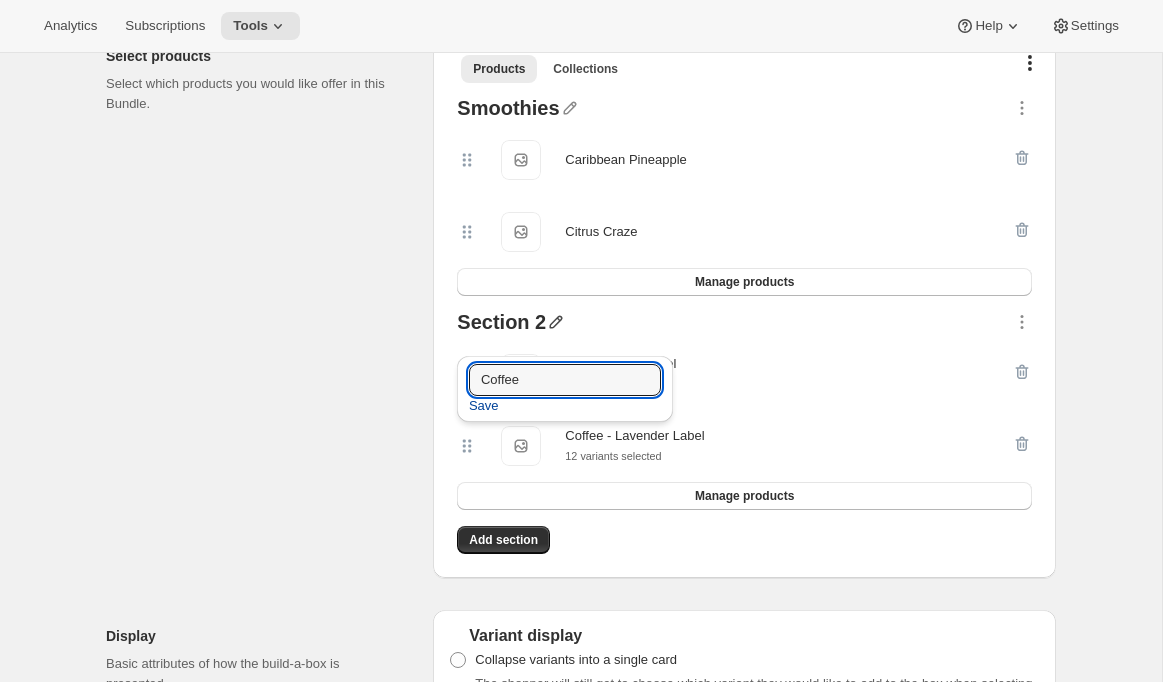type on "Coffee" 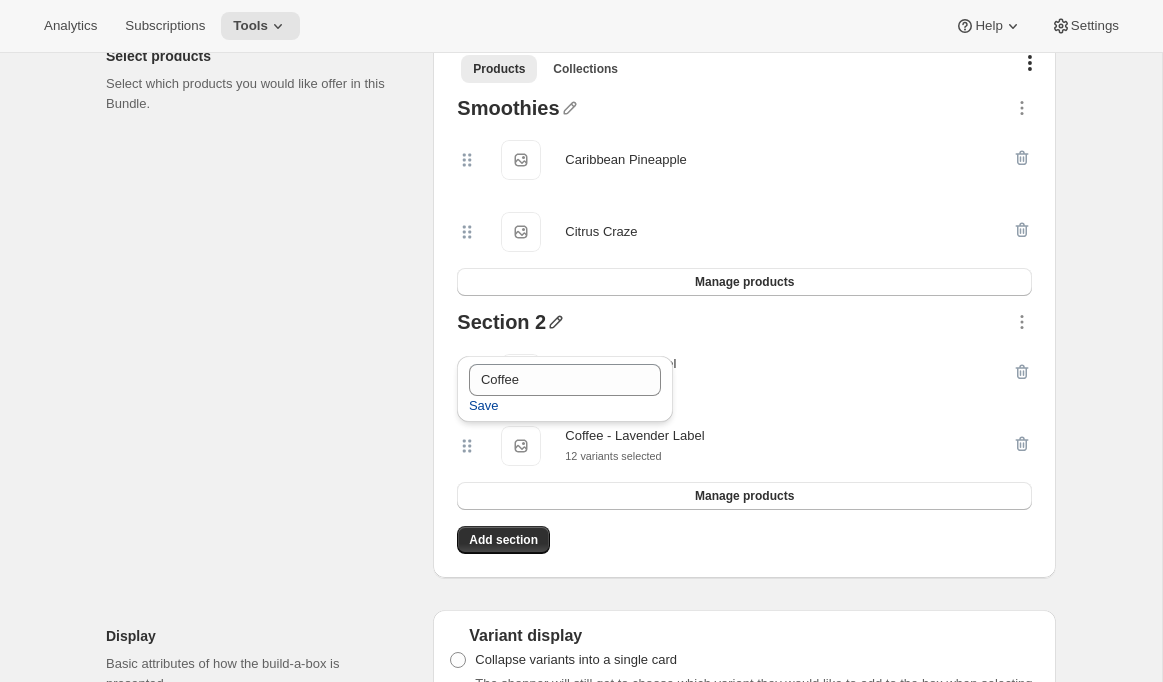 click on "Save" at bounding box center (484, 406) 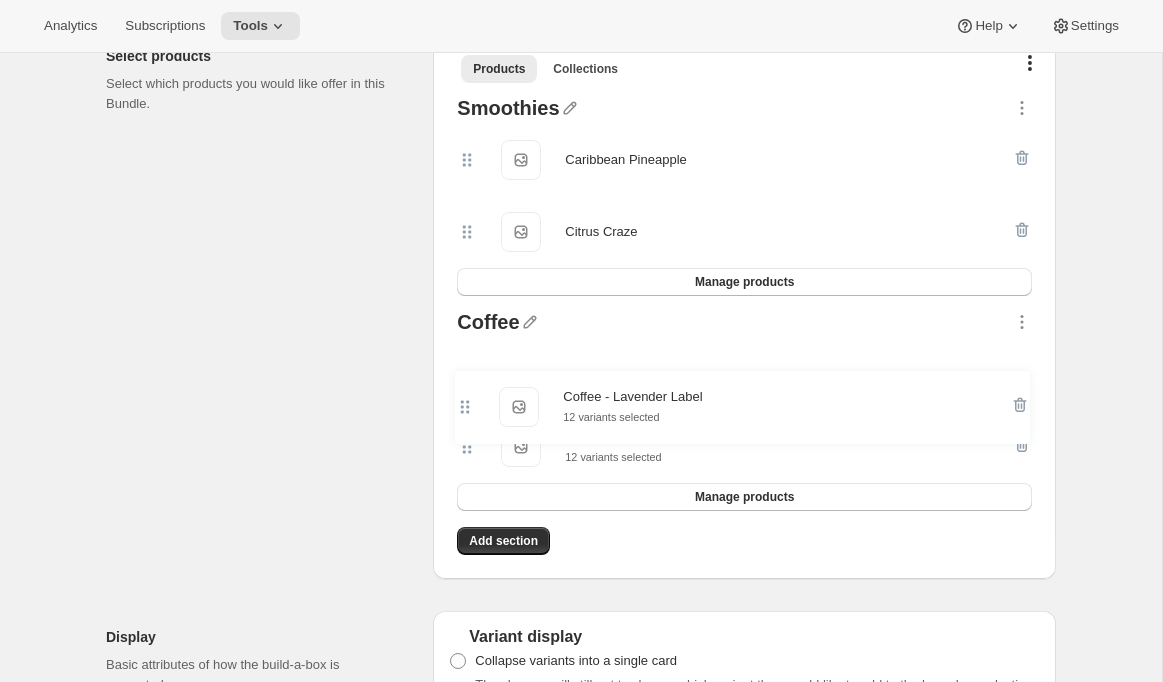 drag, startPoint x: 464, startPoint y: 472, endPoint x: 462, endPoint y: 407, distance: 65.03076 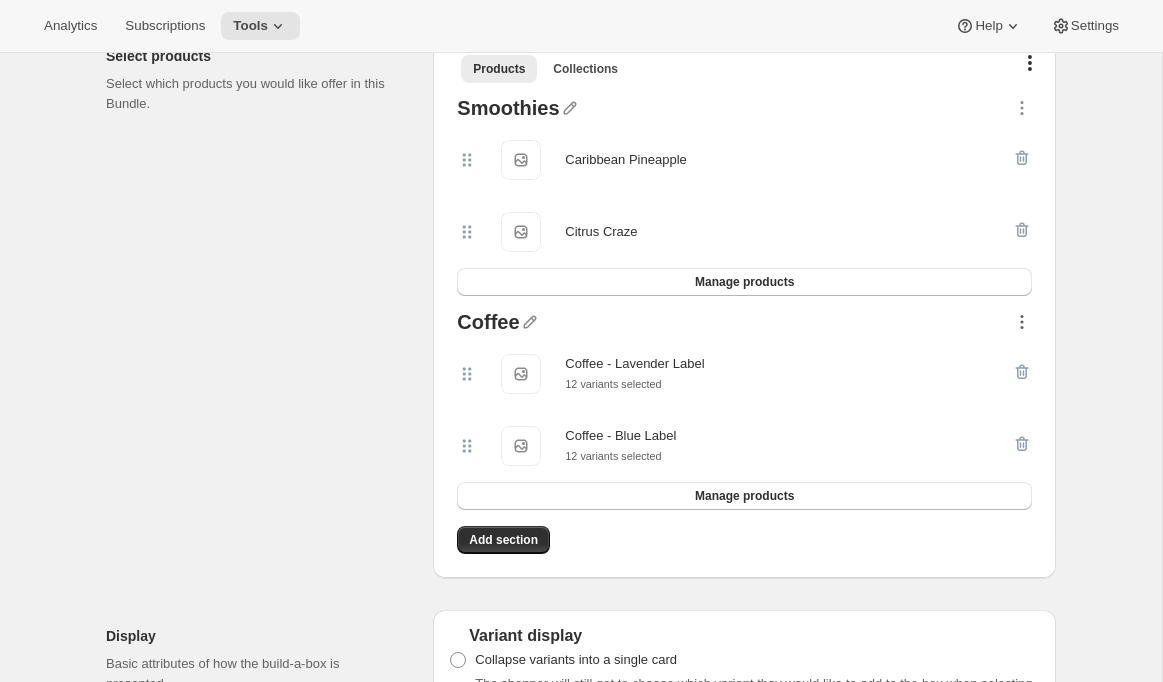 click 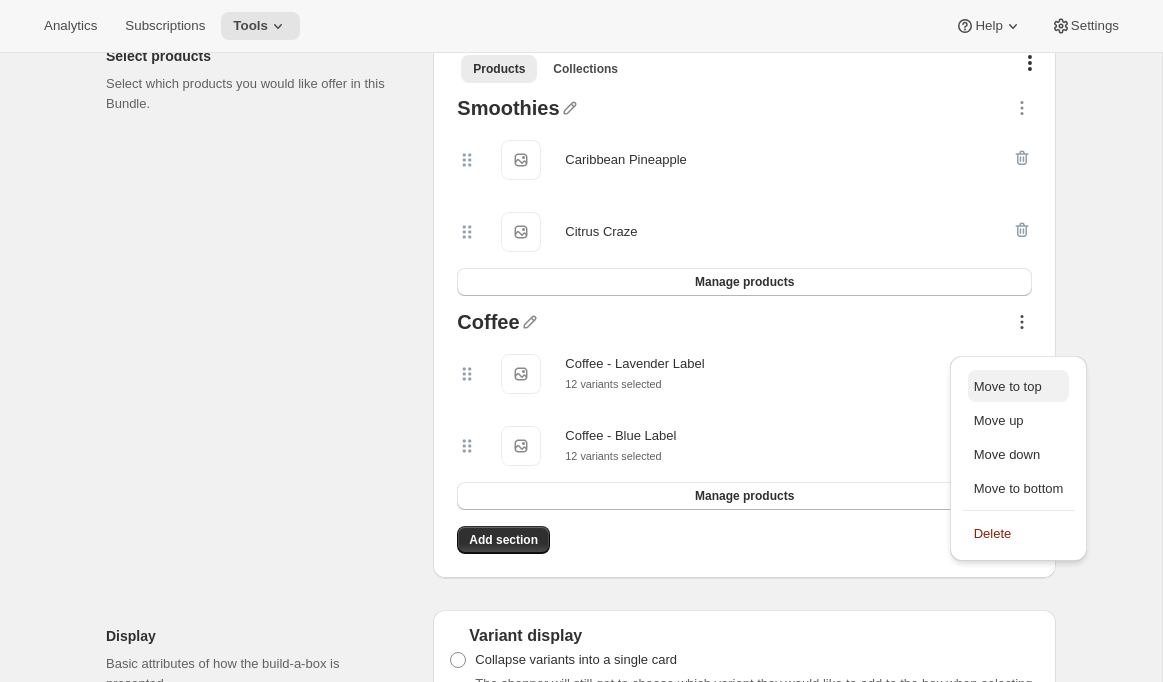 click on "Move to top" at bounding box center (1008, 386) 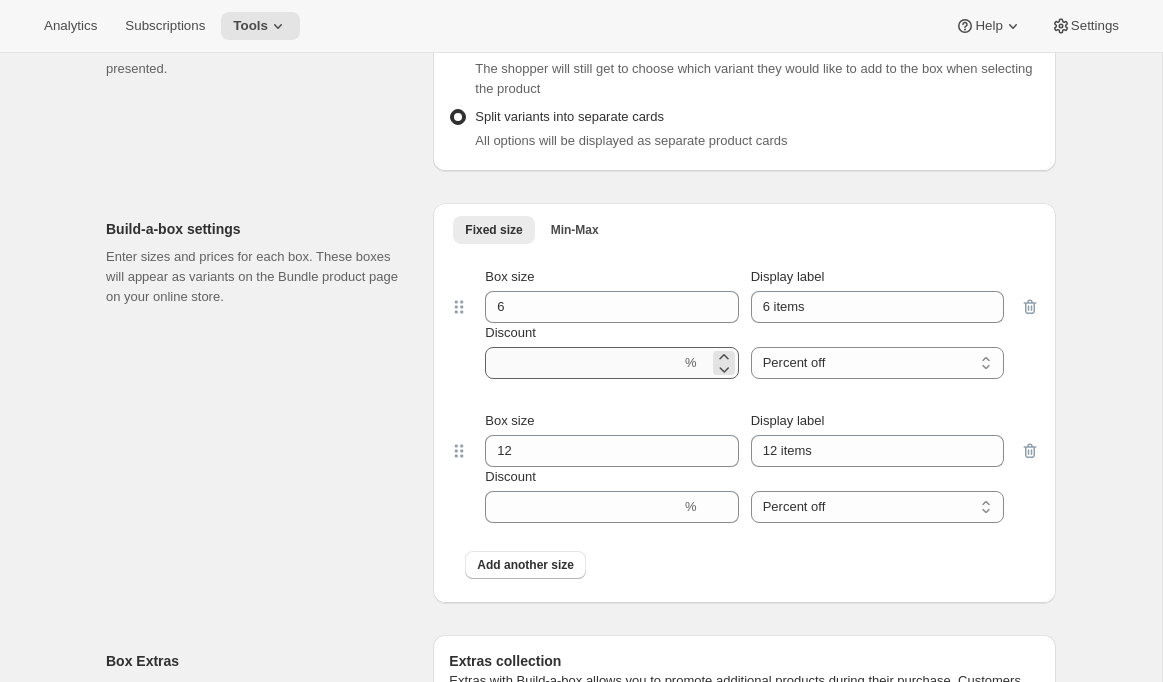 scroll, scrollTop: 1812, scrollLeft: 0, axis: vertical 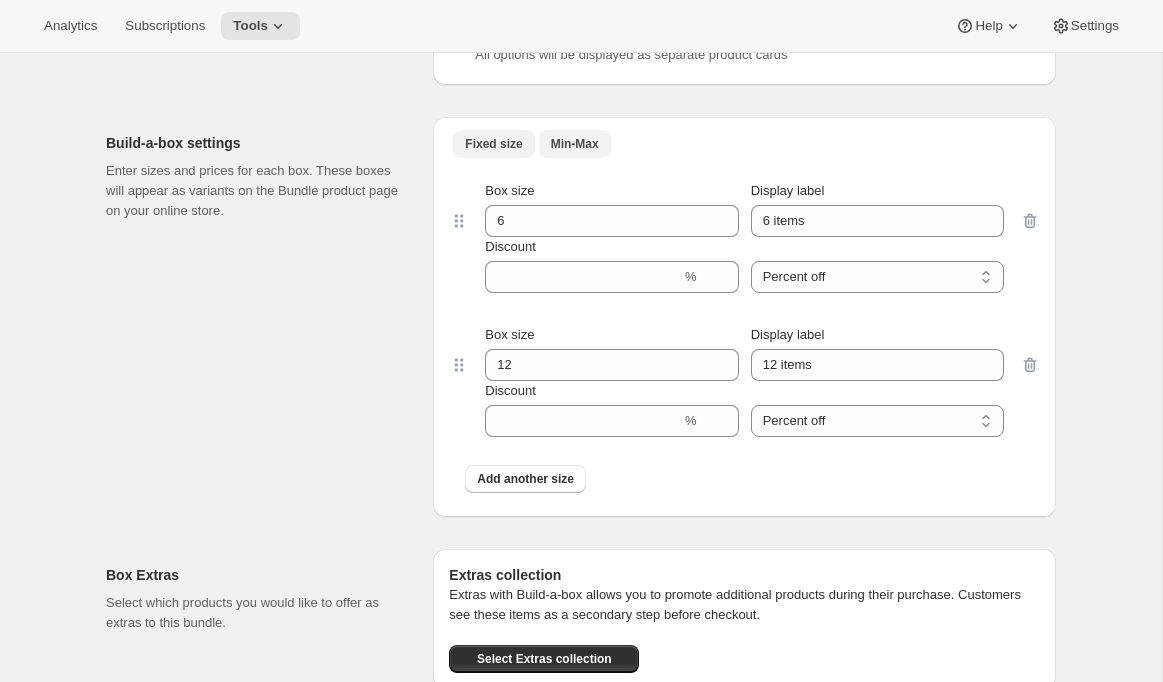 click on "Min-Max" at bounding box center (575, 144) 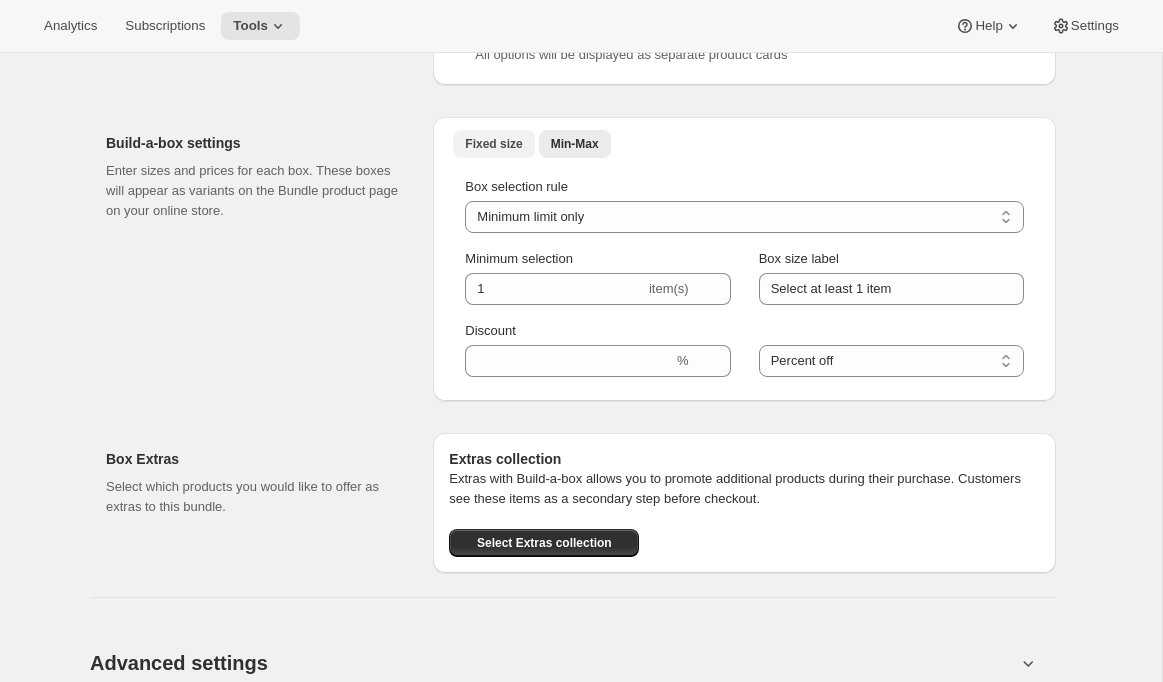 click on "Fixed size" at bounding box center [493, 144] 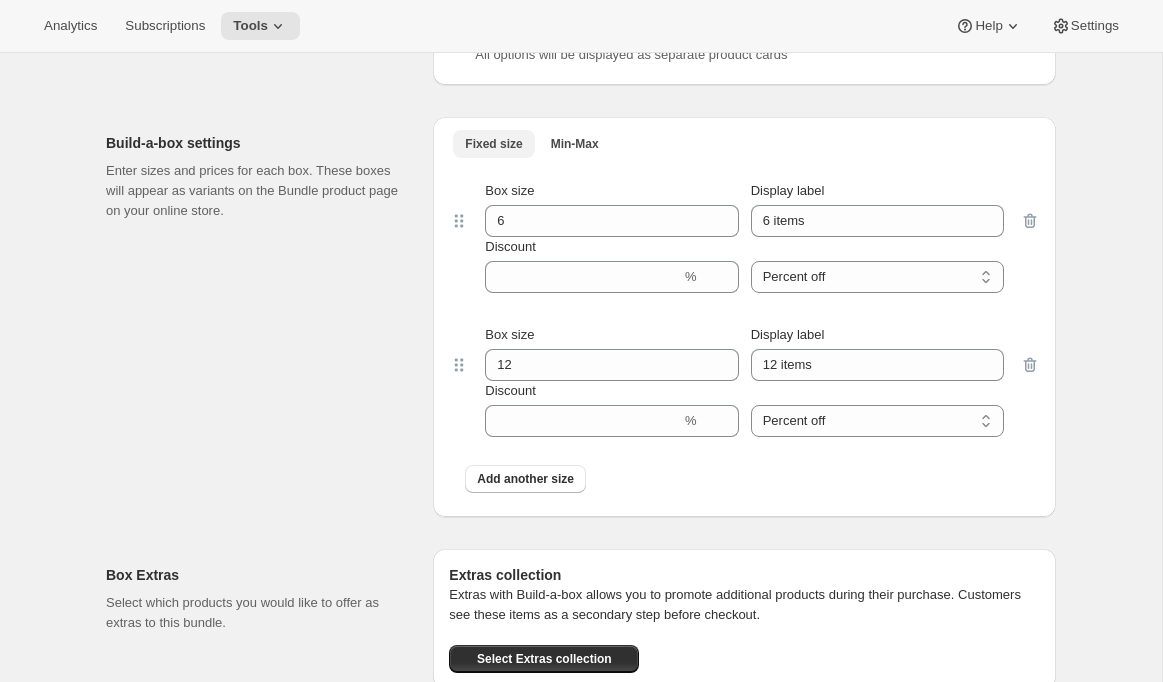 scroll, scrollTop: 2437, scrollLeft: 0, axis: vertical 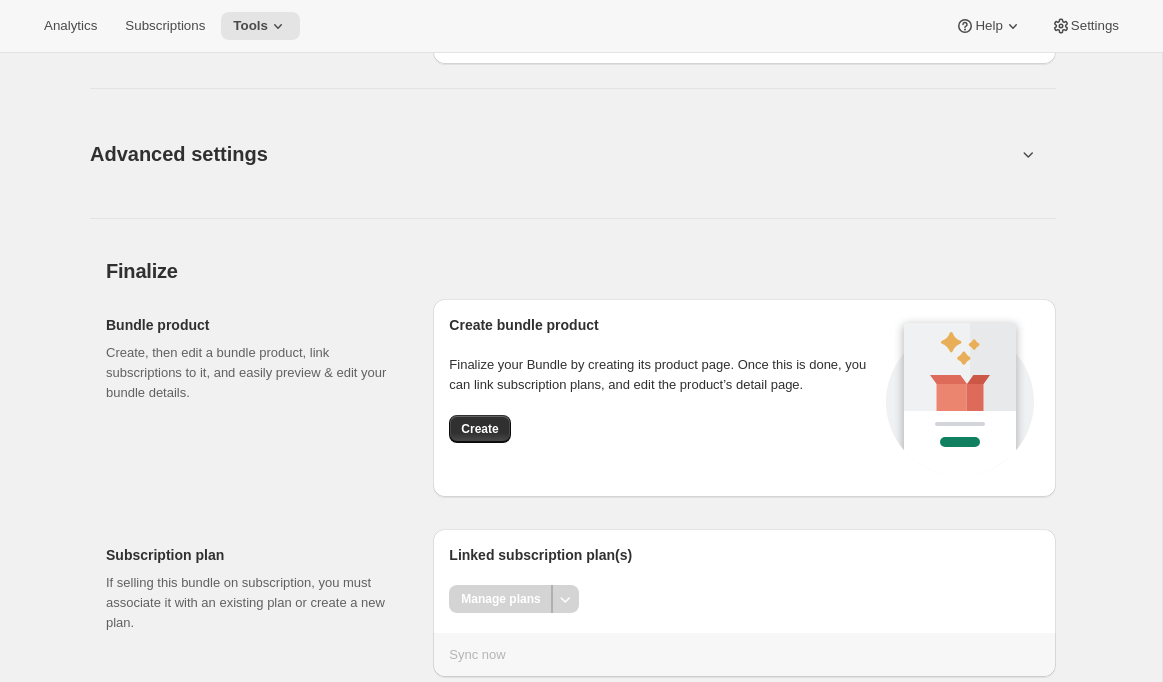click on "Advanced settings" at bounding box center (179, 154) 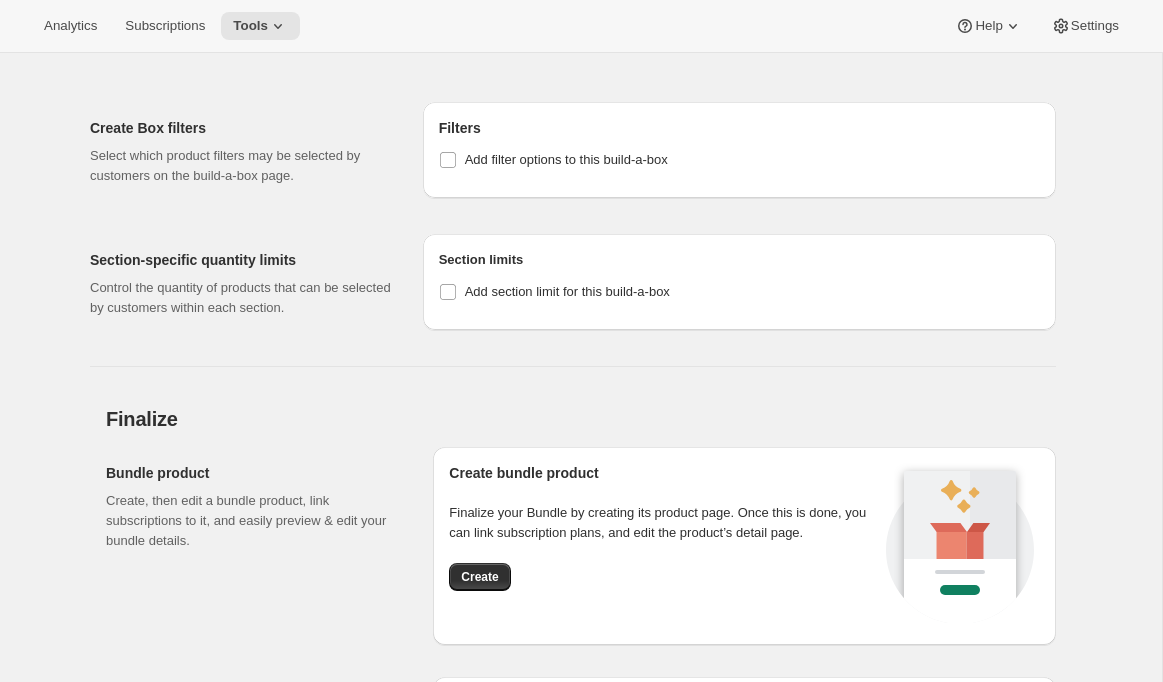 scroll, scrollTop: 2570, scrollLeft: 0, axis: vertical 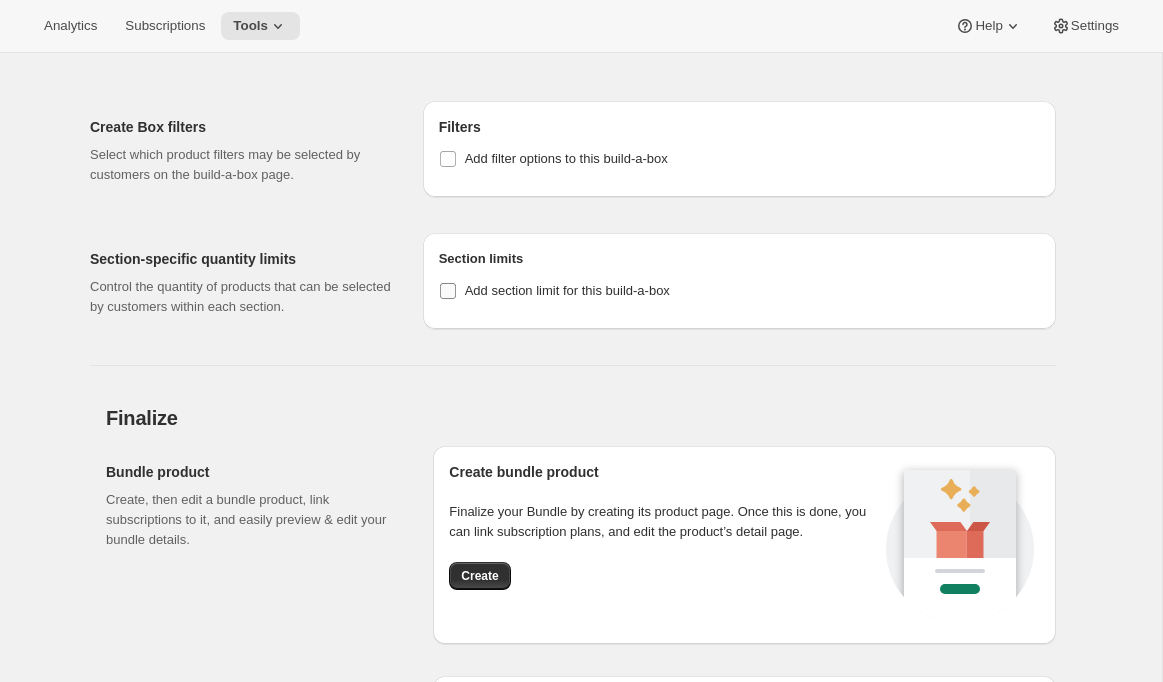 click on "Add section limit for this build-a-box" at bounding box center [567, 290] 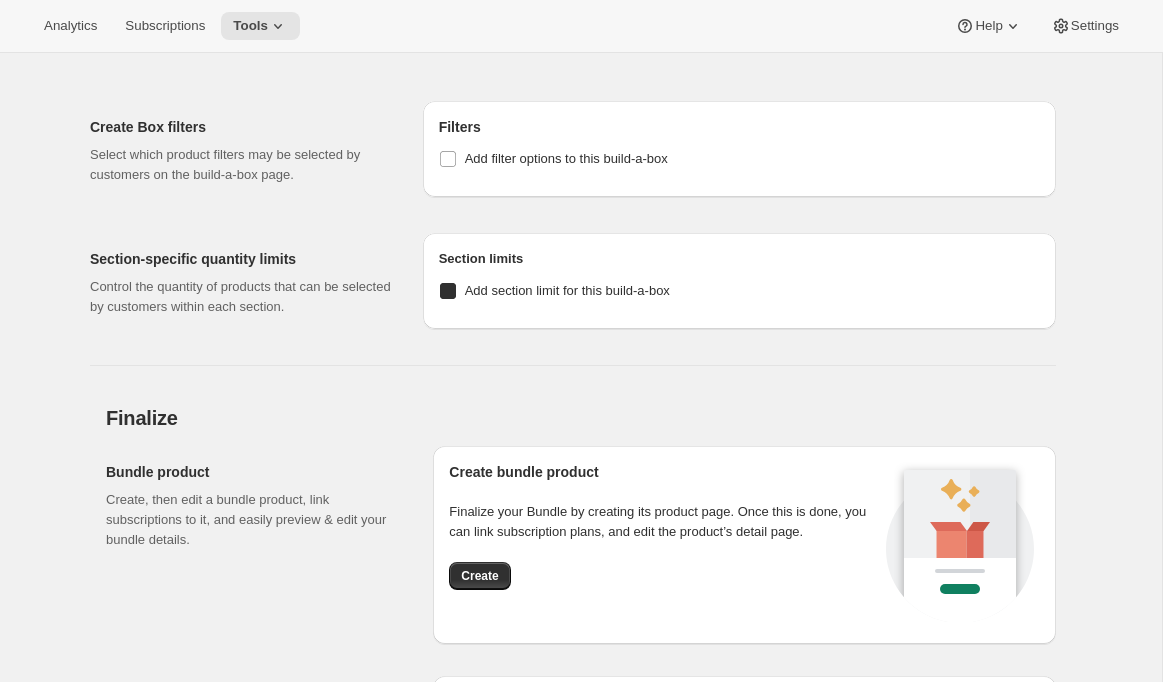 checkbox on "true" 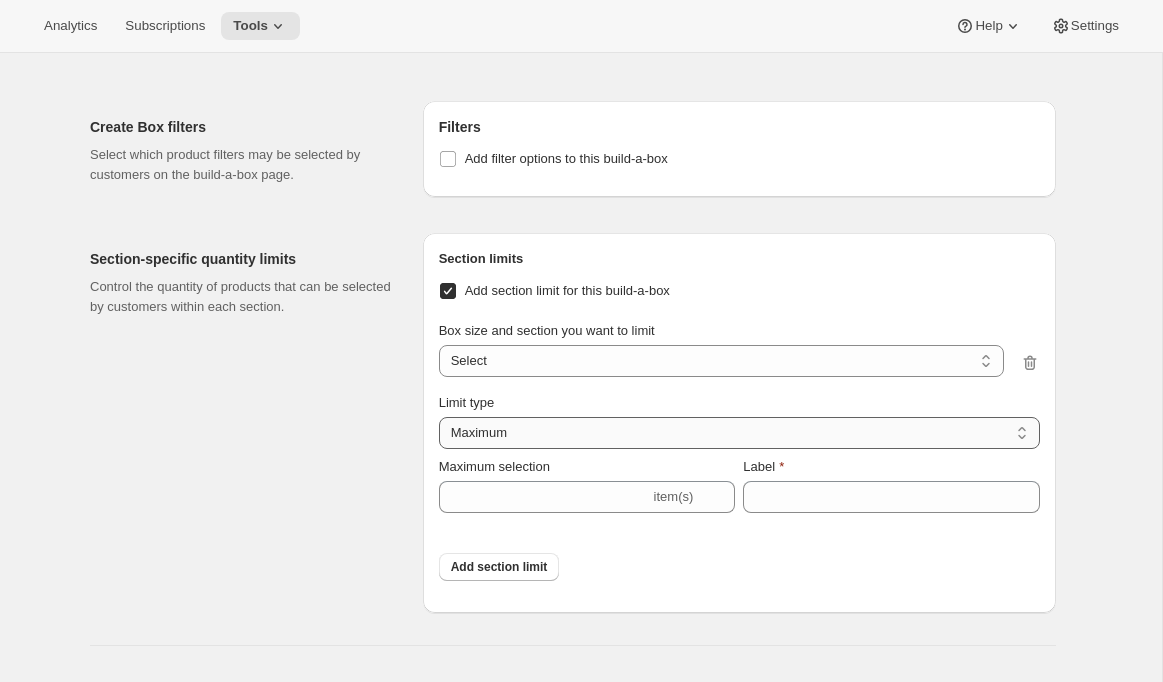 scroll, scrollTop: 2616, scrollLeft: 0, axis: vertical 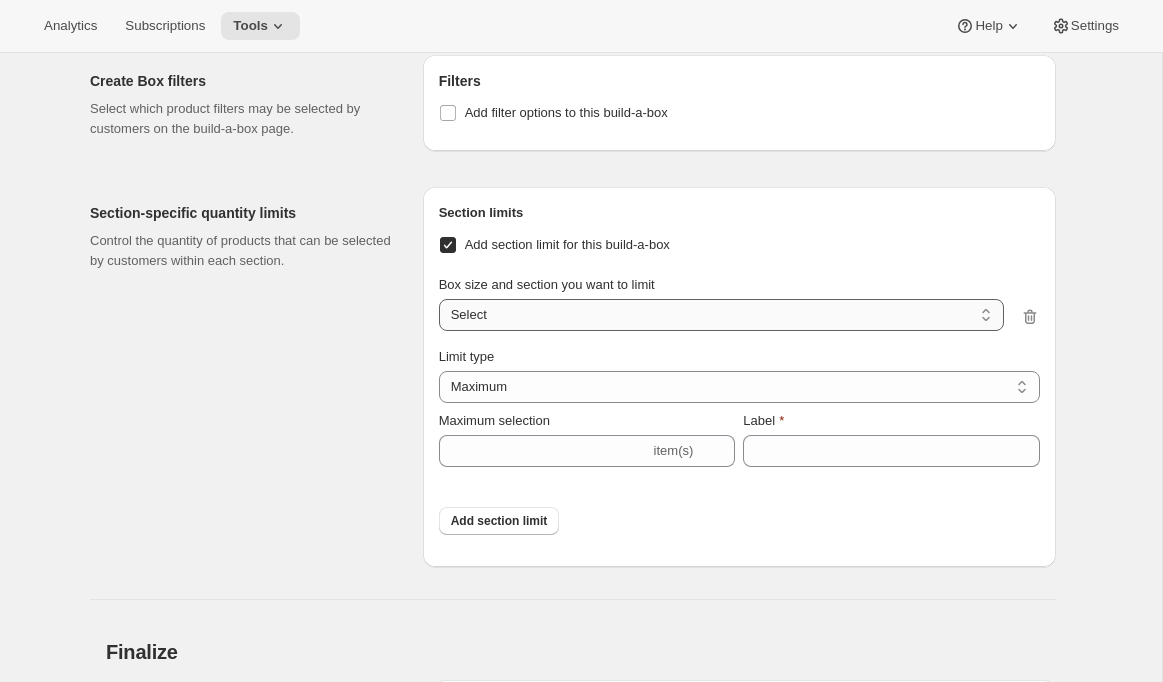 click on "6 items / Coffee 6 items / Smoothies 12 items / Coffee 12 items / Smoothies Select" at bounding box center (721, 315) 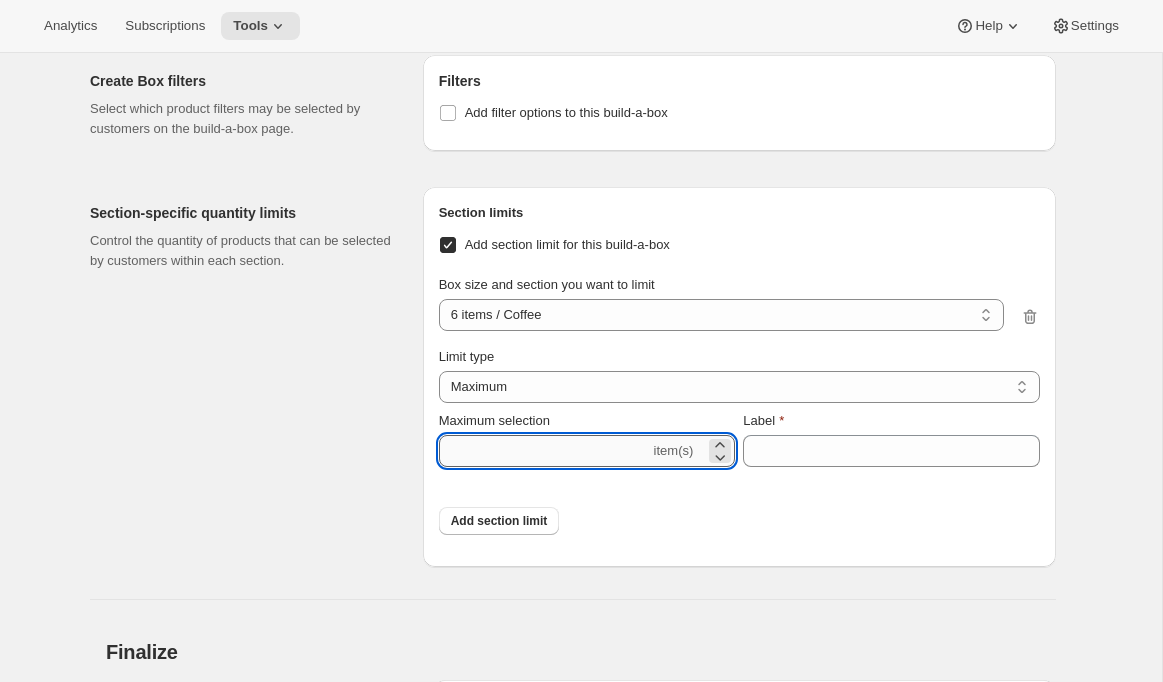 click on "Maximum selection" at bounding box center [544, 451] 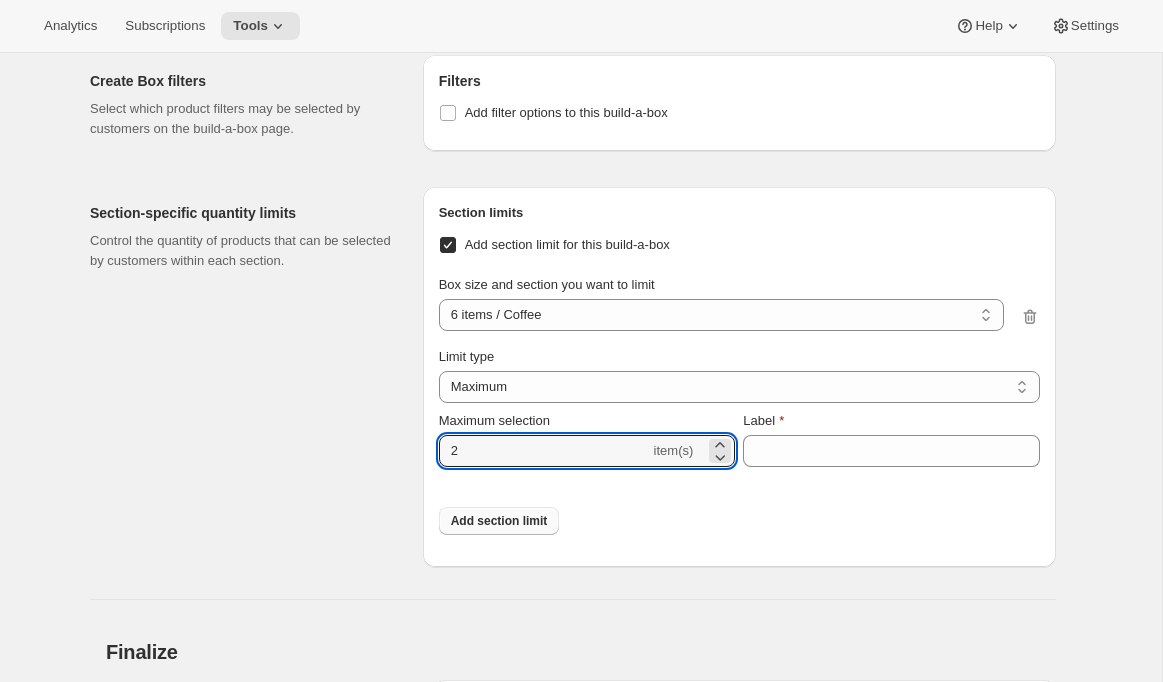 type on "2" 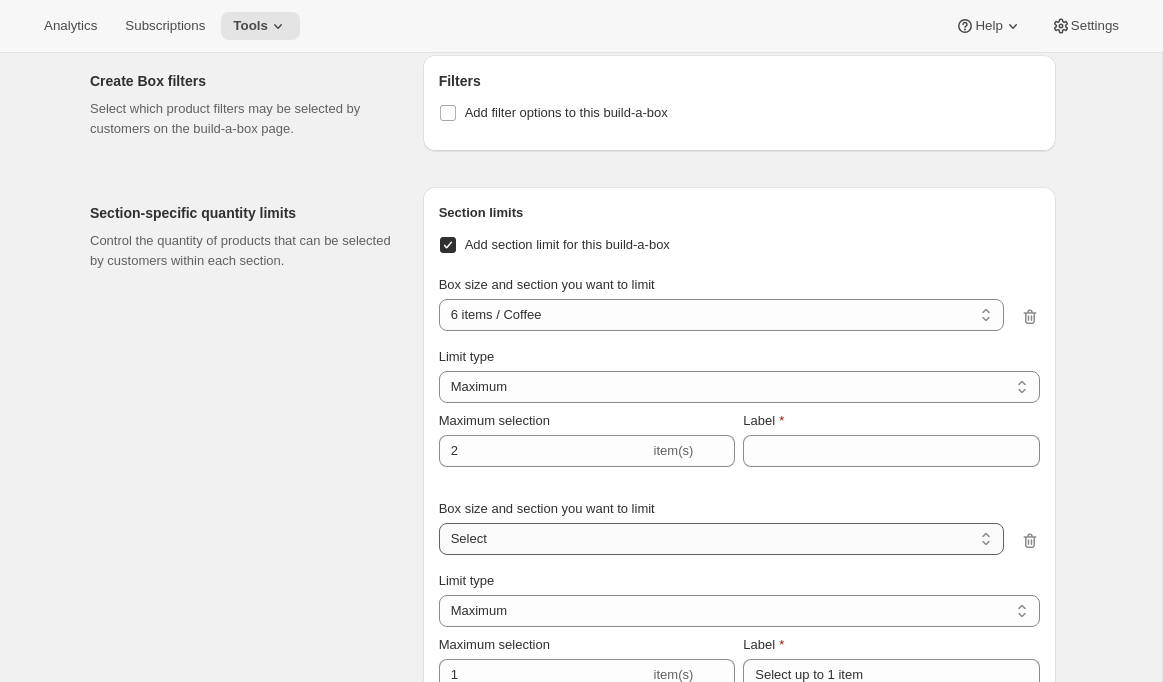 click on "6 items / Coffee 6 items / Smoothies 12 items / Coffee 12 items / Smoothies Select" at bounding box center [721, 539] 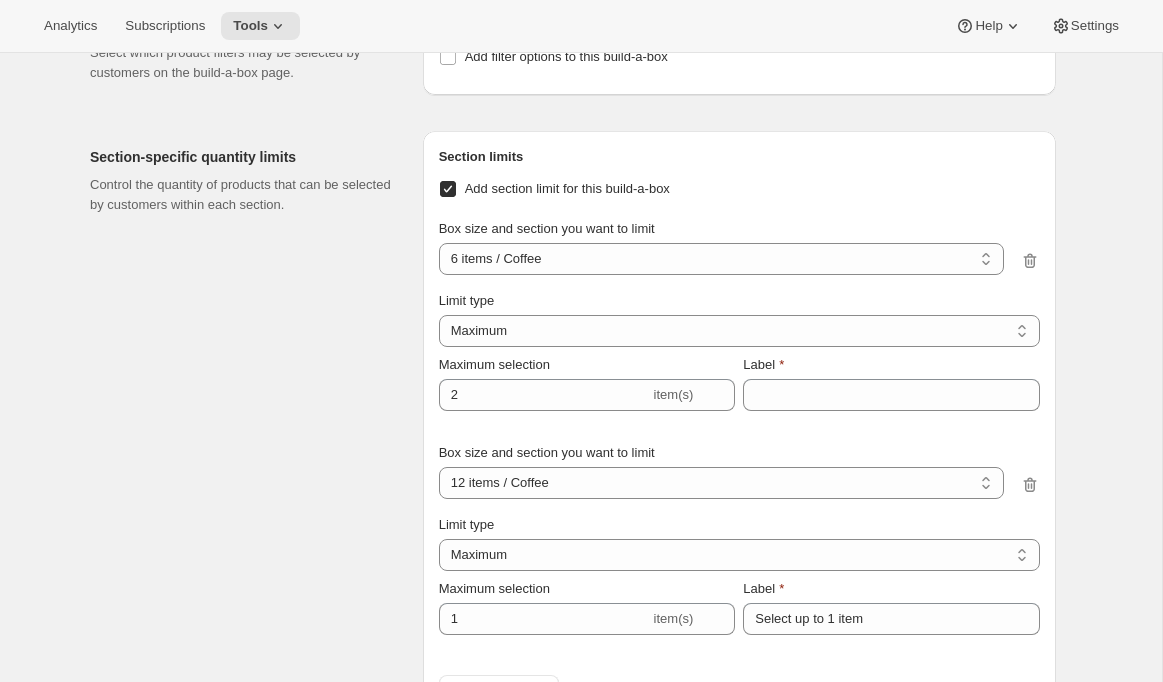 scroll, scrollTop: 2671, scrollLeft: 0, axis: vertical 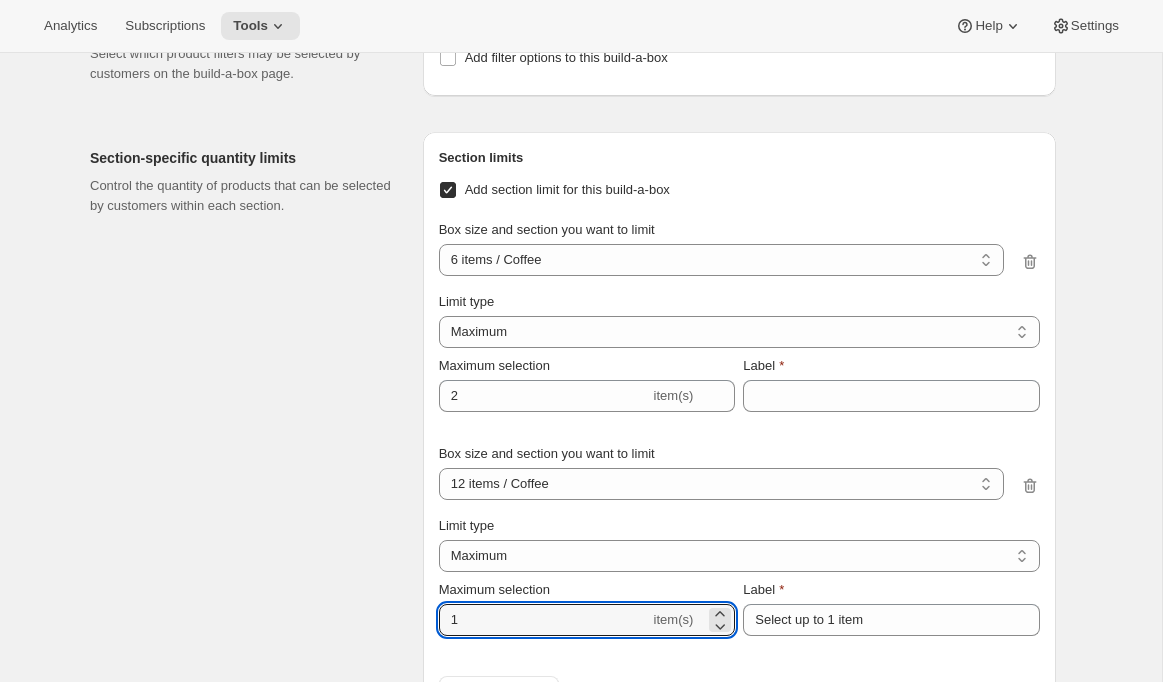 drag, startPoint x: 498, startPoint y: 641, endPoint x: 389, endPoint y: 641, distance: 109 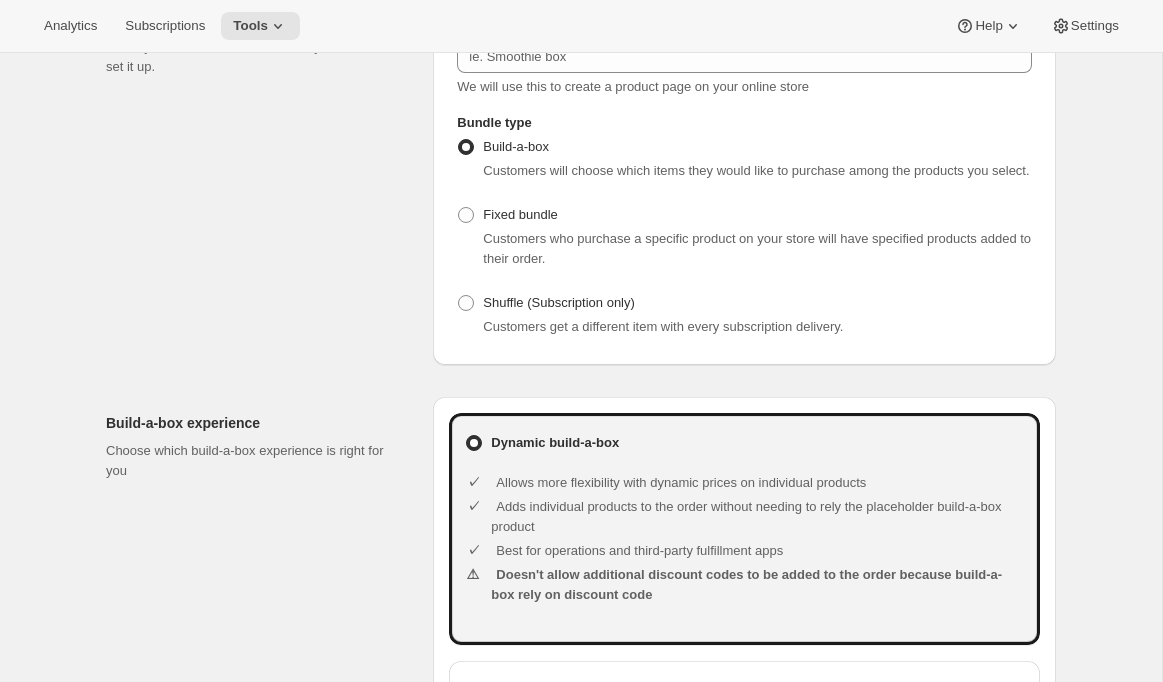 scroll, scrollTop: 0, scrollLeft: 0, axis: both 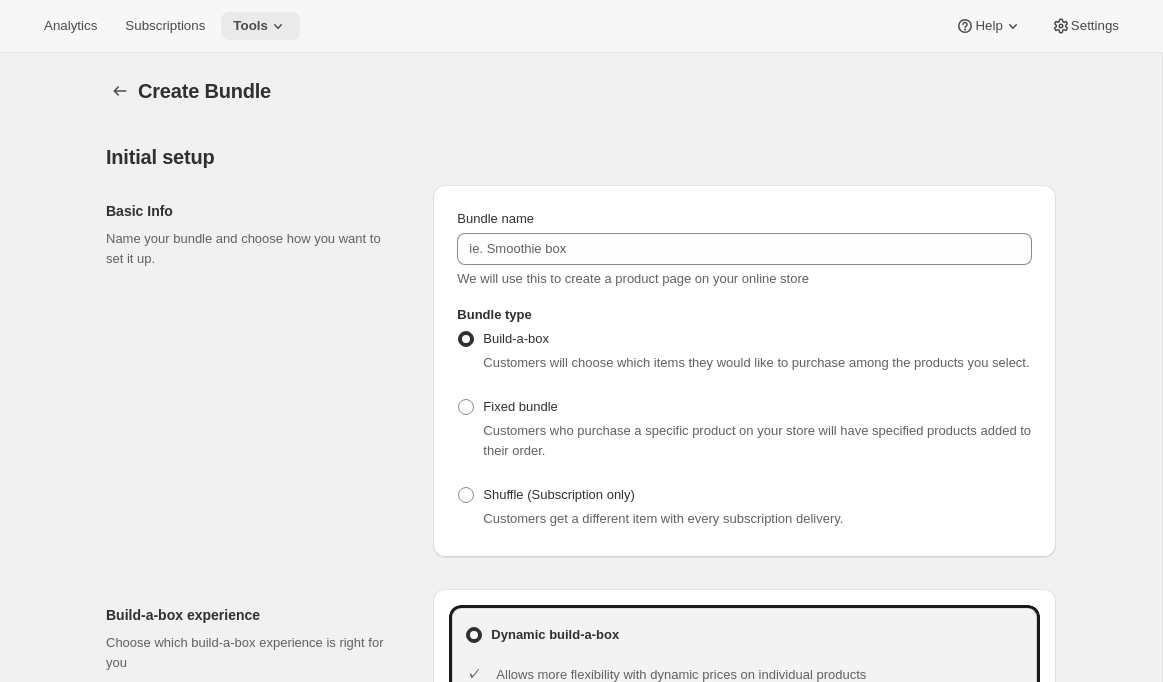 type on "4" 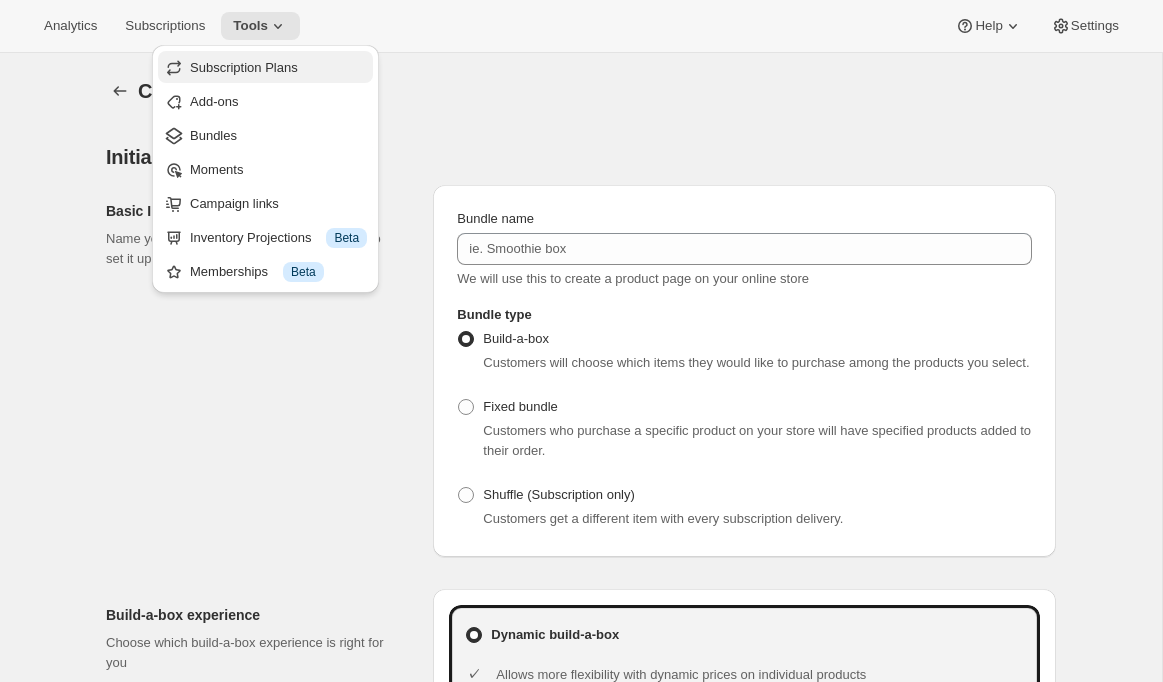 click on "Subscription Plans" at bounding box center [244, 67] 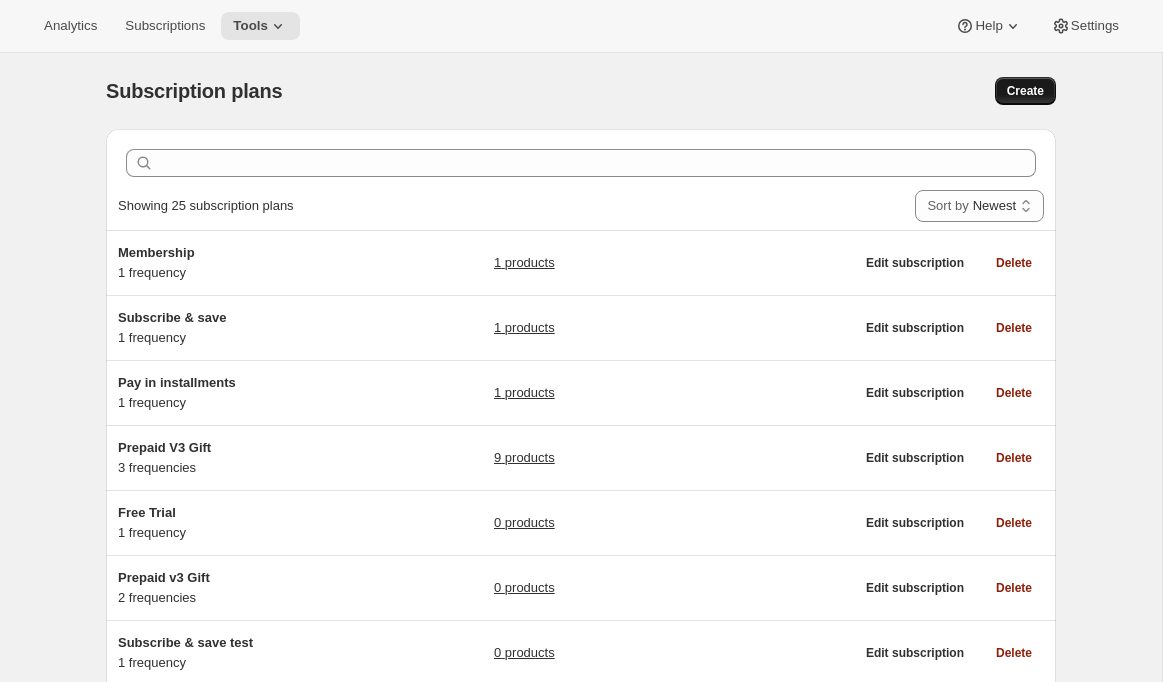 click on "Create" at bounding box center [1025, 91] 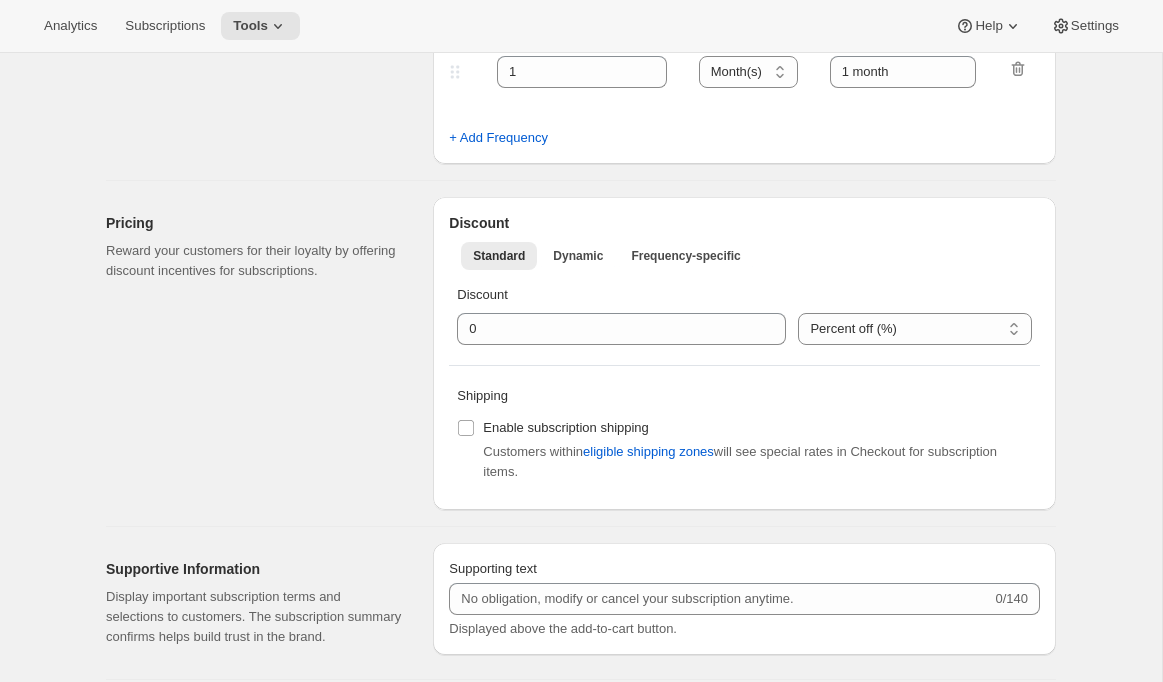 scroll, scrollTop: 799, scrollLeft: 0, axis: vertical 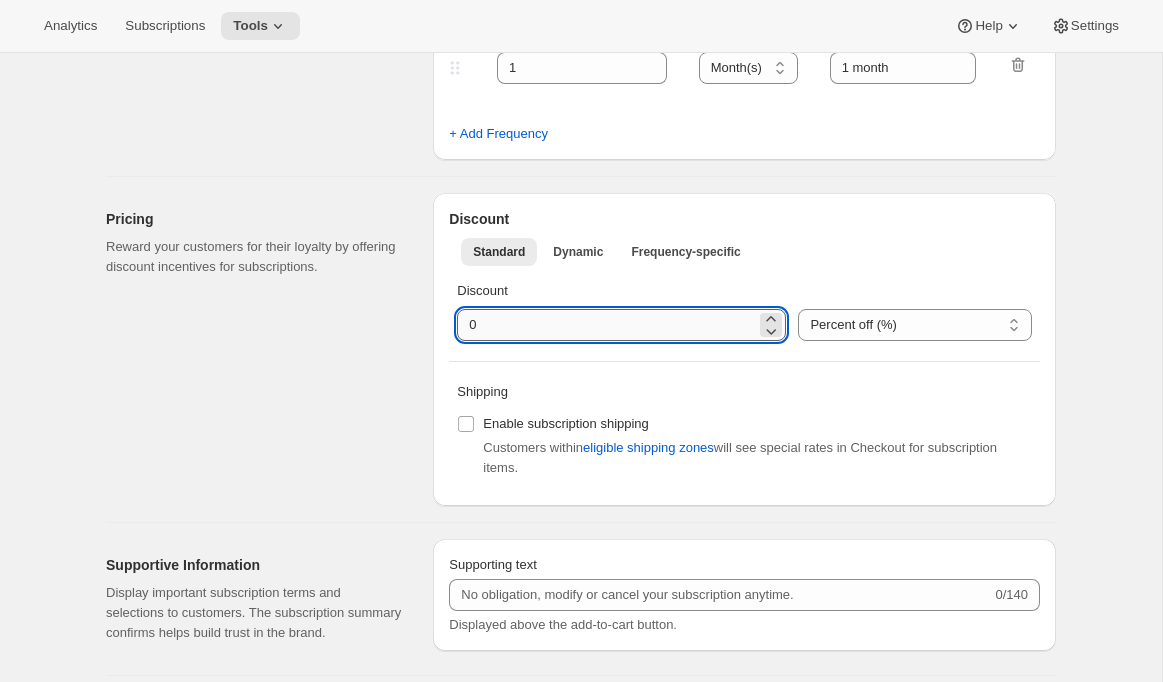 click at bounding box center [606, 325] 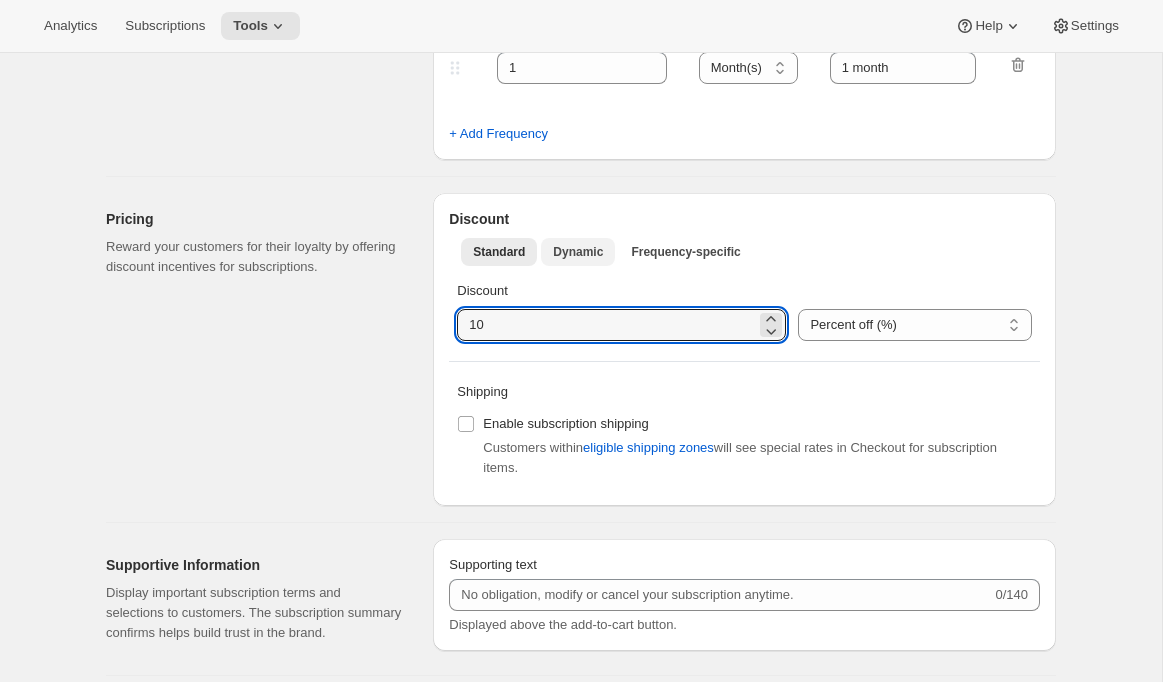 type on "10" 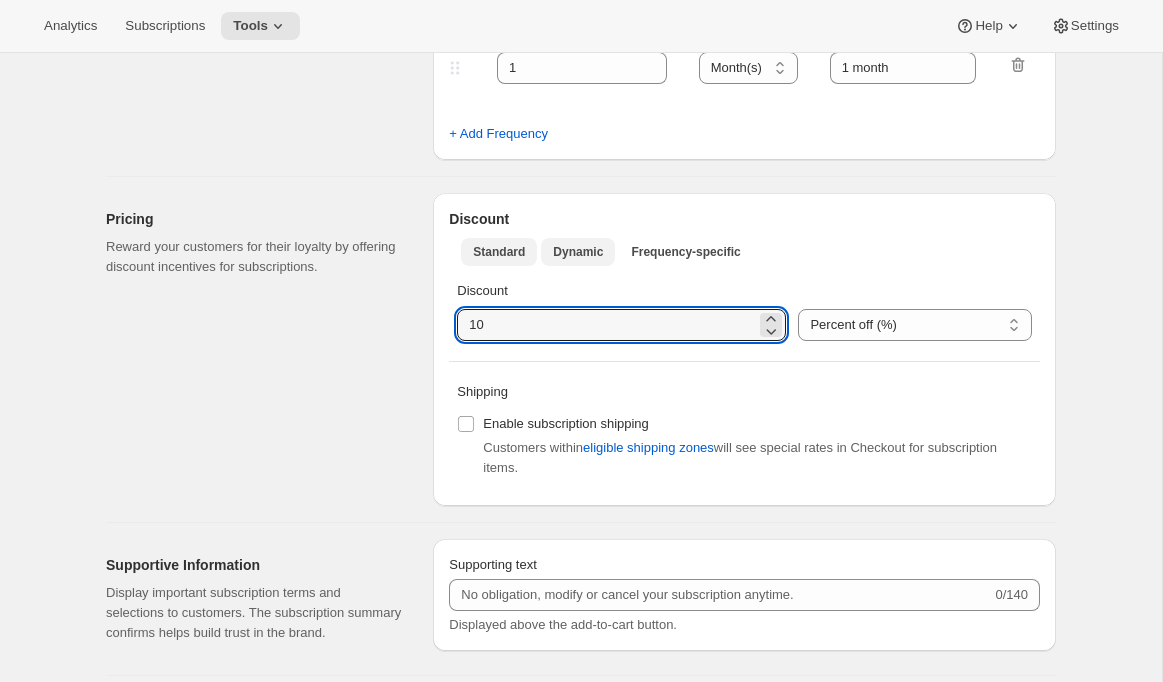 click on "Dynamic" at bounding box center (578, 252) 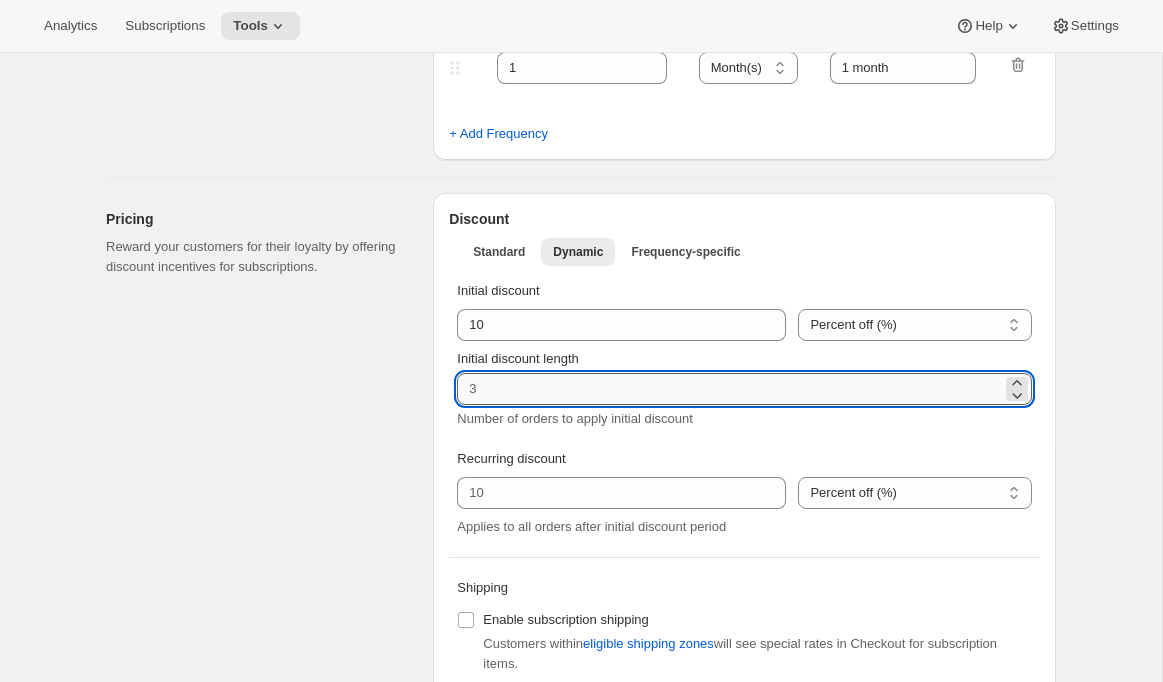 click on "Initial discount length" at bounding box center [729, 389] 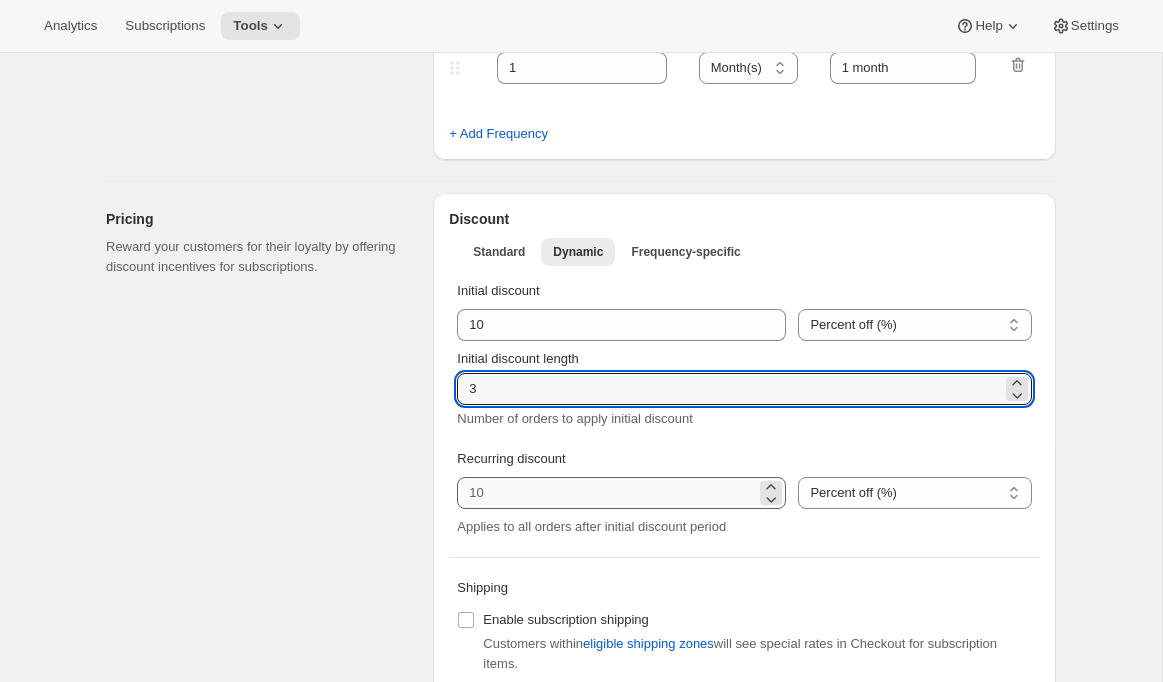 type on "3" 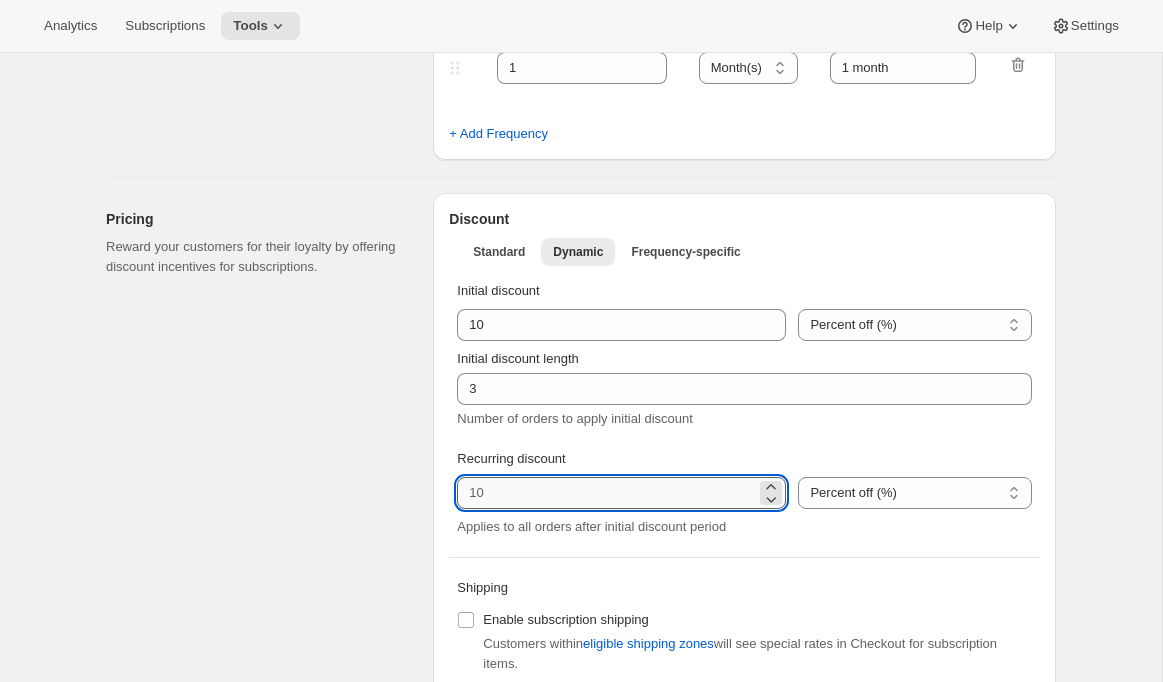 click at bounding box center [606, 493] 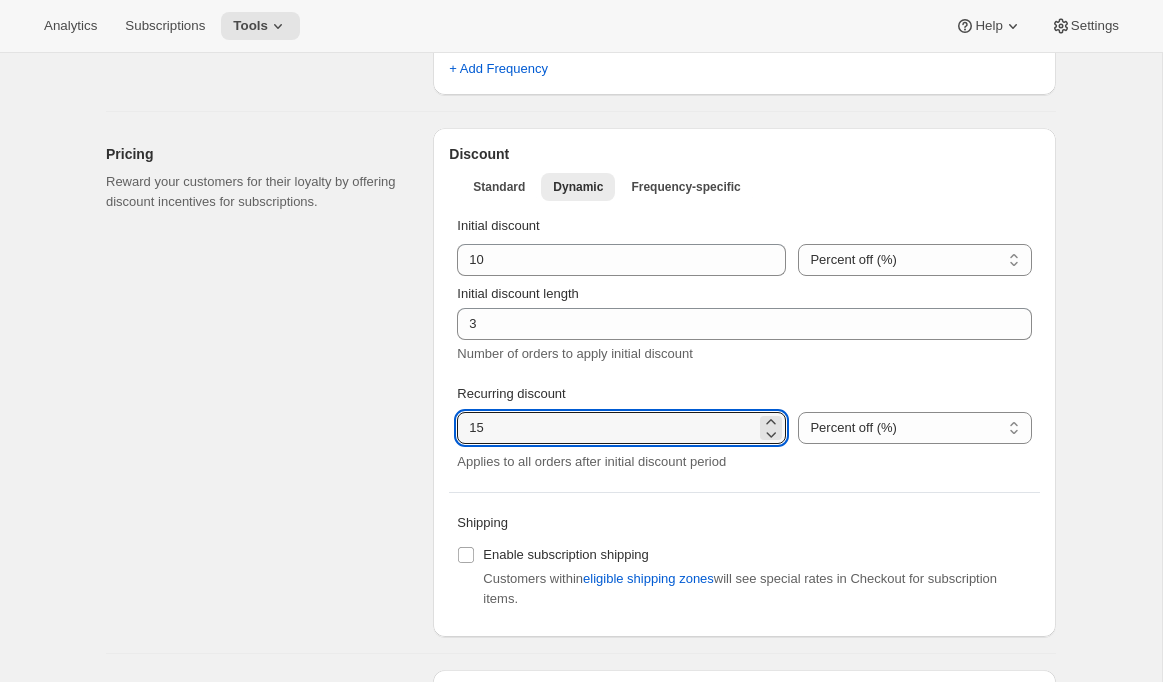 scroll, scrollTop: 911, scrollLeft: 0, axis: vertical 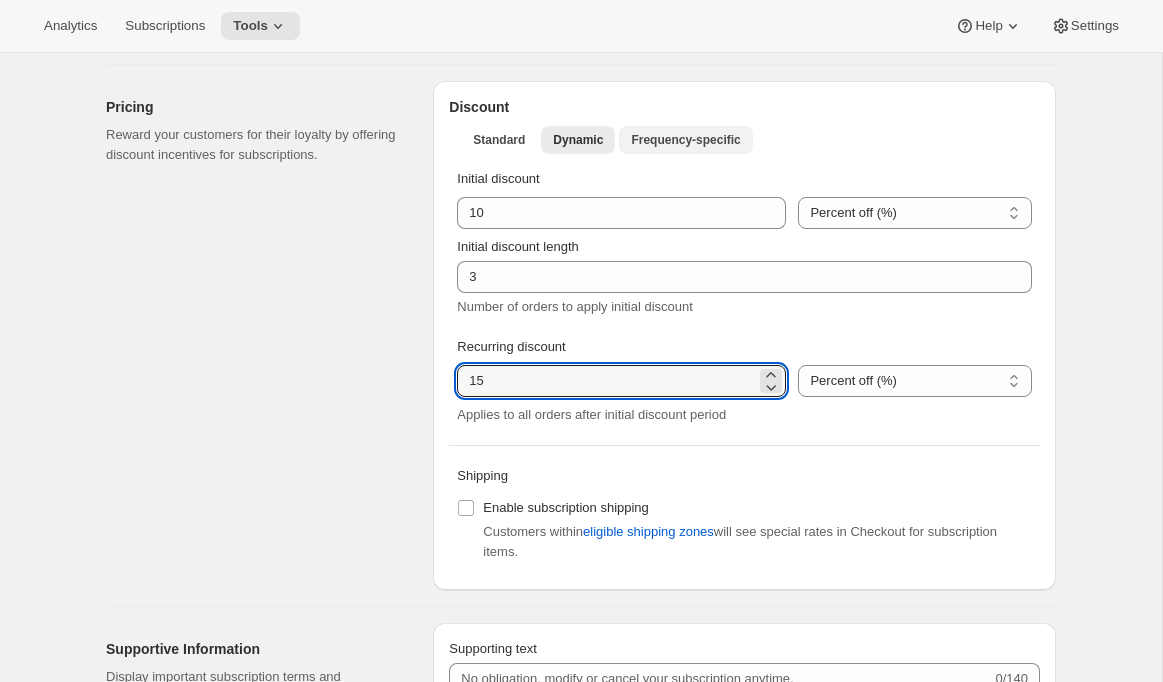 type on "15" 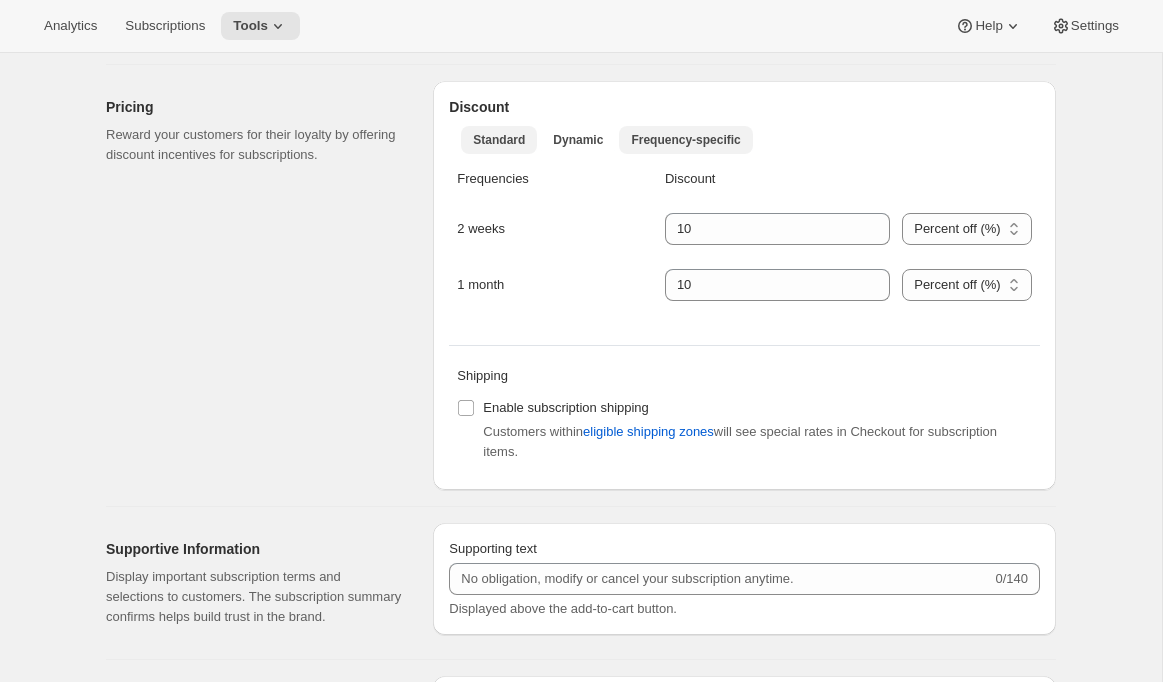 click on "Standard" at bounding box center [499, 140] 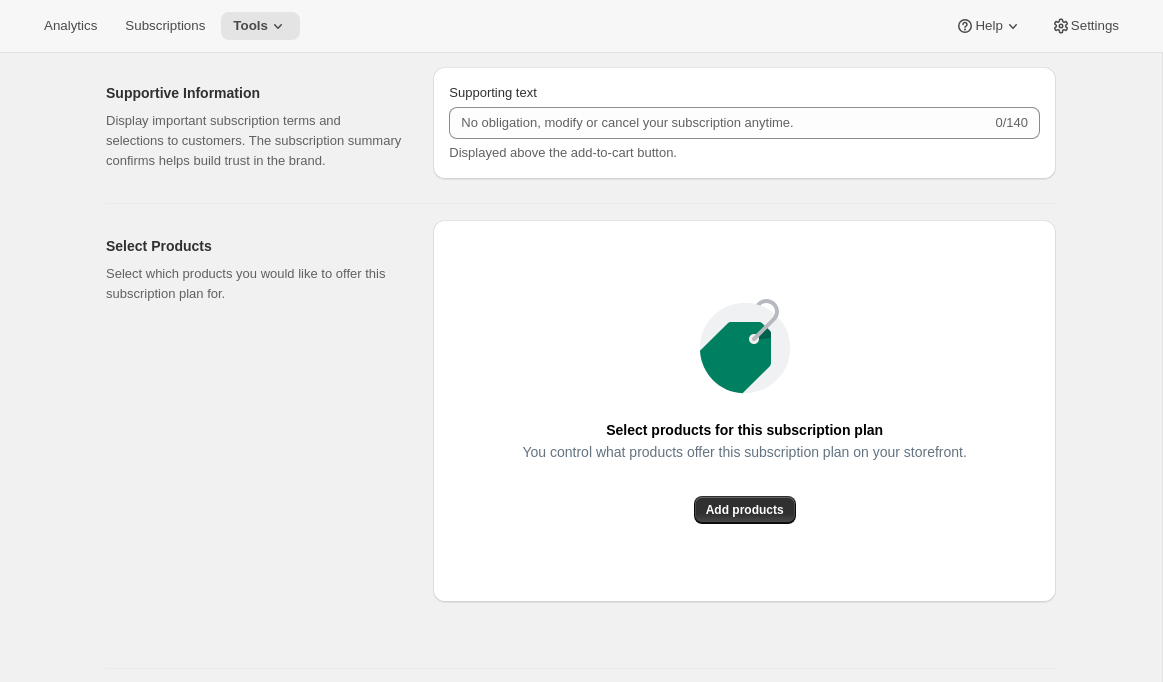 scroll, scrollTop: 1333, scrollLeft: 0, axis: vertical 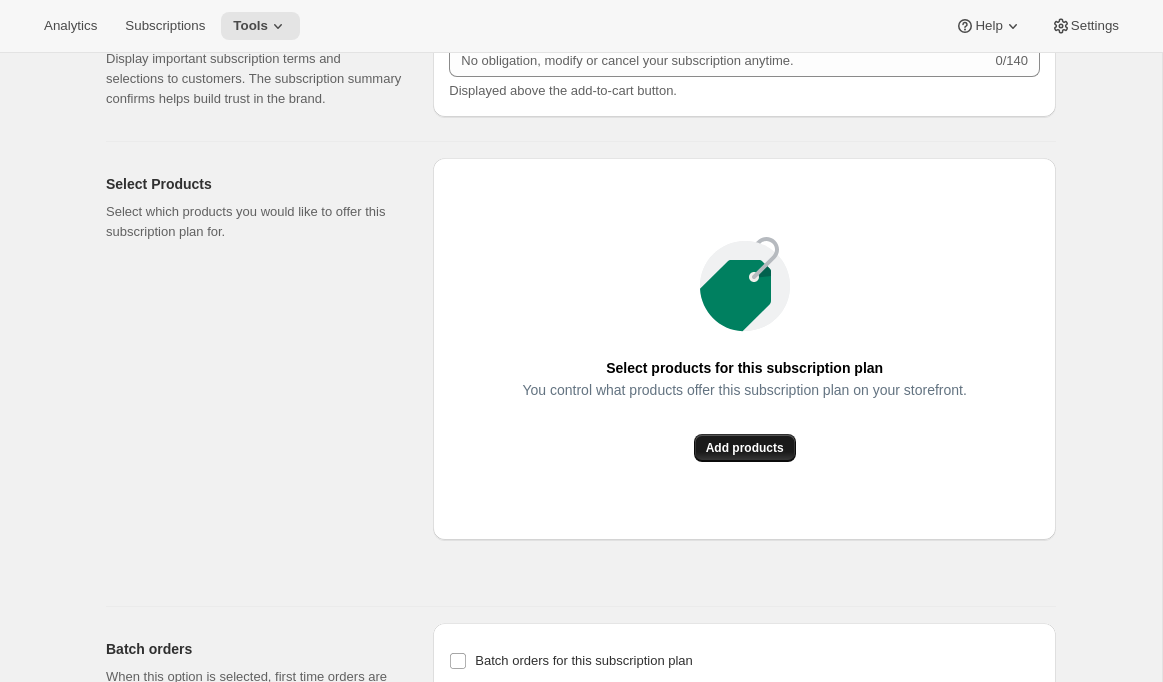 click on "Add products" at bounding box center (745, 448) 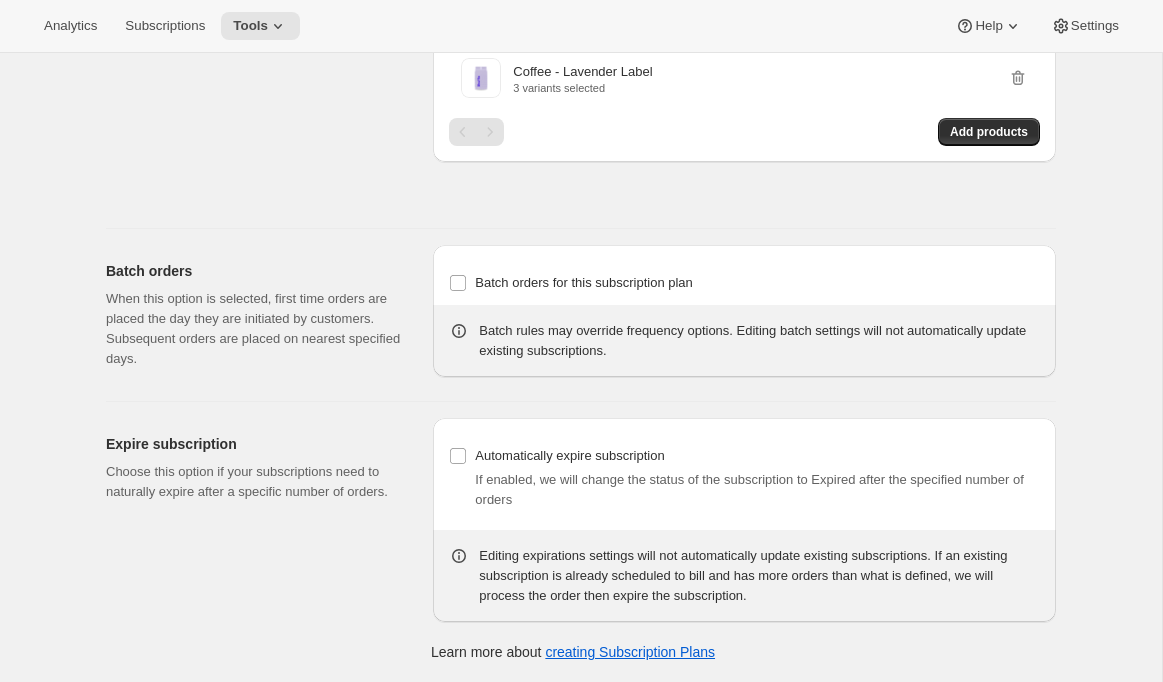 scroll, scrollTop: 1623, scrollLeft: 0, axis: vertical 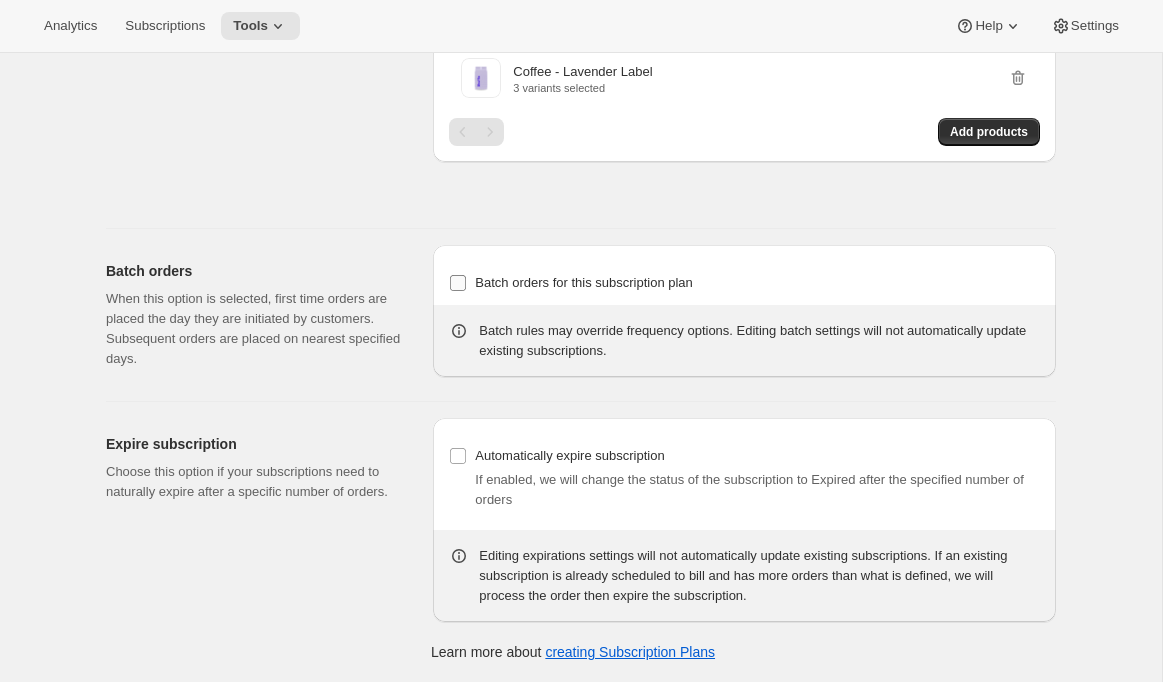 click on "Batch orders for this subscription plan" at bounding box center [584, 282] 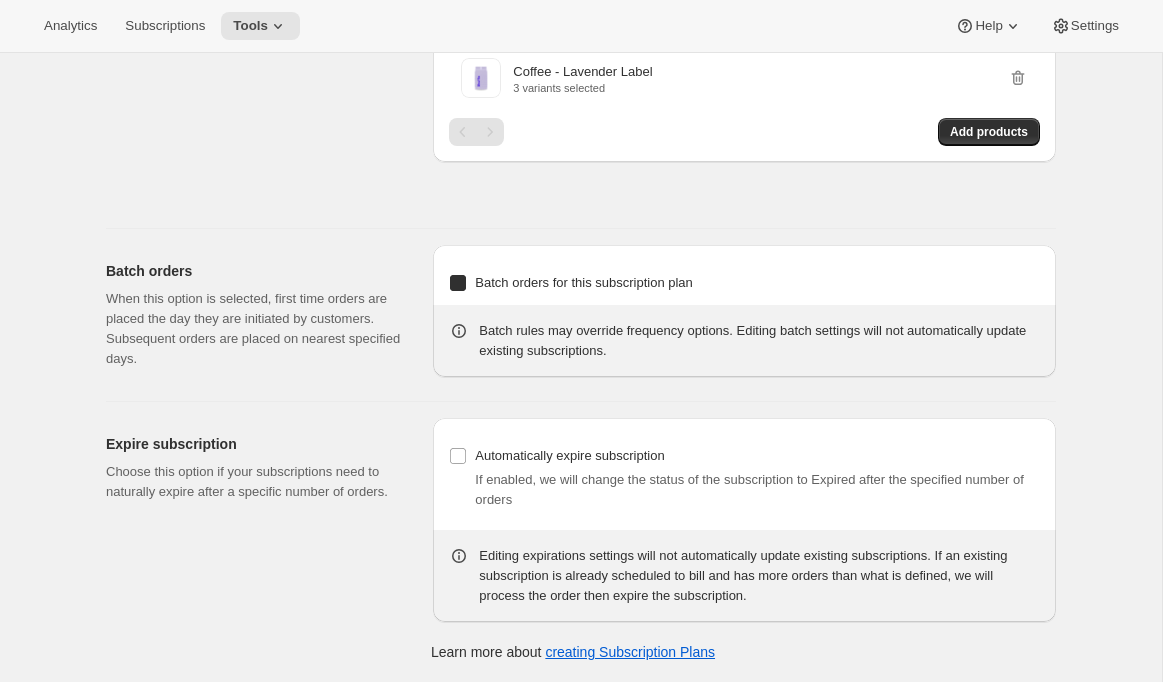 checkbox on "true" 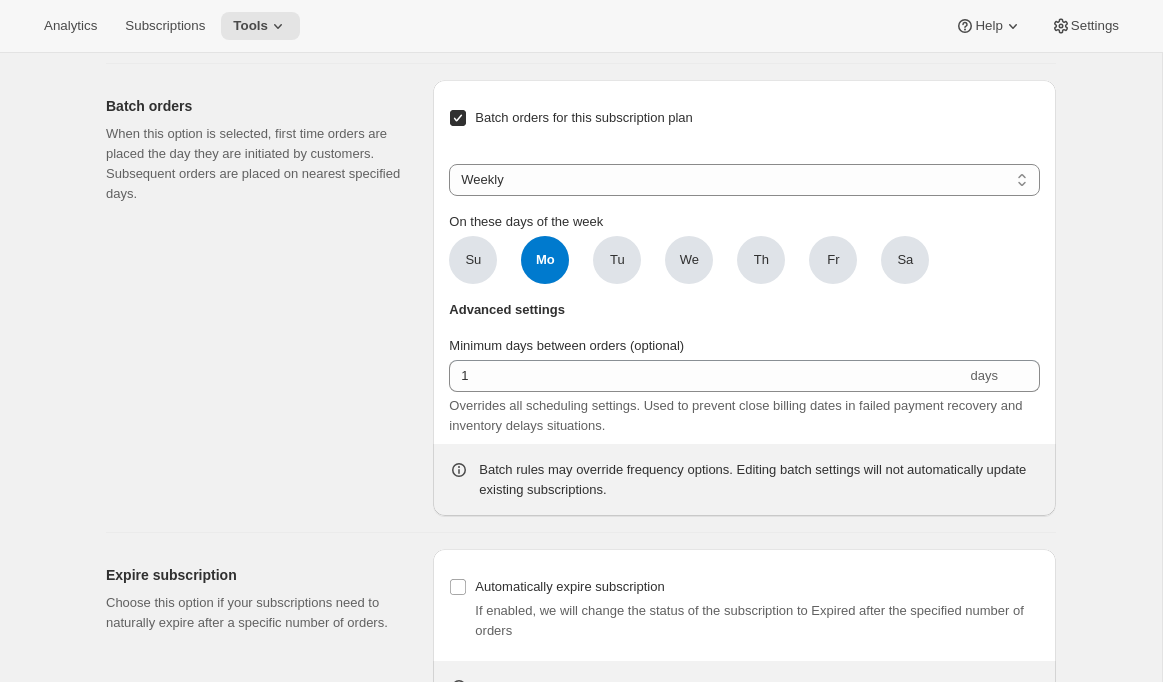 scroll, scrollTop: 1729, scrollLeft: 0, axis: vertical 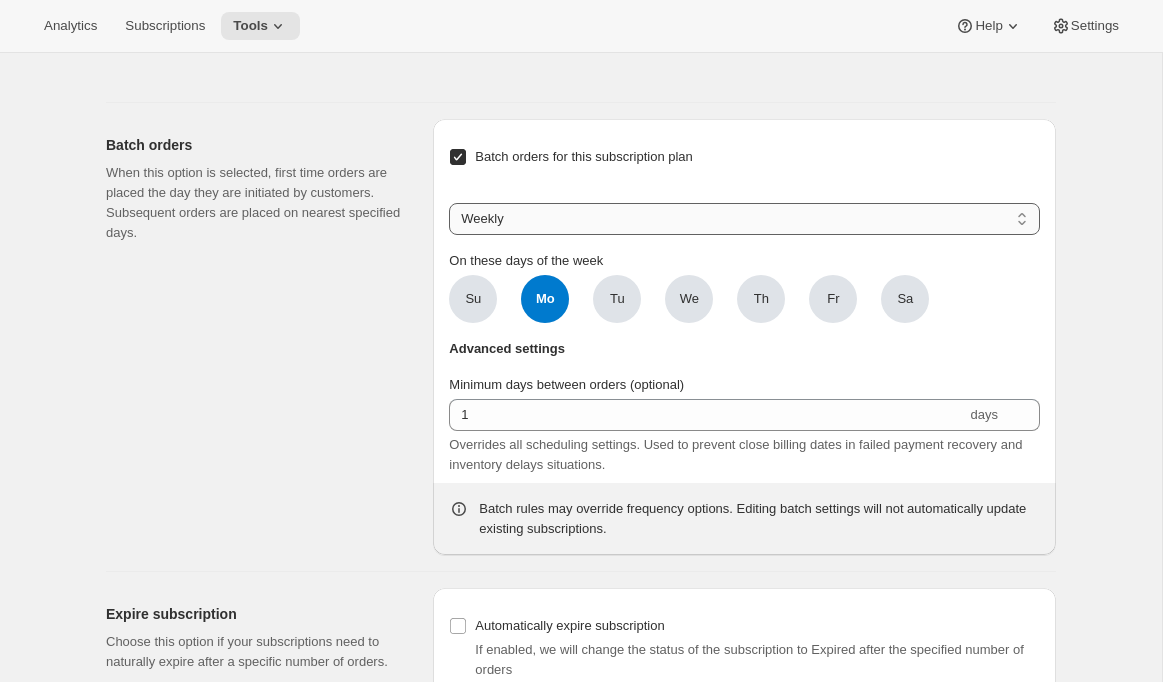 click on "Weekly Monthly Yearly" at bounding box center [744, 219] 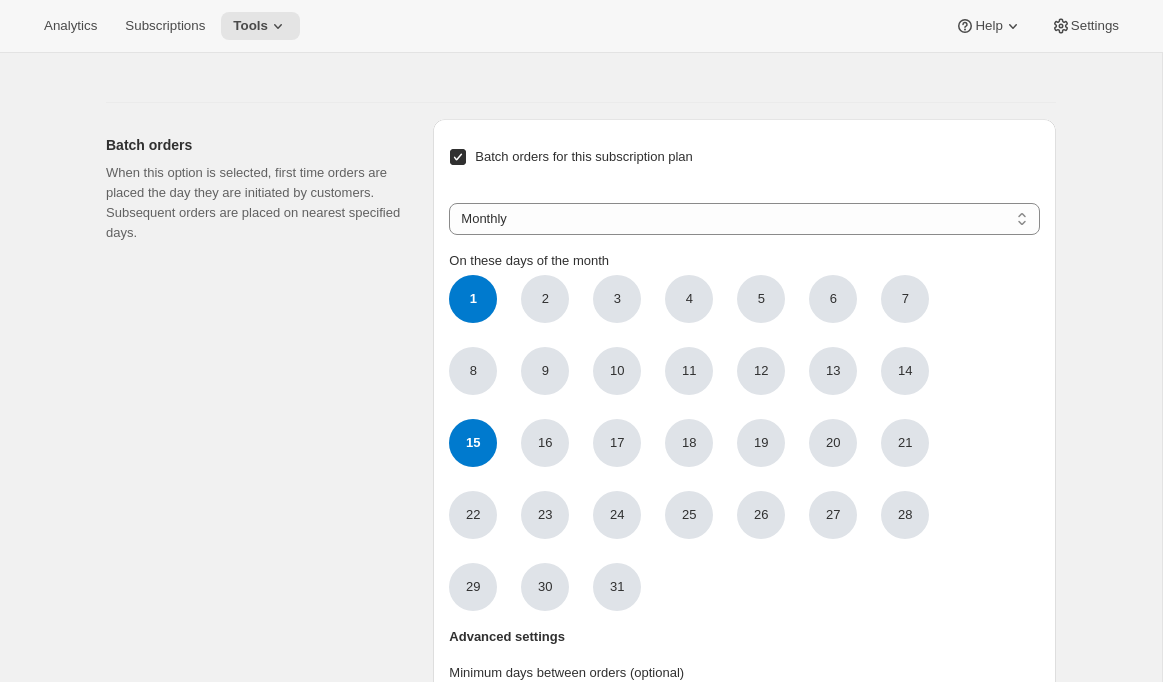 click on "15" at bounding box center (473, 443) 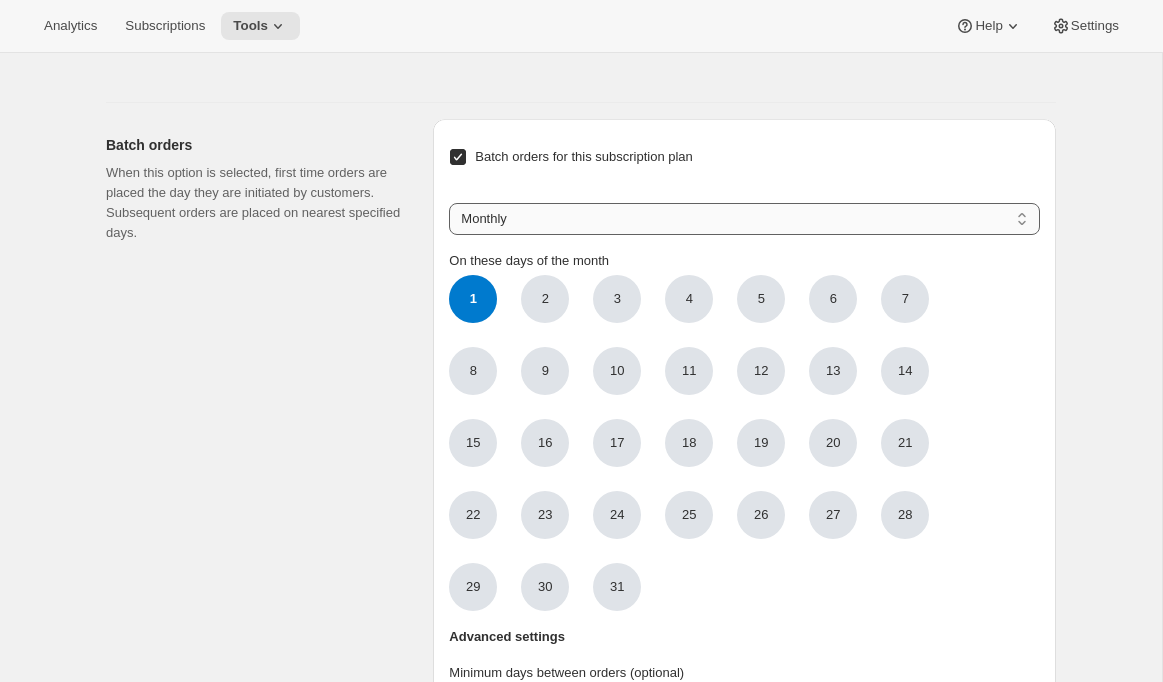 click on "Weekly Monthly Yearly" at bounding box center (744, 219) 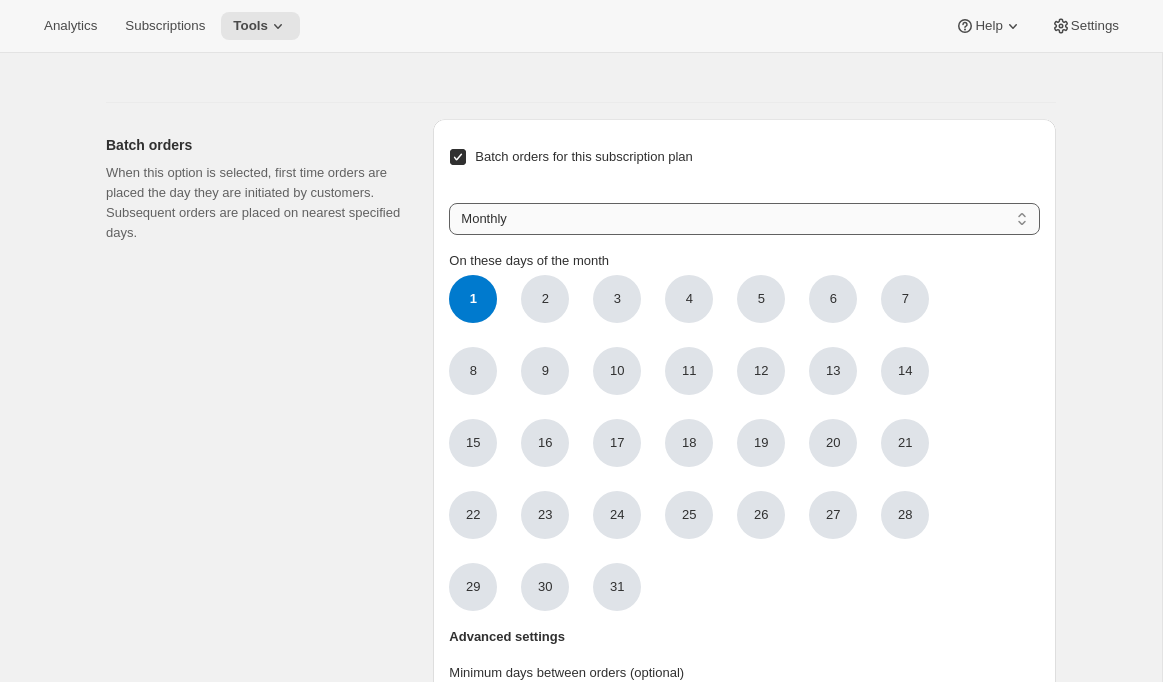 select on "YEARDAY" 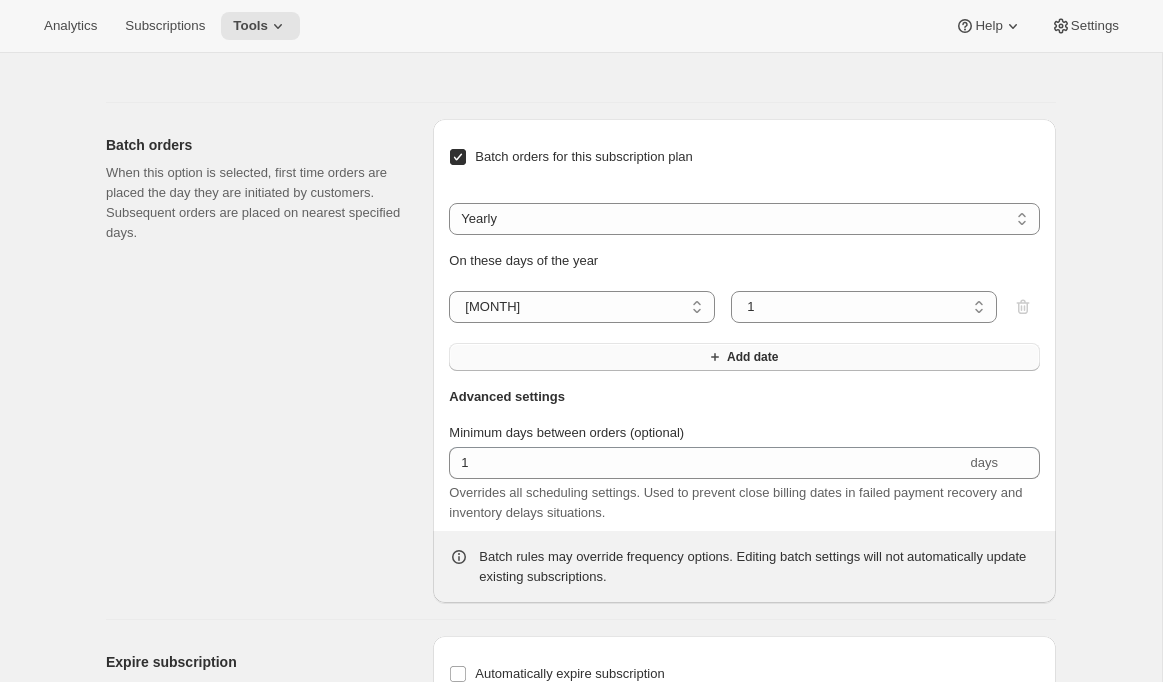 click on "Add date" at bounding box center [744, 357] 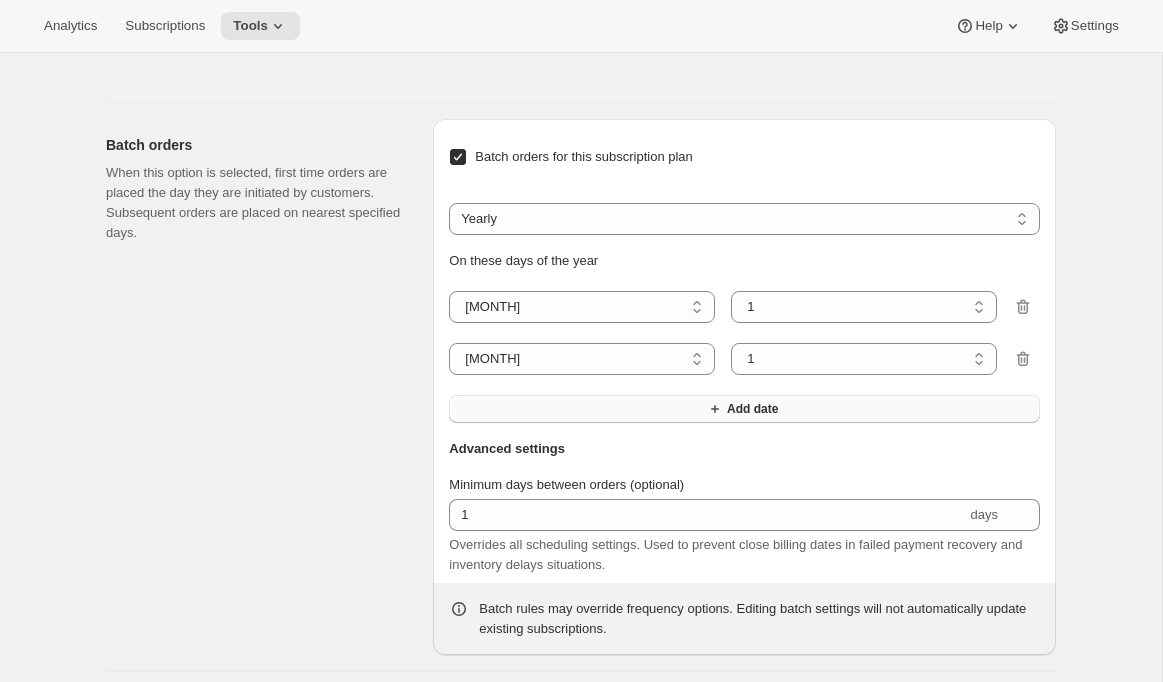 click on "Add date" at bounding box center (744, 409) 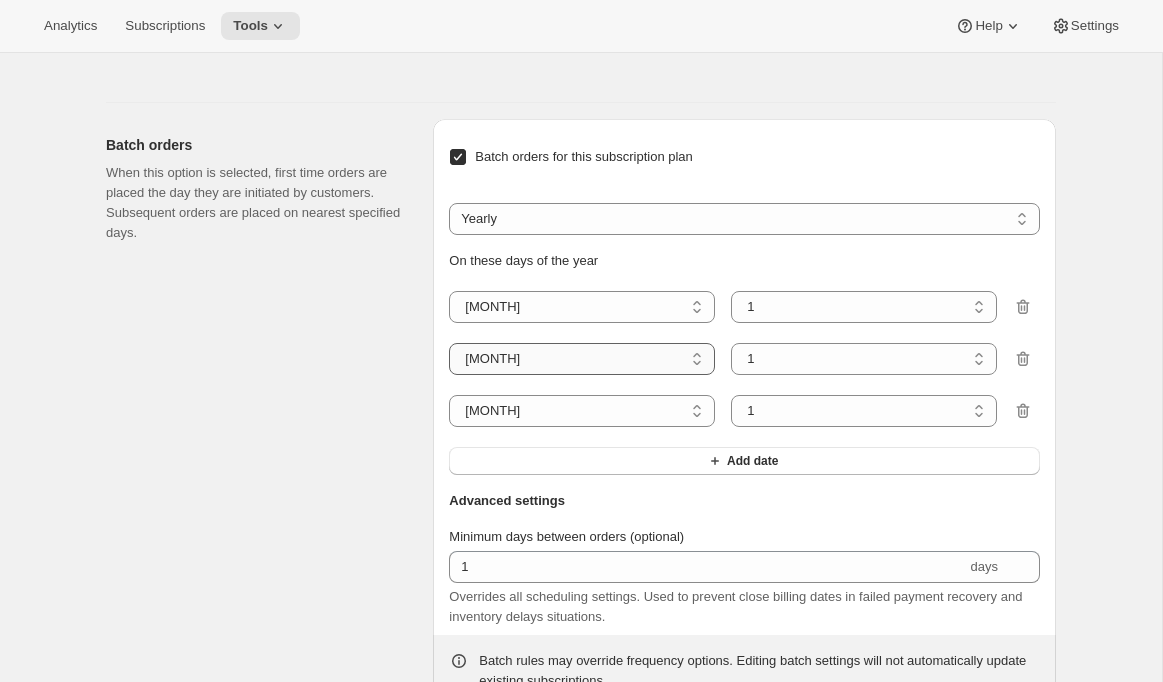 click on "[MONTH] [MONTH] [MONTH] [MONTH] [MONTH] [MONTH] [MONTH] [MONTH] [MONTH] [MONTH] [MONTH] [MONTH]" at bounding box center [582, 359] 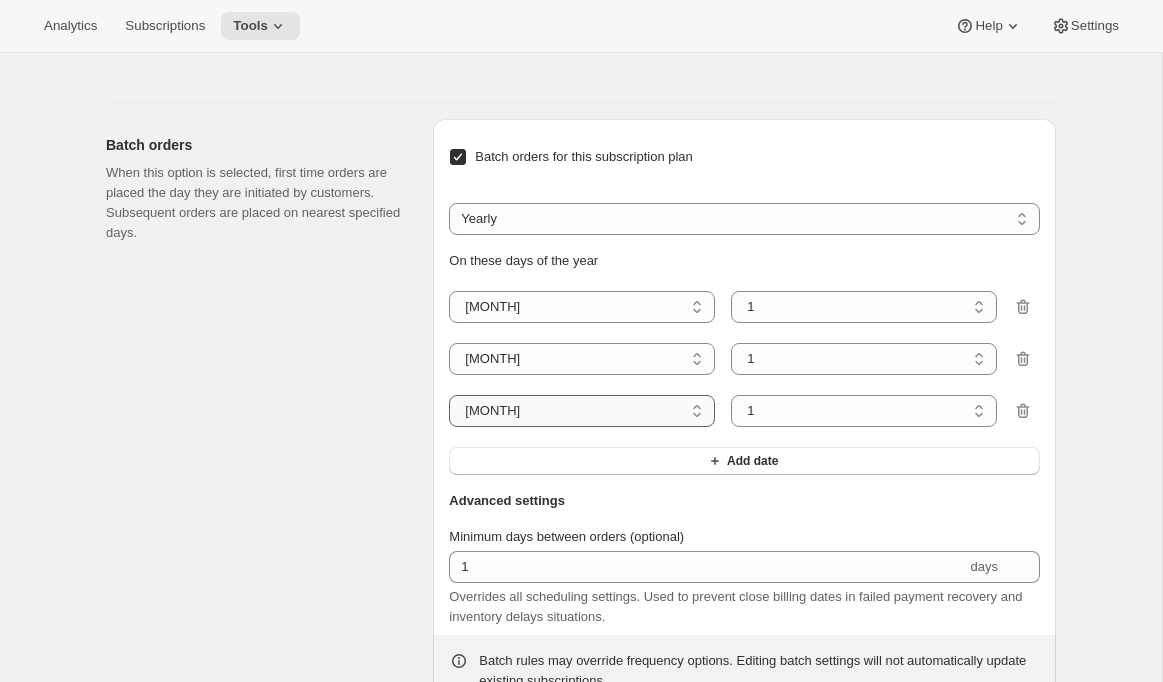 click on "[MONTH] [MONTH] [MONTH] [MONTH] [MONTH] [MONTH] [MONTH] [MONTH] [MONTH] [MONTH] [MONTH] [MONTH]" at bounding box center (582, 411) 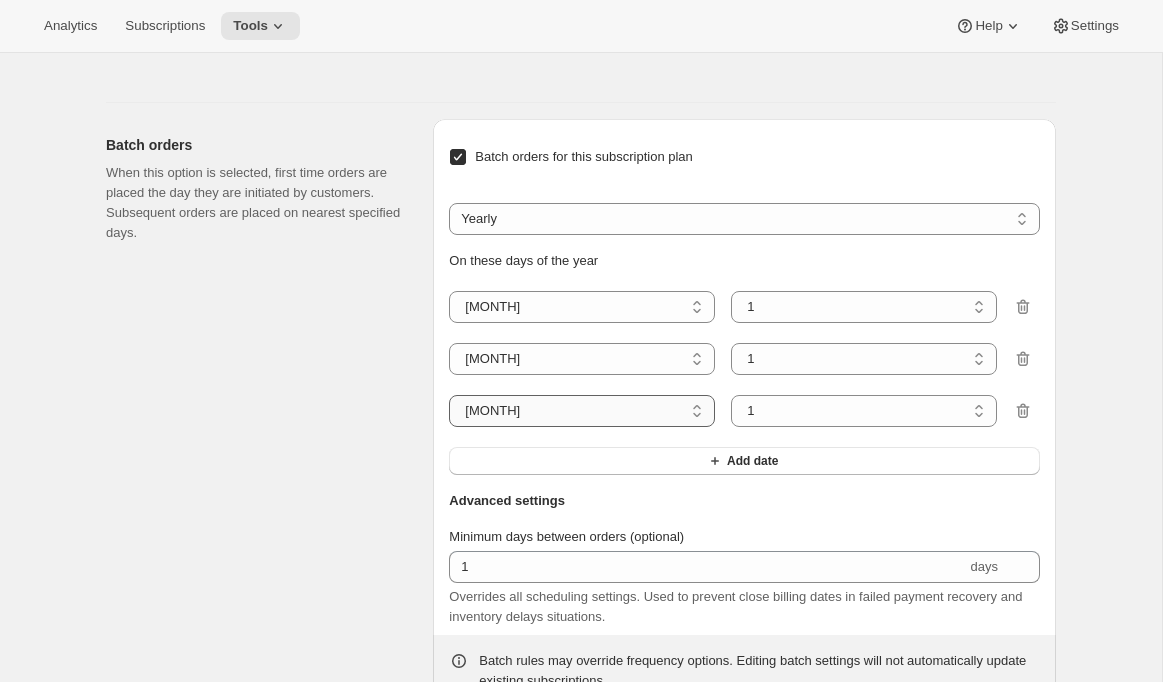 select on "7" 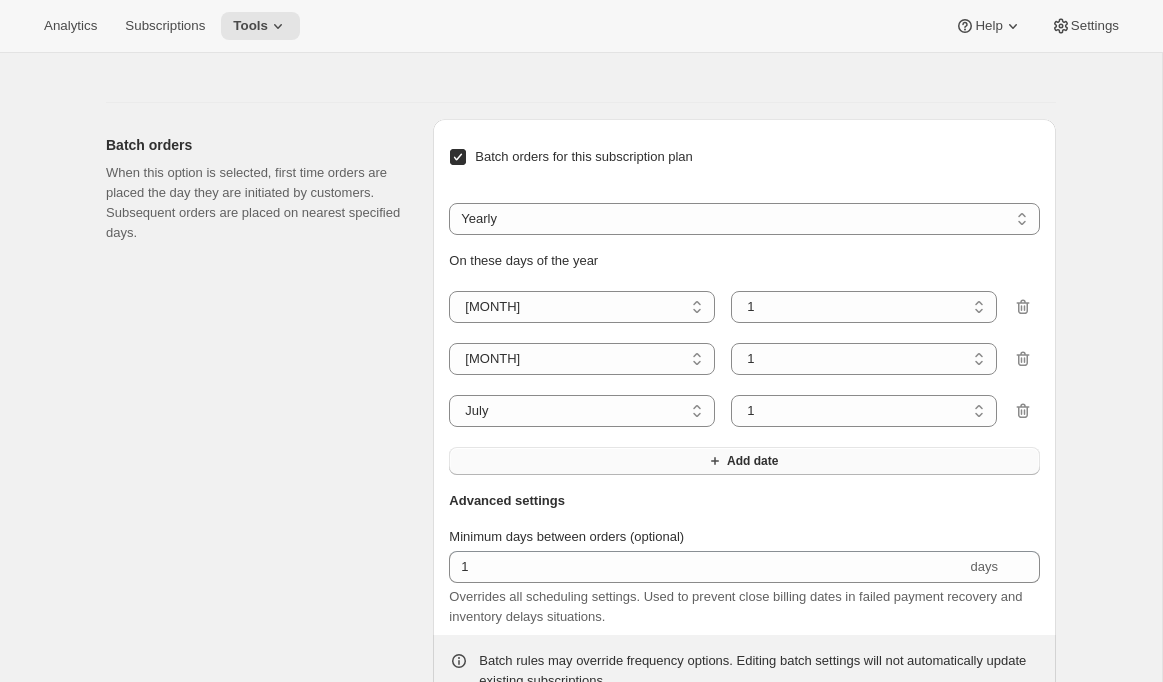 click on "Add date" at bounding box center [744, 461] 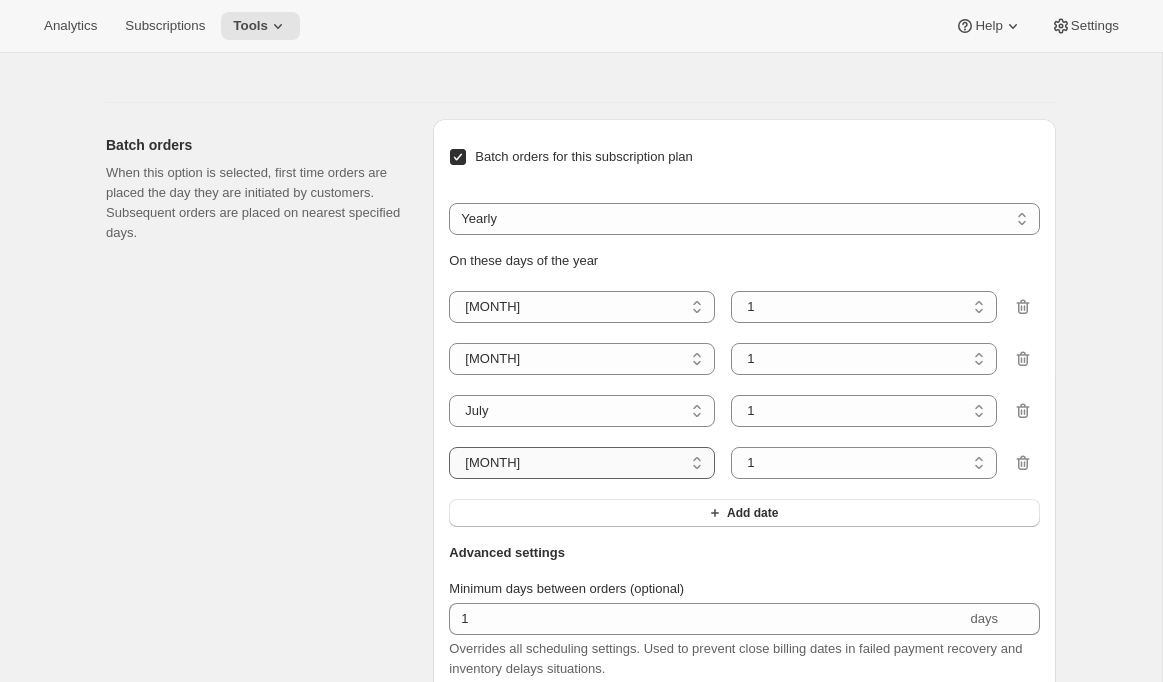 click on "[MONTH] [MONTH] [MONTH] [MONTH] [MONTH] [MONTH] [MONTH] [MONTH] [MONTH] [MONTH] [MONTH] [MONTH]" at bounding box center [582, 463] 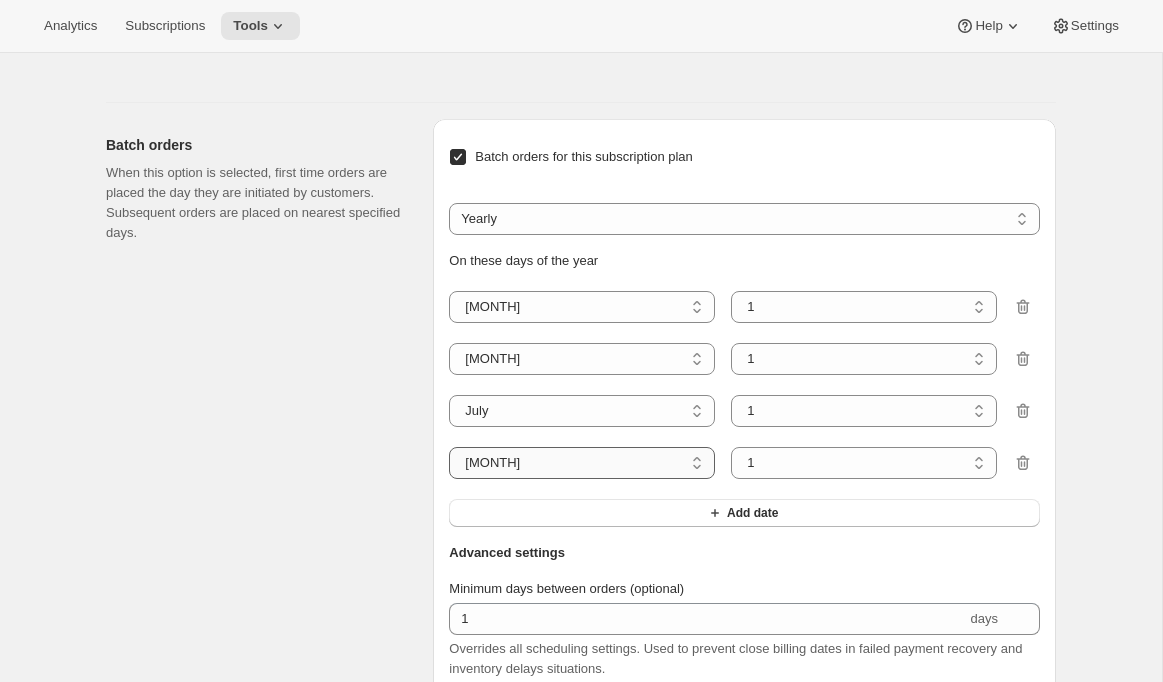 select on "10" 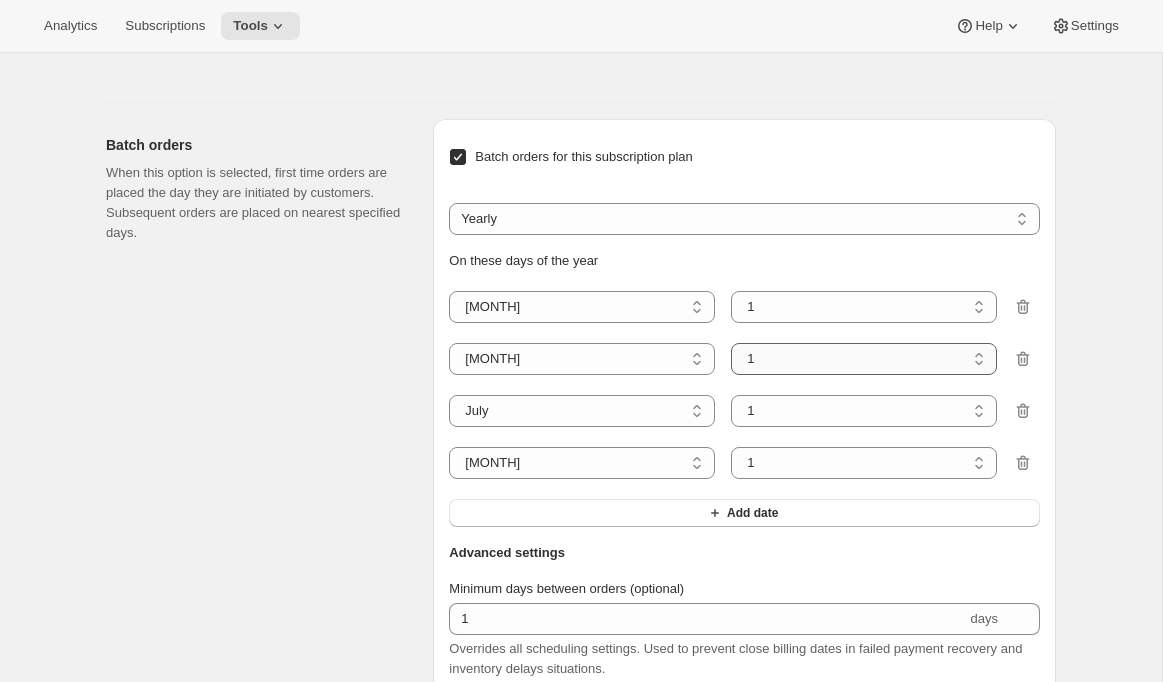 click on "1 2 3 4 5 6 7 8 9 10 11 12 13 14 15 16 17 18 19 20 21 22 23 24 25 26 27 28 29 30" at bounding box center (864, 359) 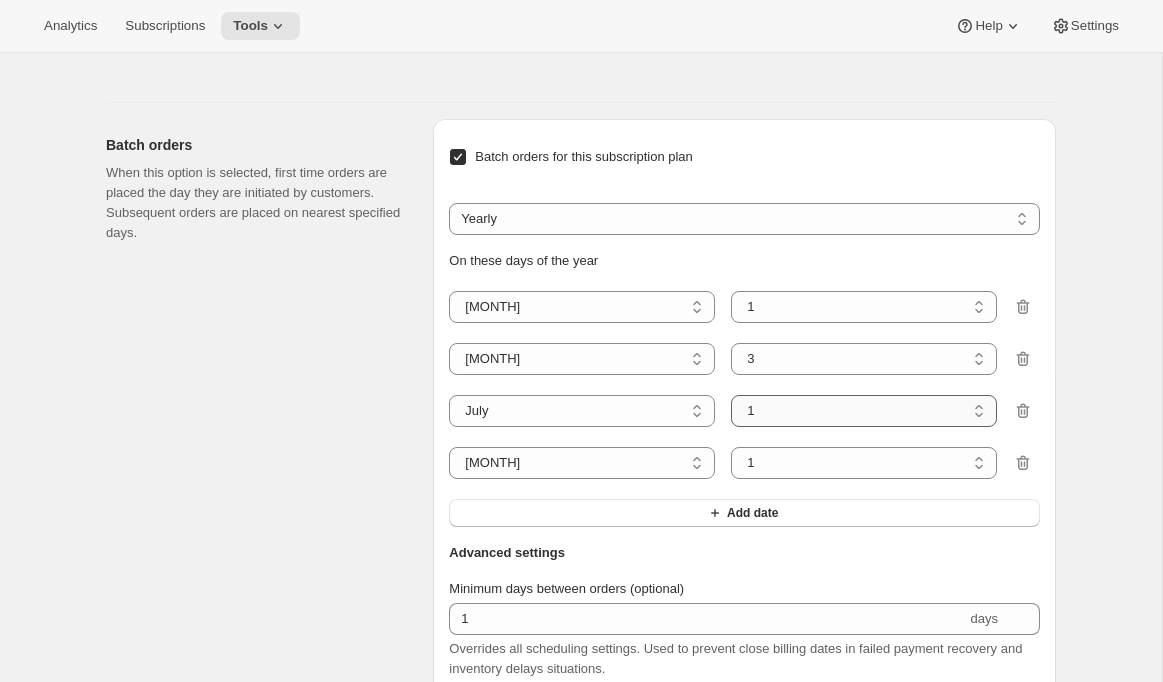 click on "1 2 3 4 5 6 7 8 9 10 11 12 13 14 15 16 17 18 19 20 21 22 23 24 25 26 27 28 29 30 31" at bounding box center [864, 411] 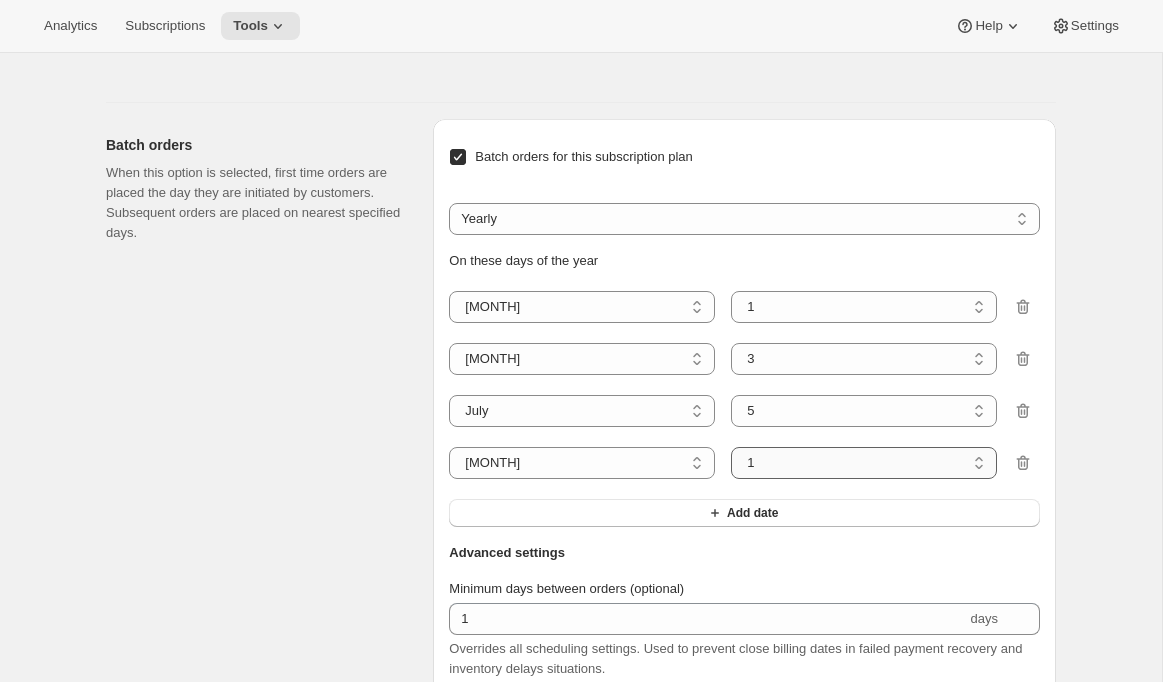 click on "1 2 3 4 5 6 7 8 9 10 11 12 13 14 15 16 17 18 19 20 21 22 23 24 25 26 27 28 29 30 31" at bounding box center (864, 463) 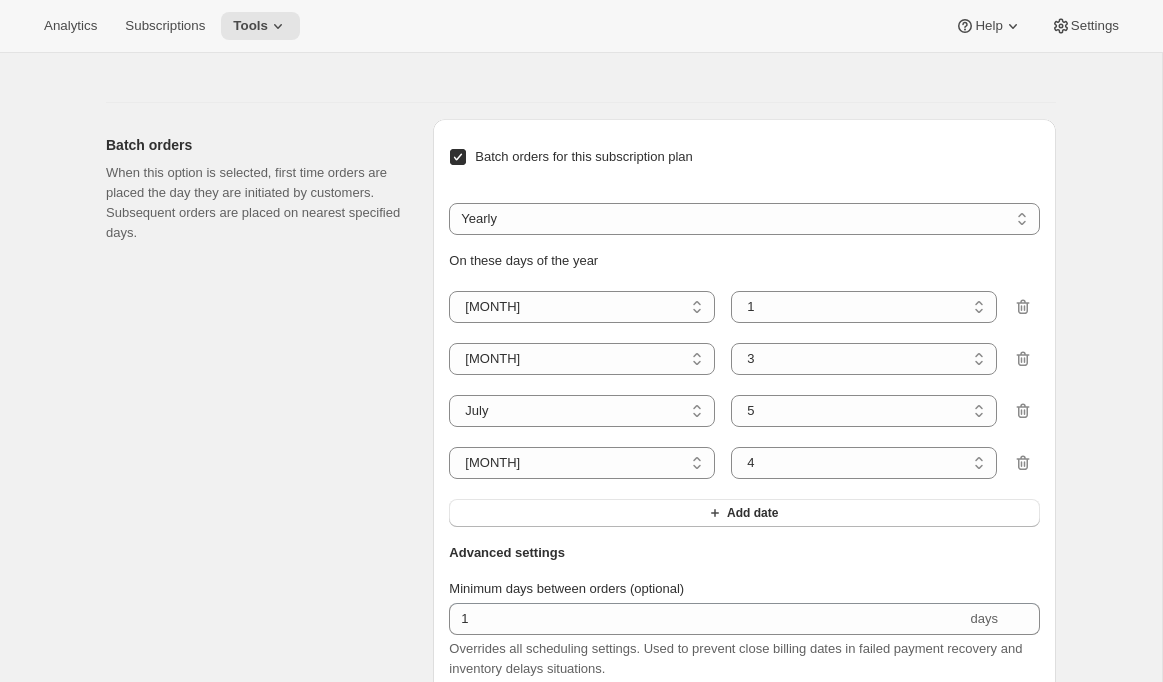 click on "Batch orders for this subscription plan" at bounding box center (584, 157) 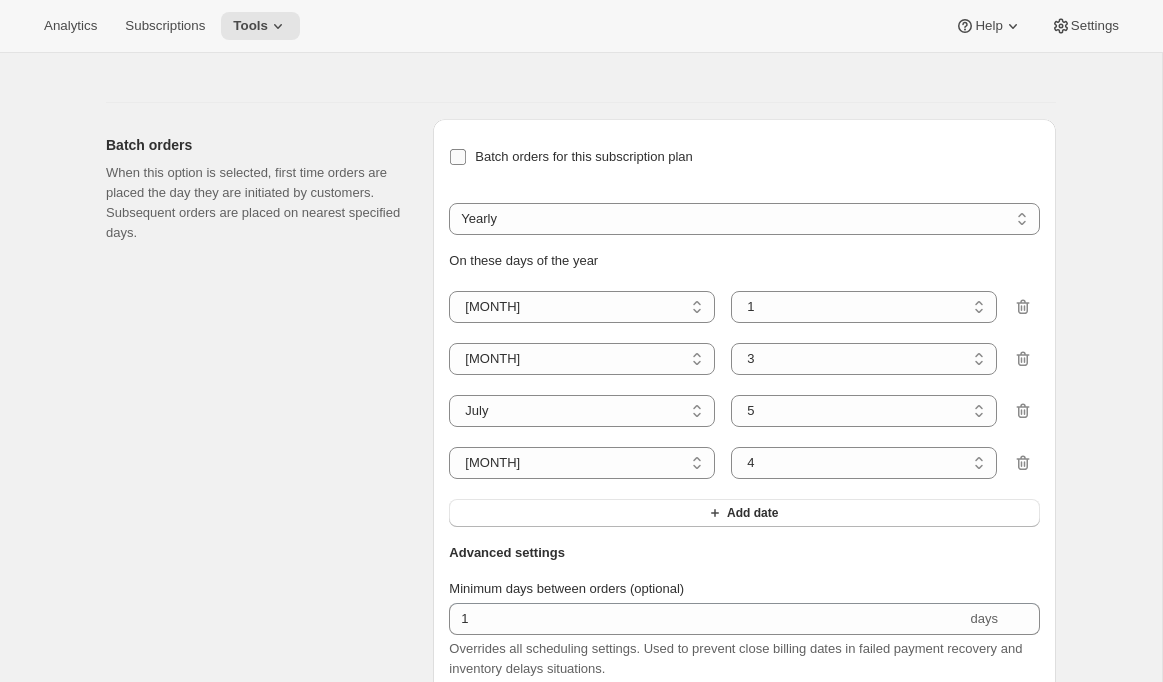checkbox on "false" 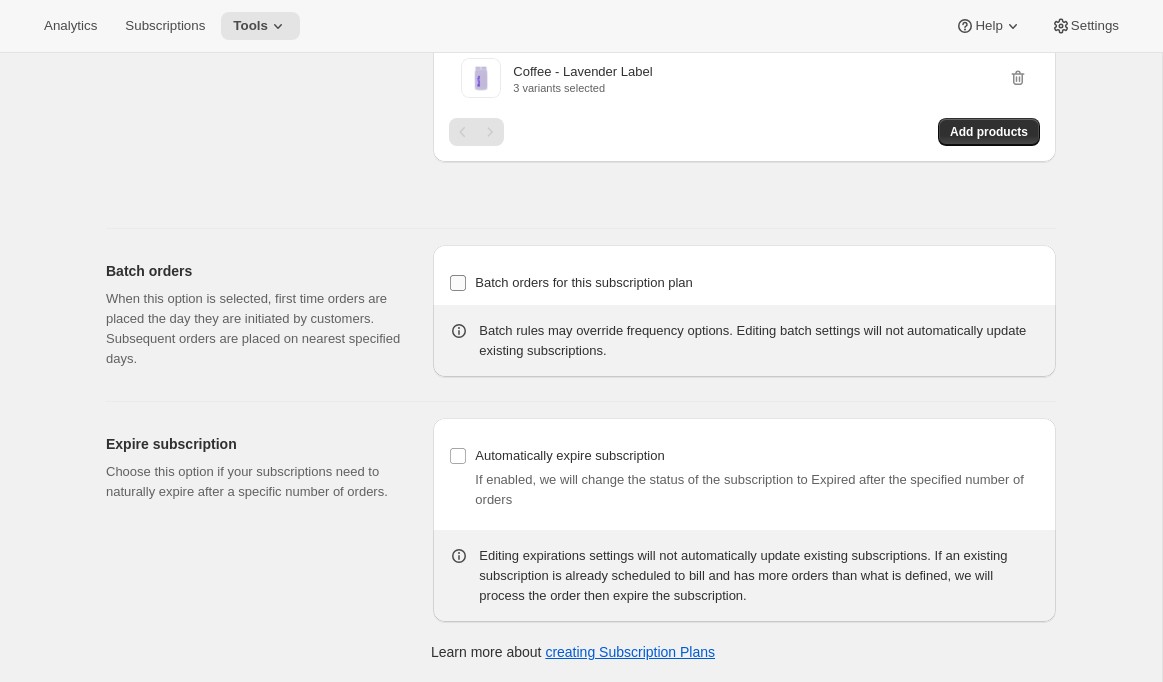 scroll, scrollTop: 1623, scrollLeft: 0, axis: vertical 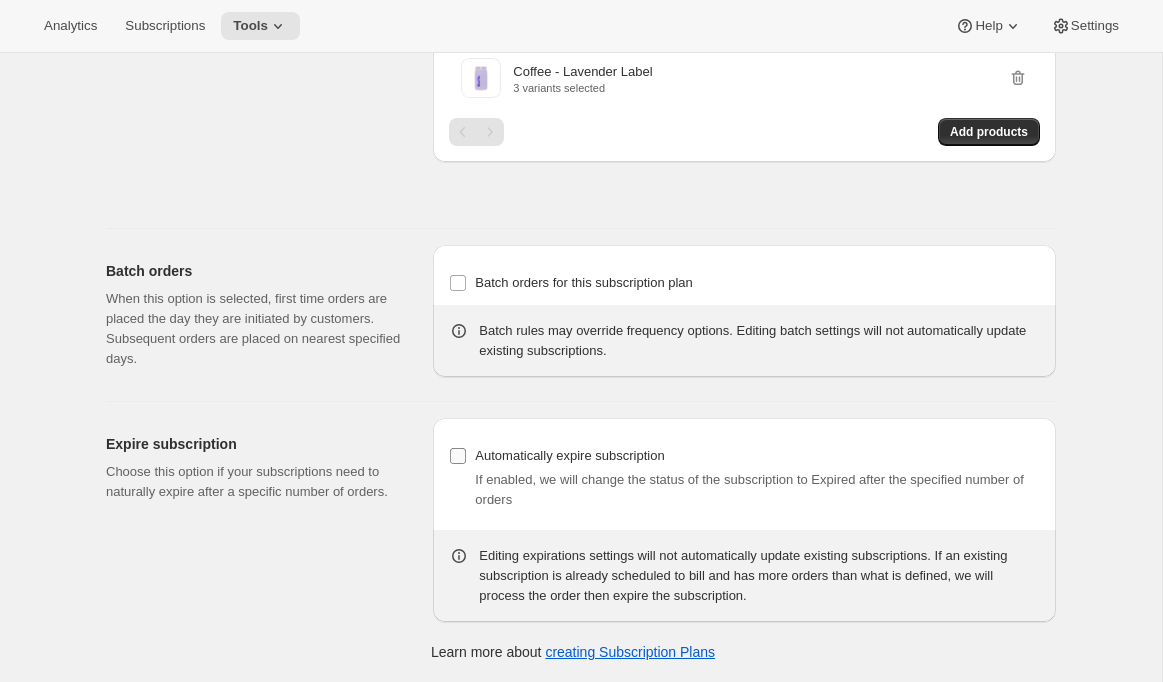 click on "Automatically expire subscription" at bounding box center (569, 455) 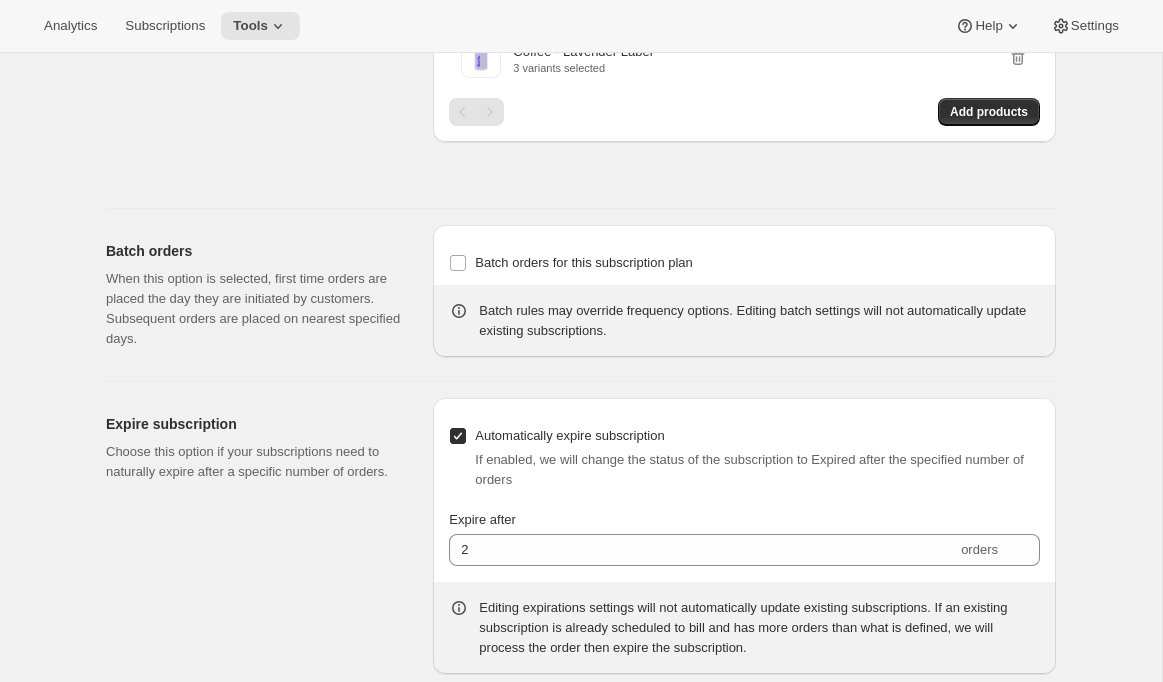 click on "Automatically expire subscription" at bounding box center (569, 435) 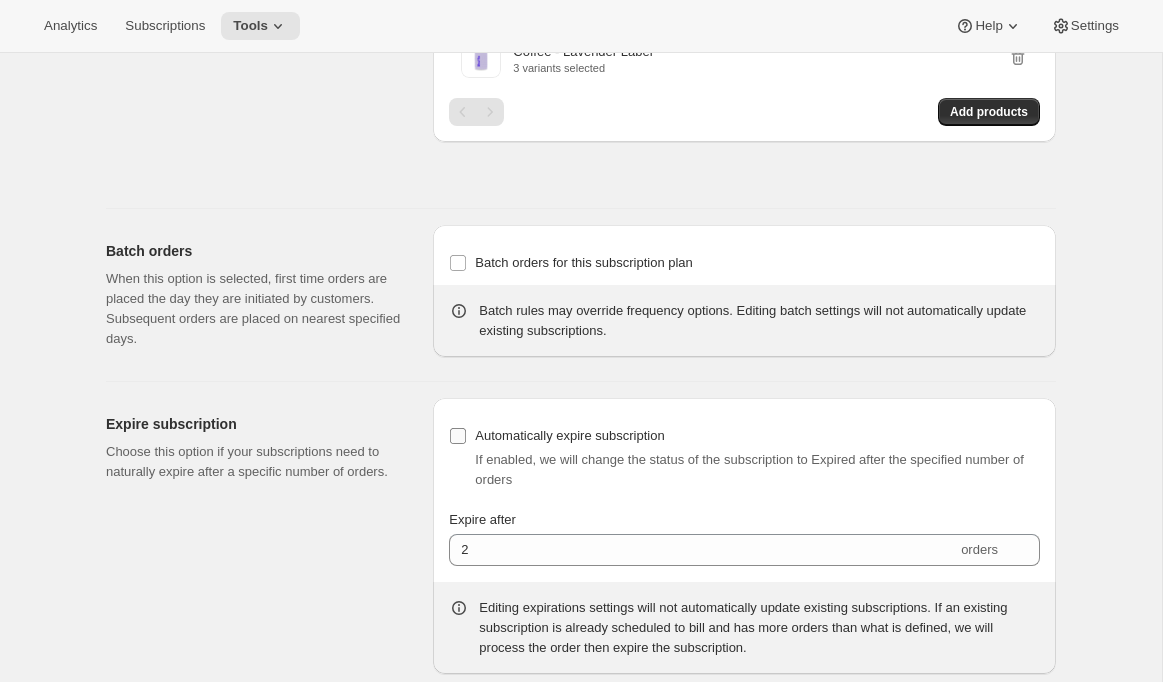 checkbox on "false" 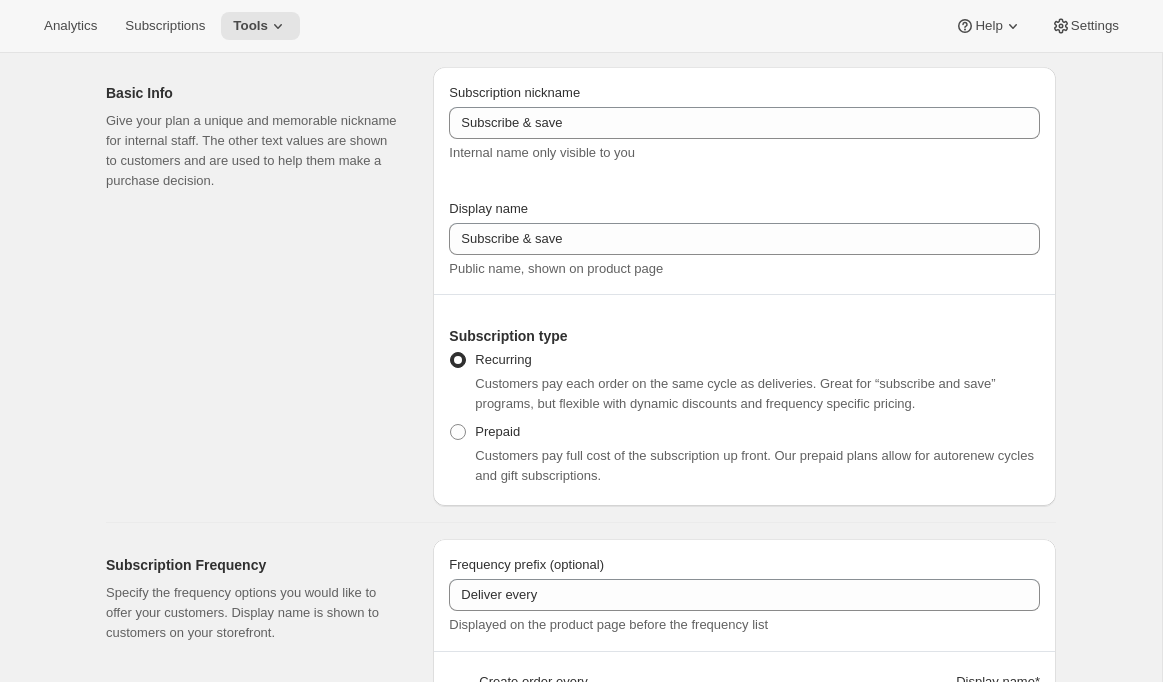 scroll, scrollTop: 77, scrollLeft: 0, axis: vertical 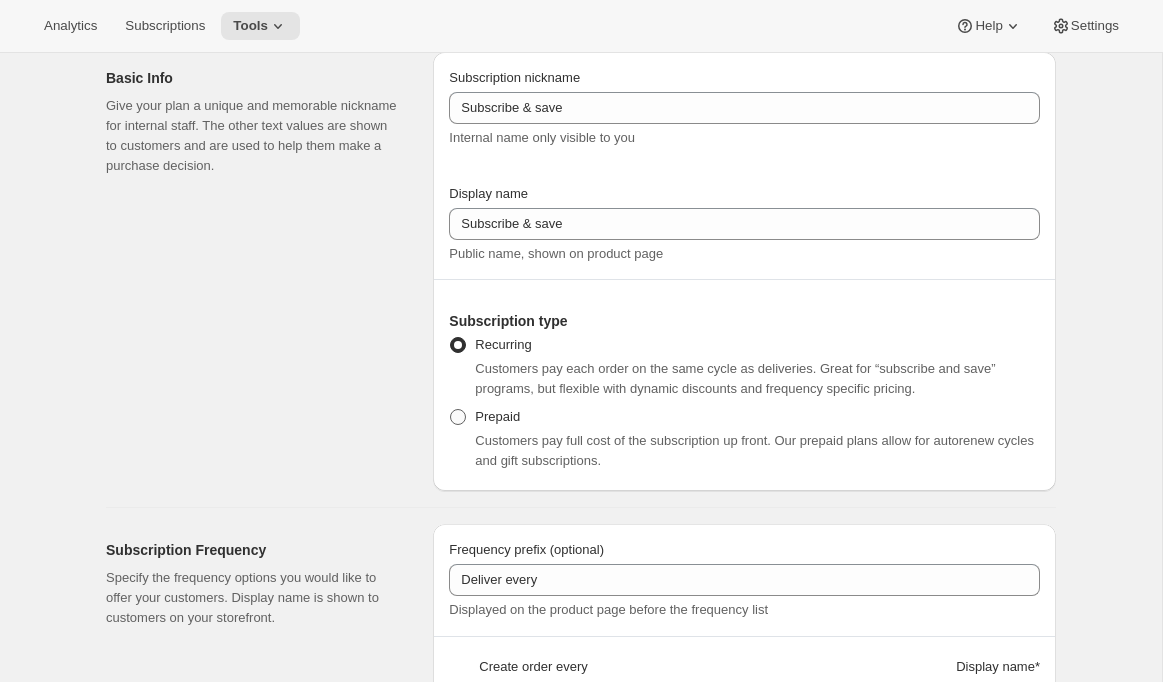 click on "Prepaid" at bounding box center [497, 416] 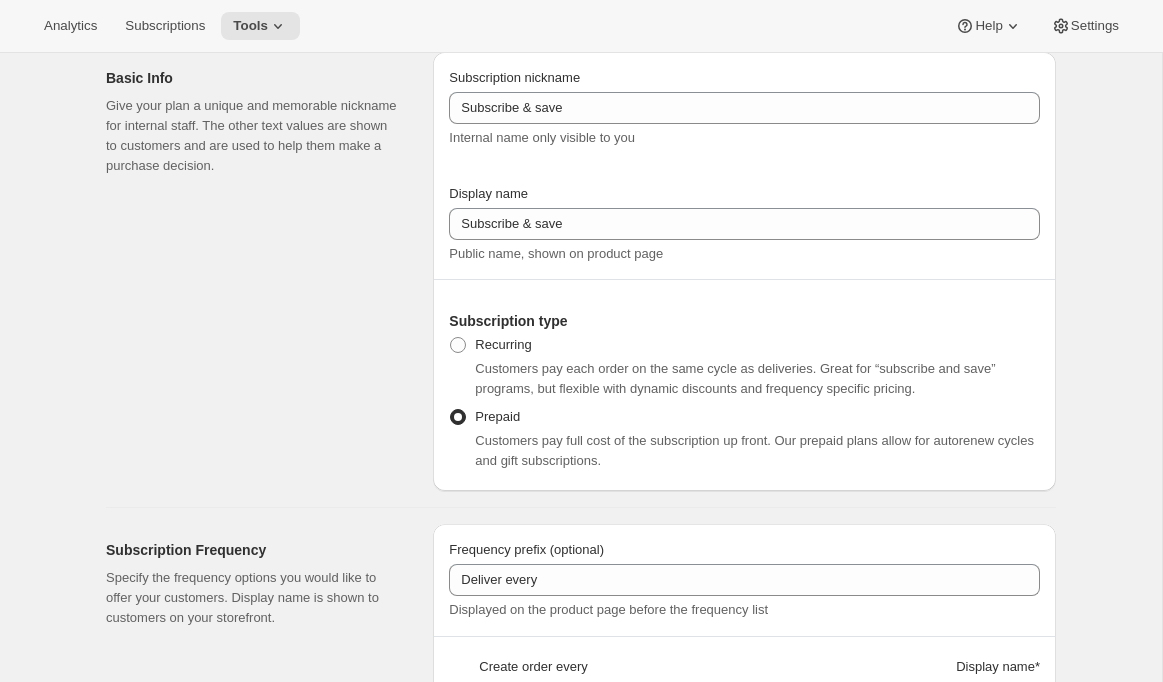 select on "MONTH" 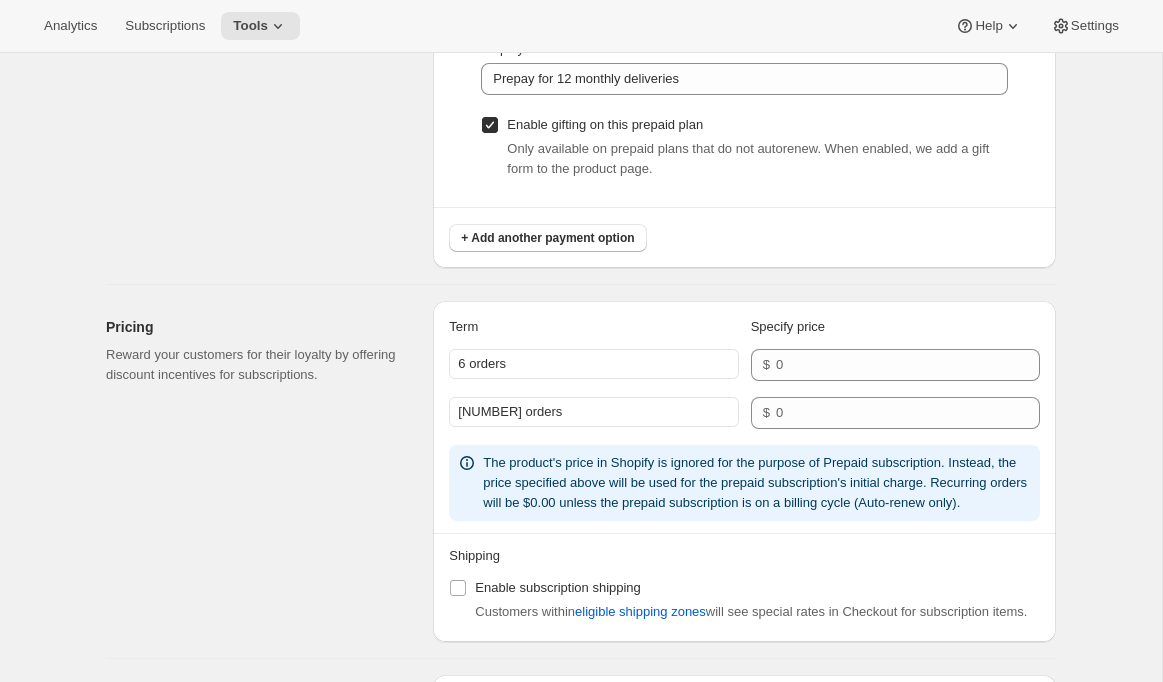 scroll, scrollTop: 1790, scrollLeft: 0, axis: vertical 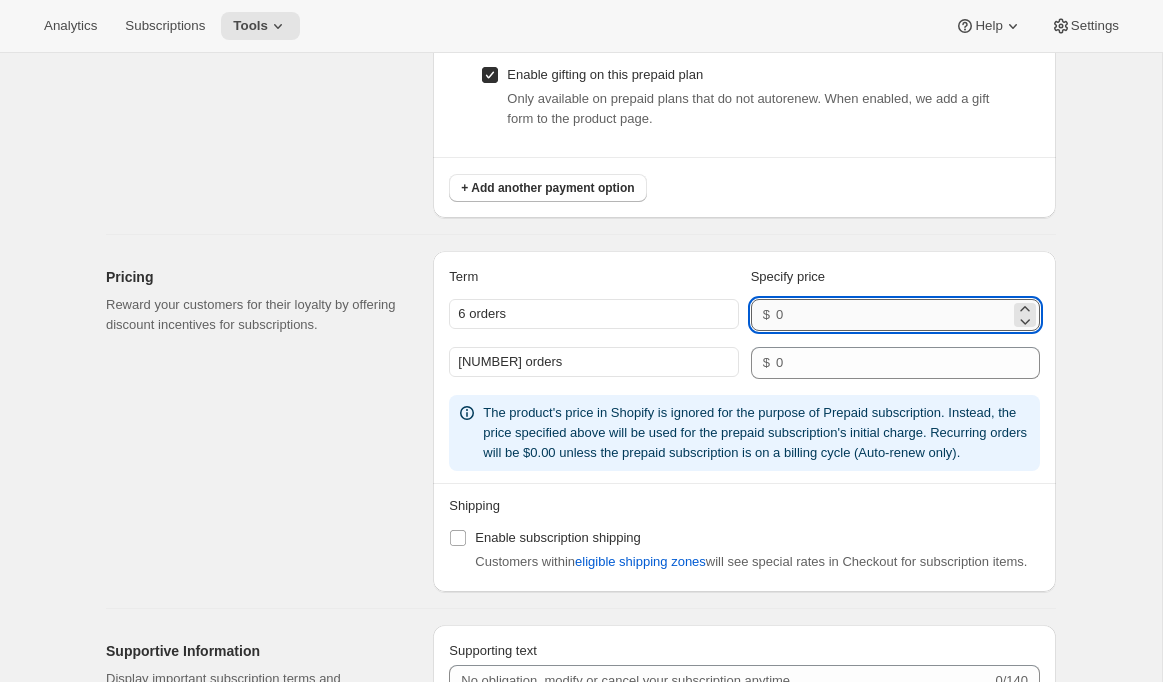 click at bounding box center [893, 315] 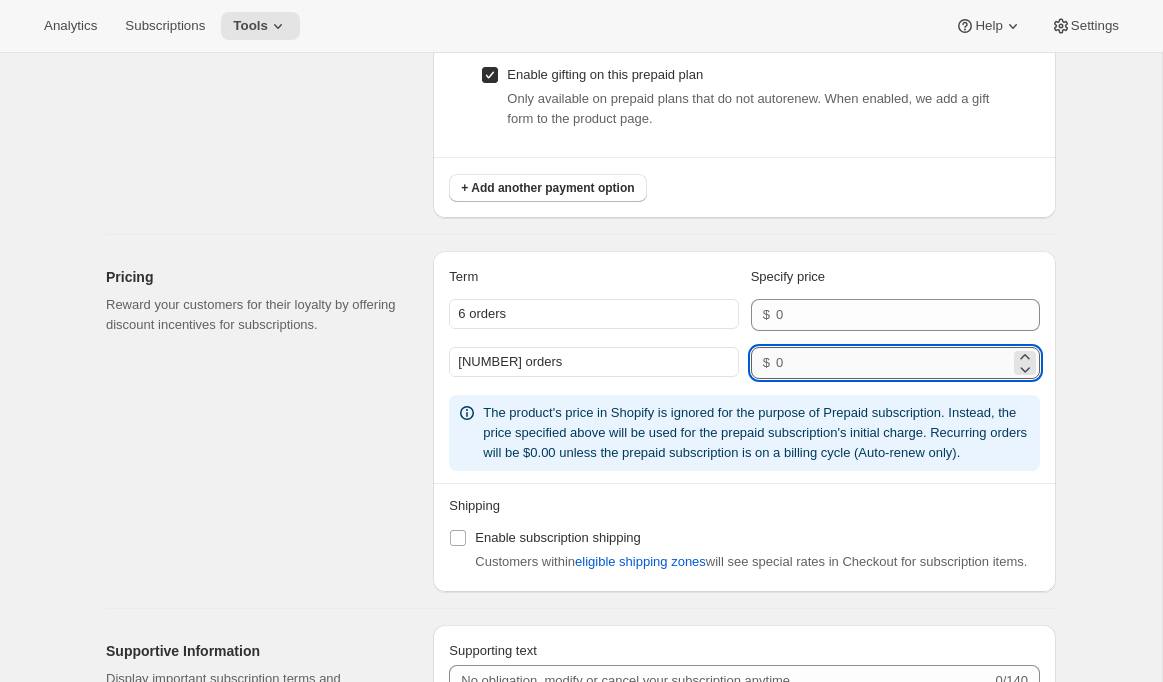 click at bounding box center [893, 363] 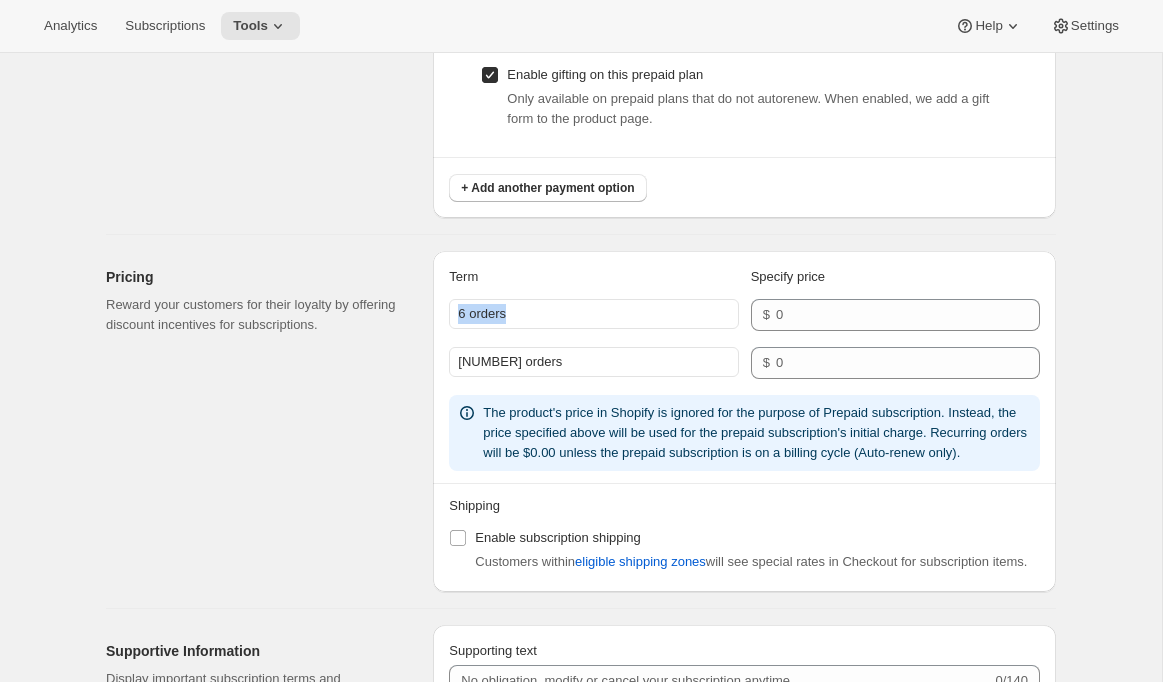 drag, startPoint x: 520, startPoint y: 323, endPoint x: 449, endPoint y: 317, distance: 71.25307 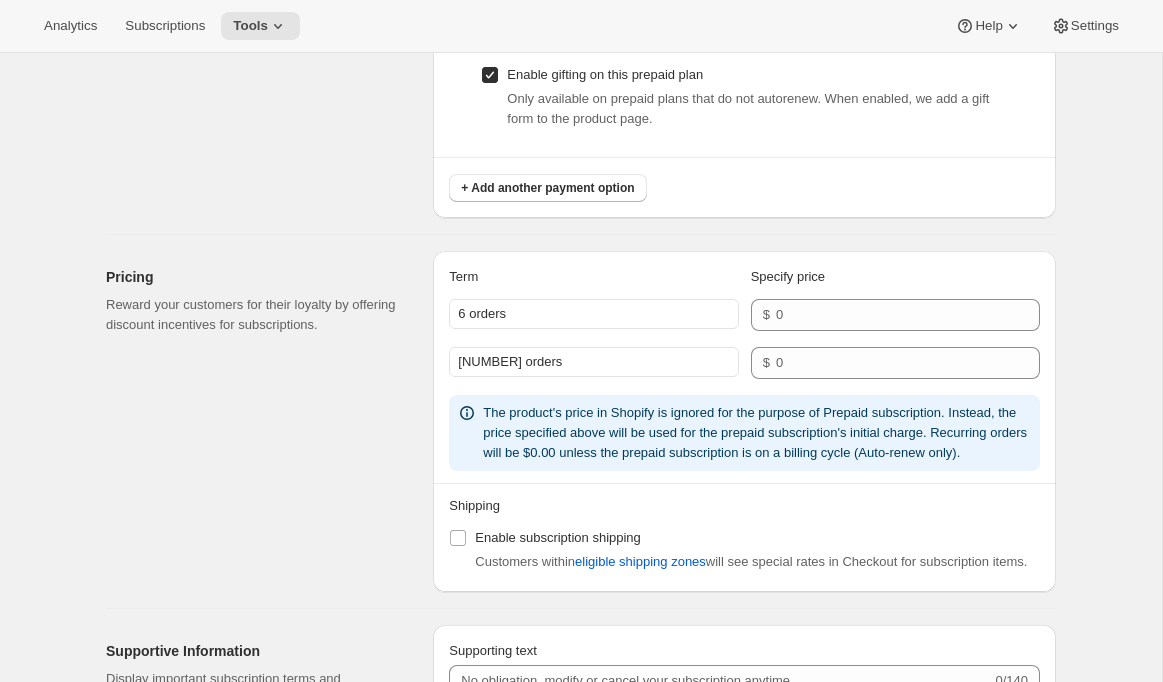 click on "[NUMBER] orders" at bounding box center [593, 362] 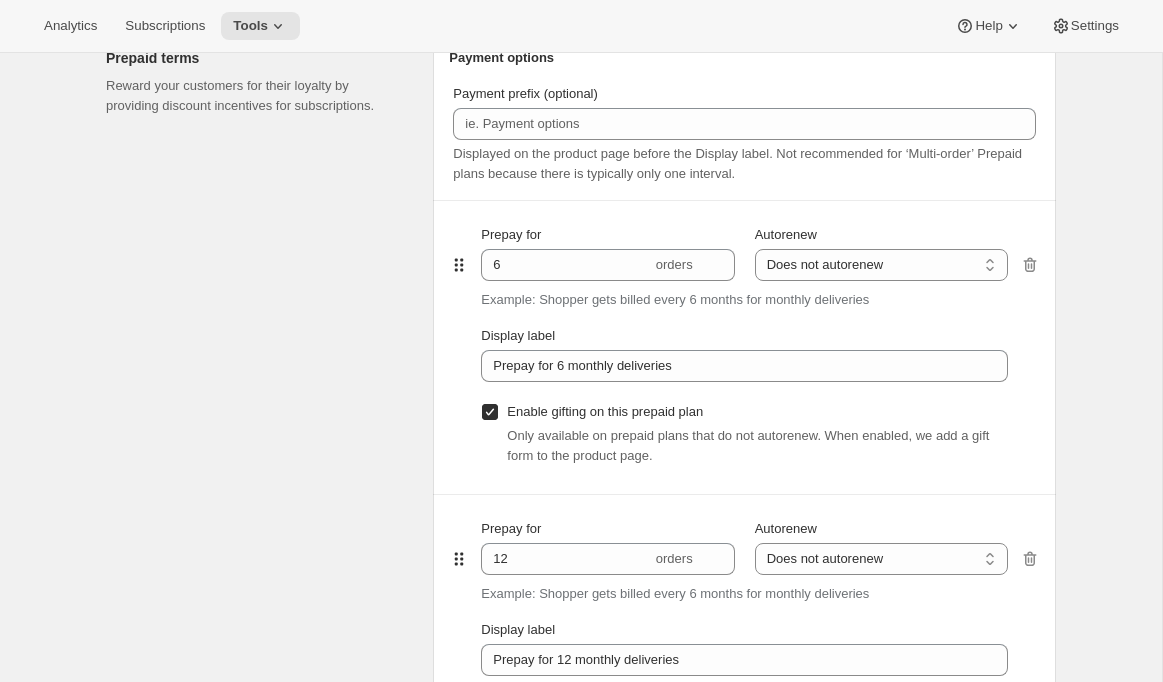 scroll, scrollTop: 1124, scrollLeft: 0, axis: vertical 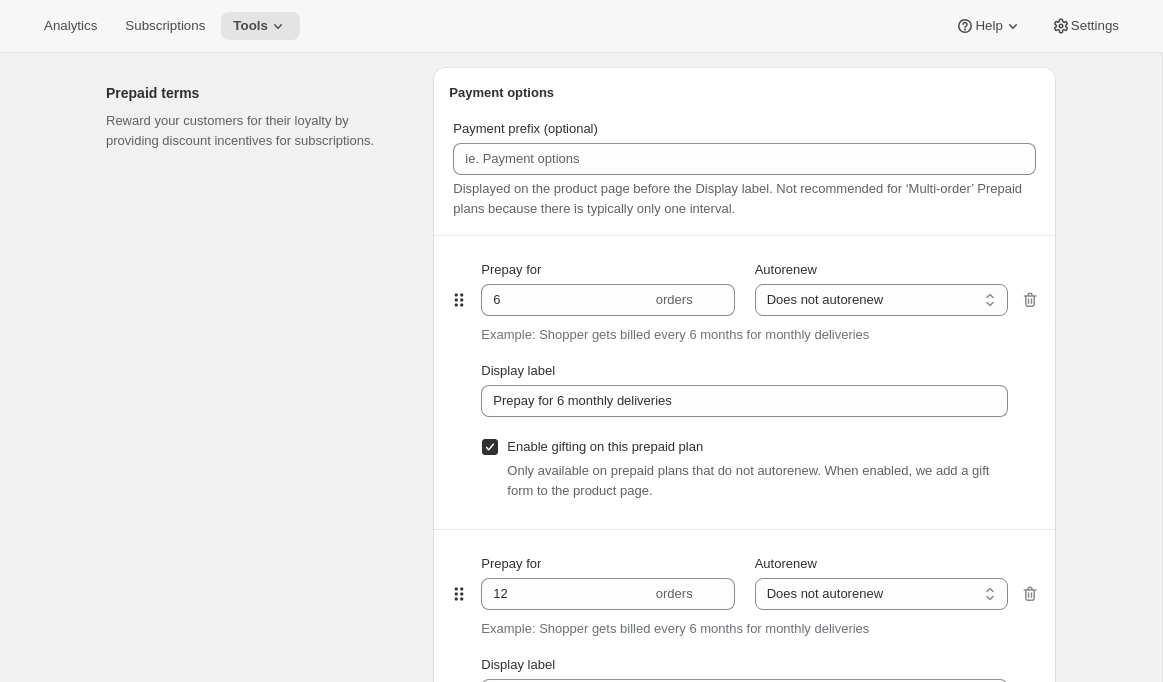 click on "Prepay for 6 orders Autorenew Does not autorenew  Renews after prepaid period Does not autorenew  Example: Shopper gets billed every 6 months for monthly deliveries Display label Prepay for 6 monthly deliveries Enable gifting on this prepaid plan Only available on prepaid plans that do not autorenew. When enabled, we add a gift form to the product page." at bounding box center (744, 382) 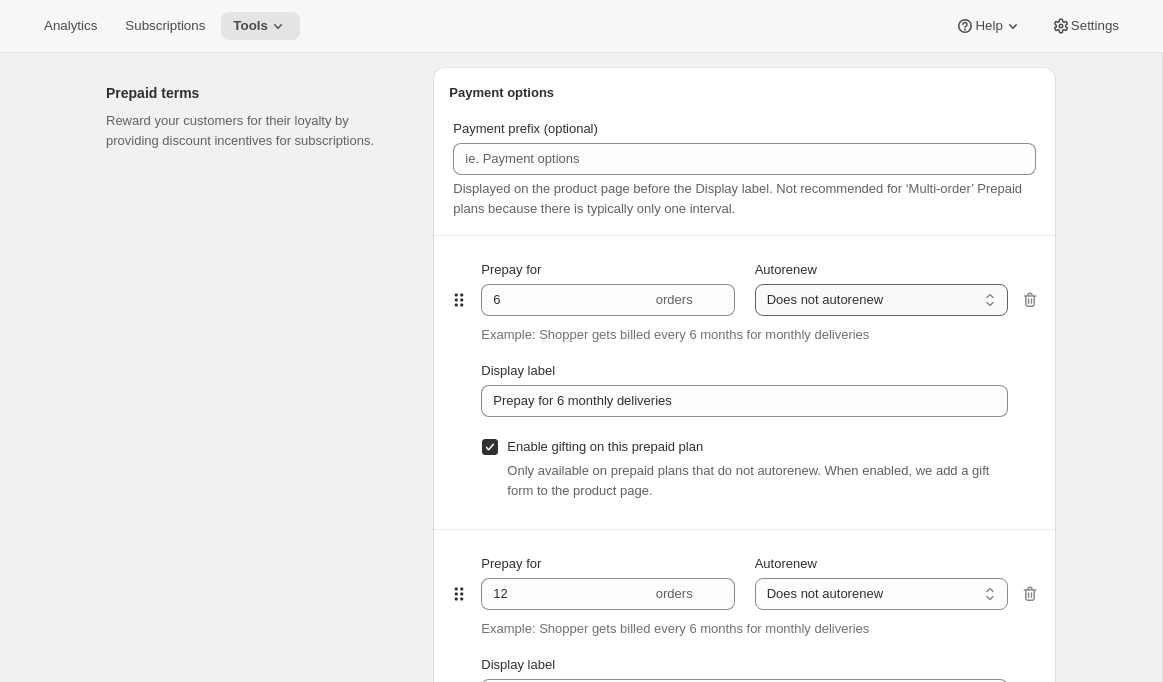 click on "Does not autorenew  Renews after prepaid period" at bounding box center [881, 300] 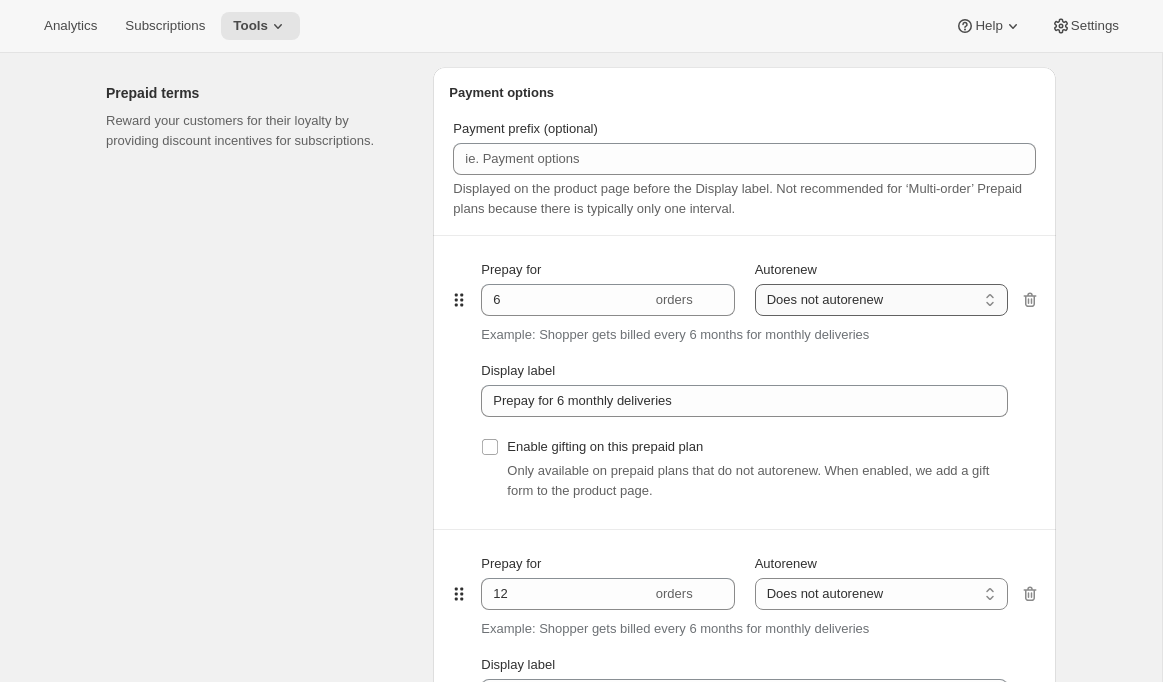 type on "Prepay for 6 monthly deliveries, Autorenews" 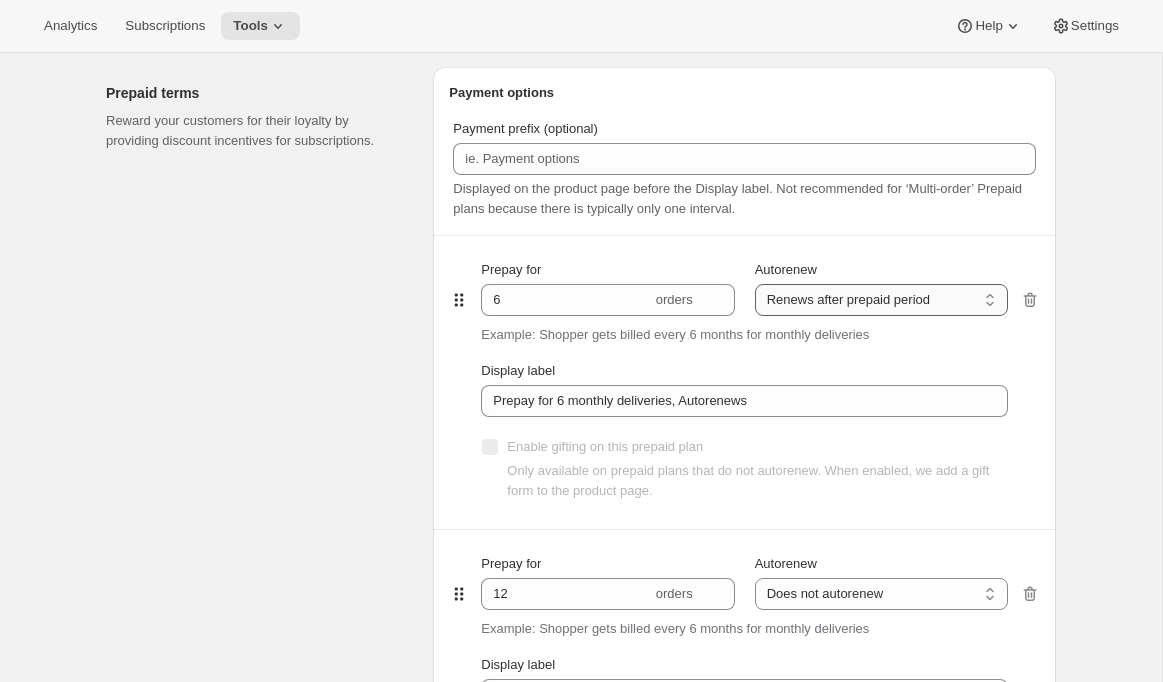 click on "Does not autorenew  Renews after prepaid period" at bounding box center [881, 300] 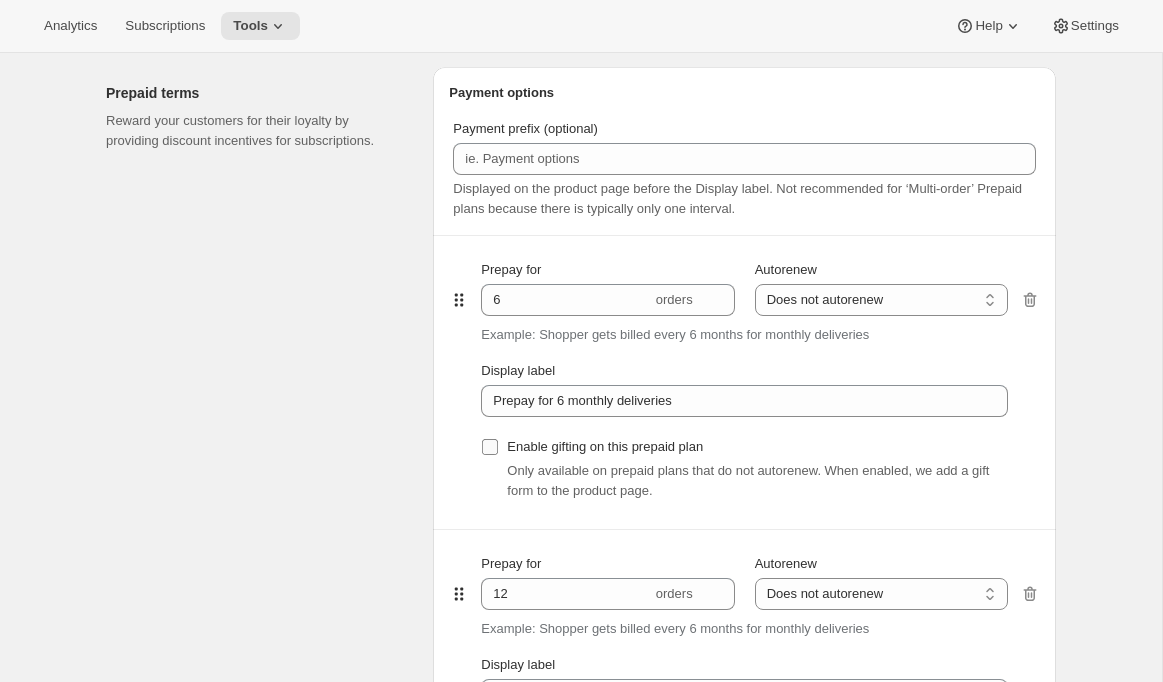 click on "Enable gifting on this prepaid plan" at bounding box center [605, 446] 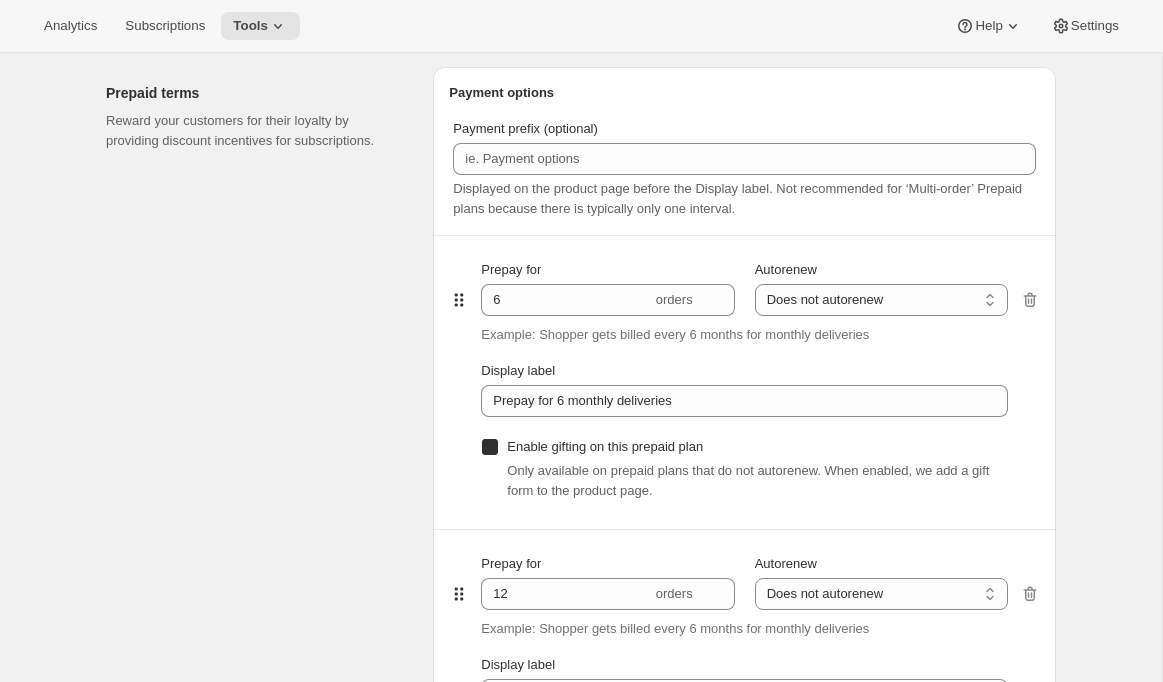 checkbox on "true" 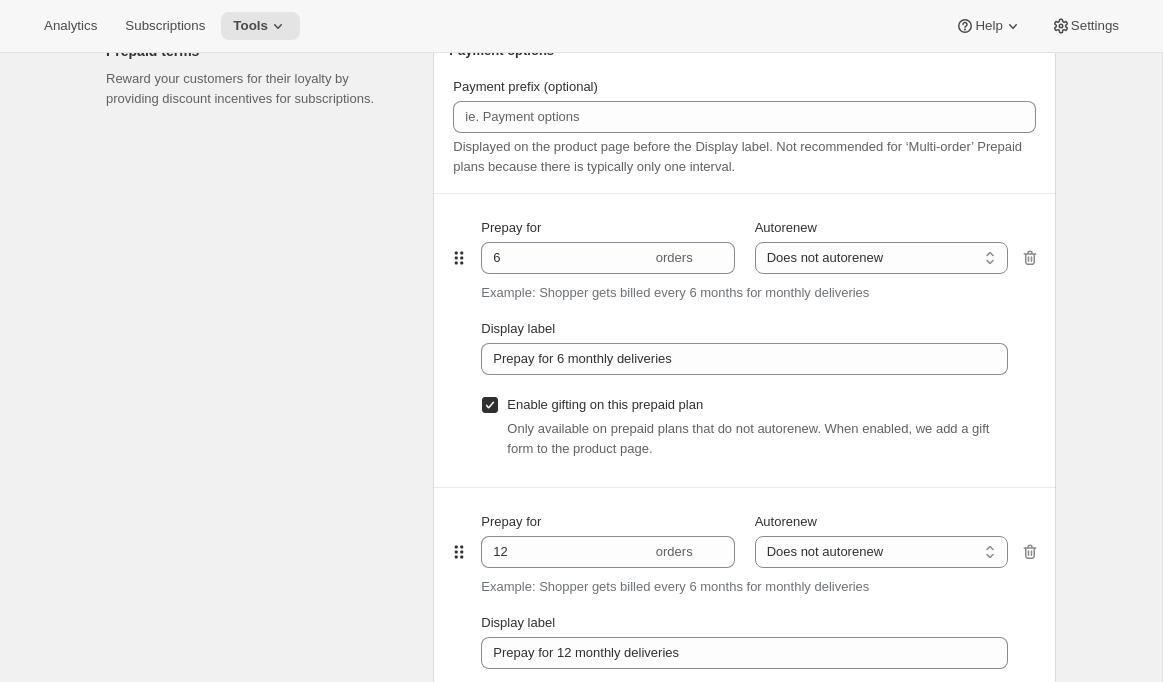 scroll, scrollTop: 1176, scrollLeft: 0, axis: vertical 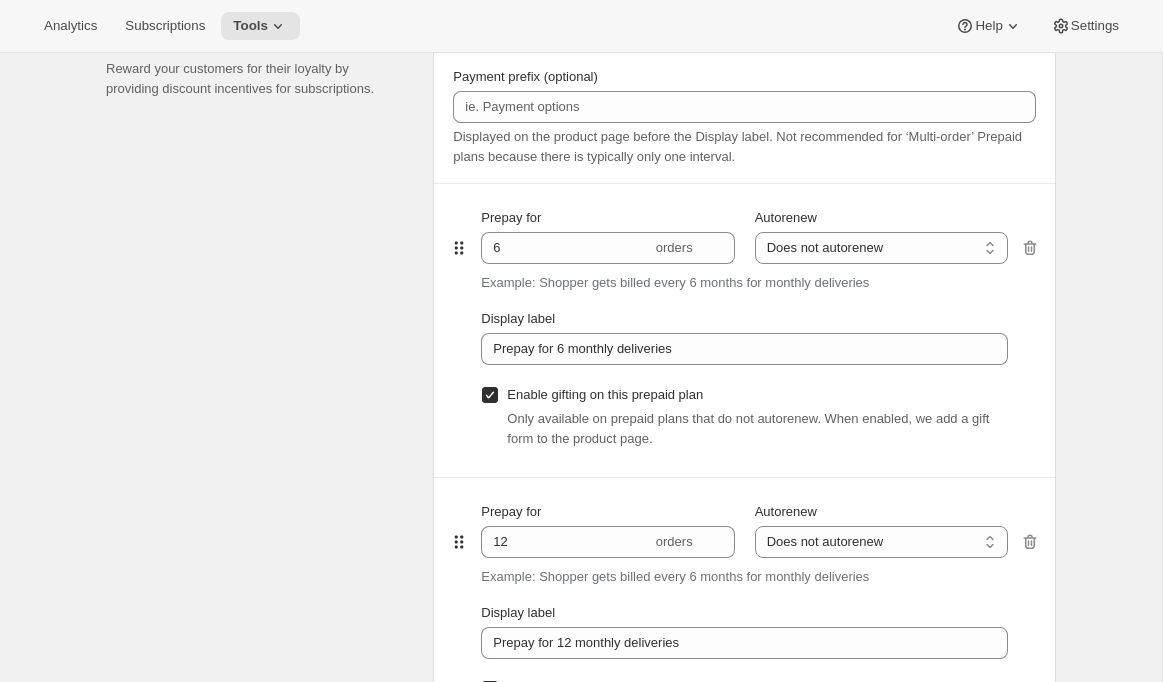 click on "Only available on prepaid plans that do not autorenew. When enabled, we add a gift form to the product page." at bounding box center (748, 428) 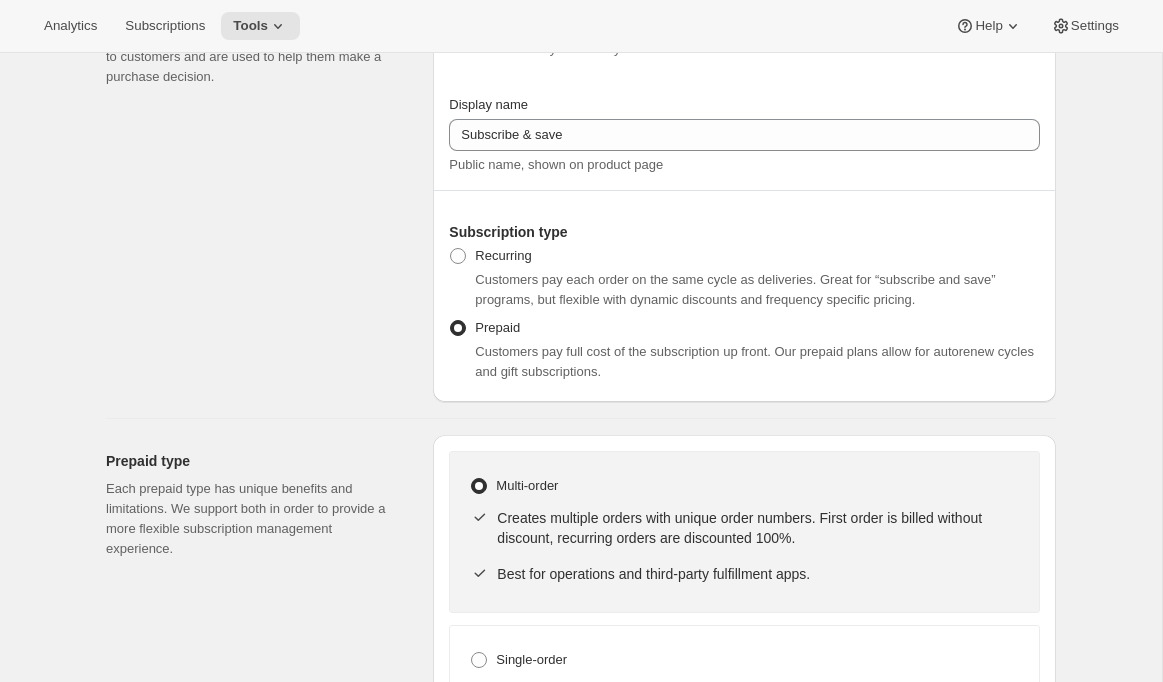 scroll, scrollTop: 0, scrollLeft: 0, axis: both 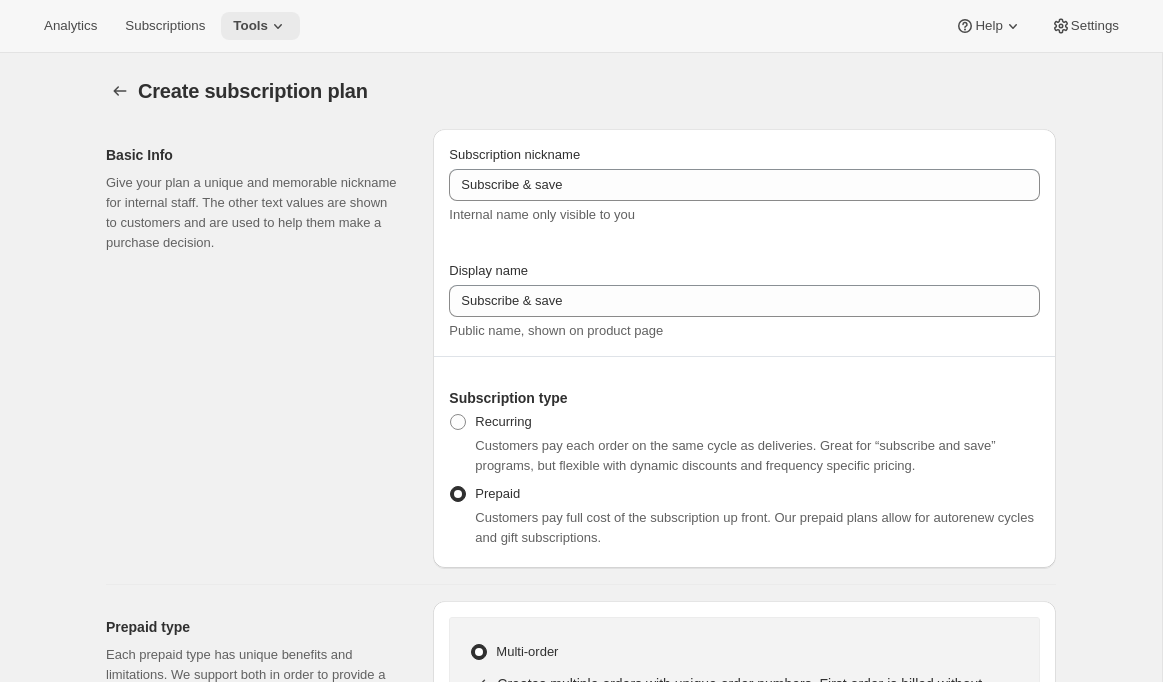 click 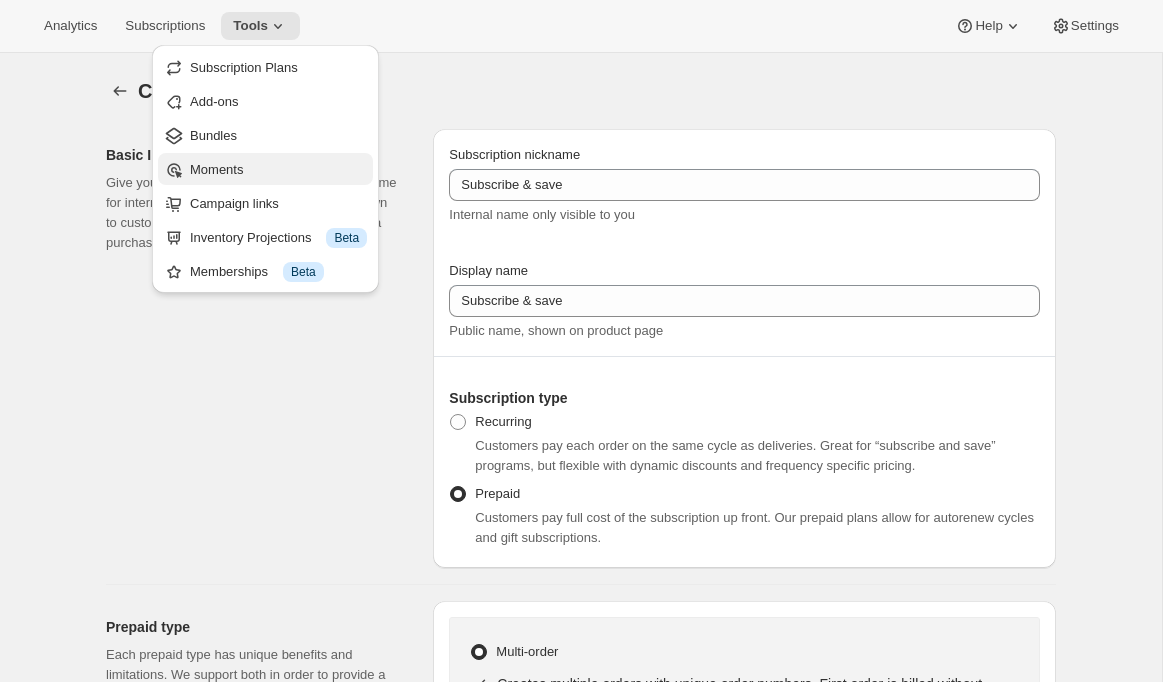 click on "Moments" at bounding box center [216, 169] 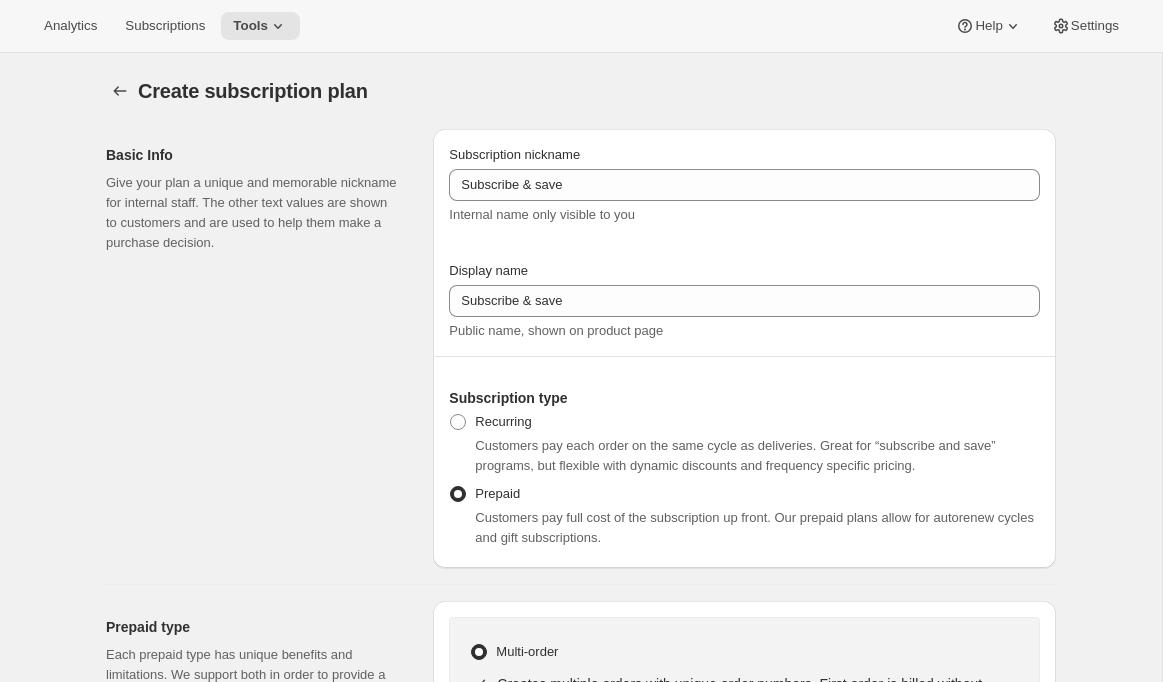 radio on "true" 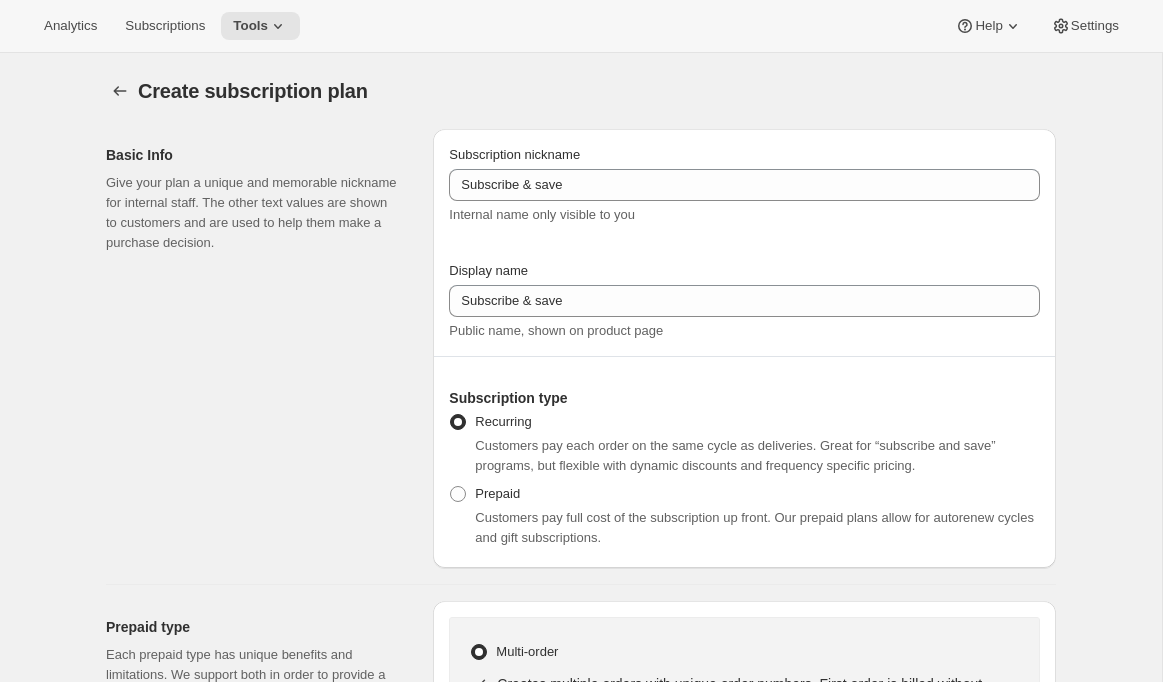 select on "WEEK" 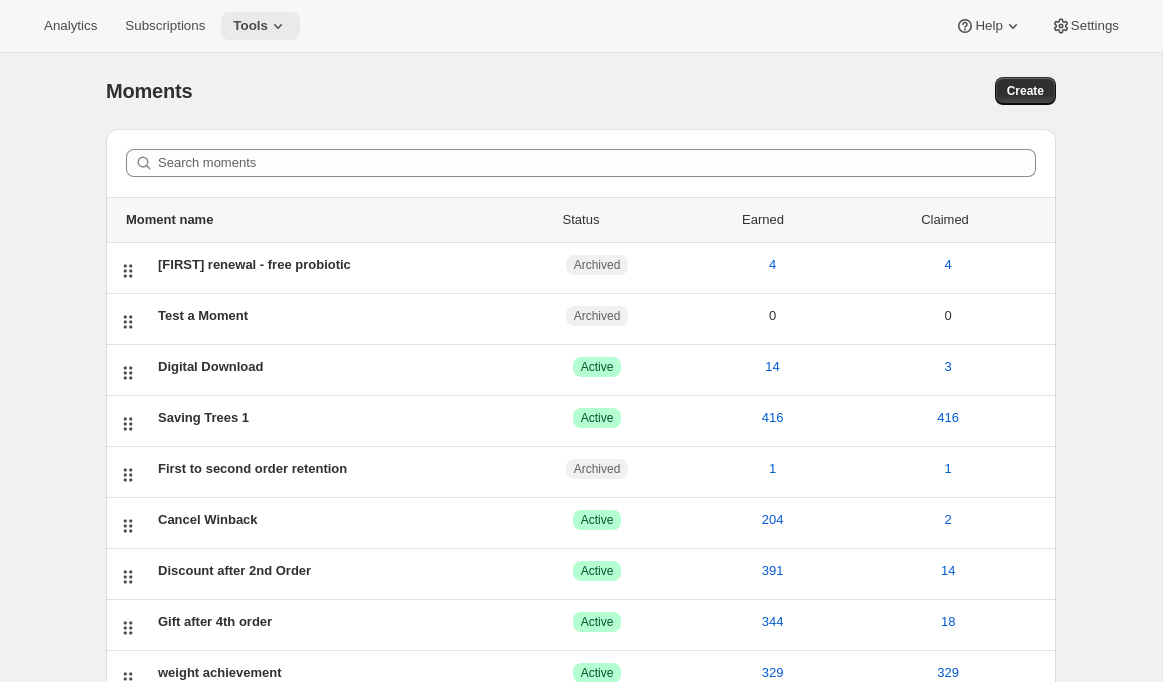 click 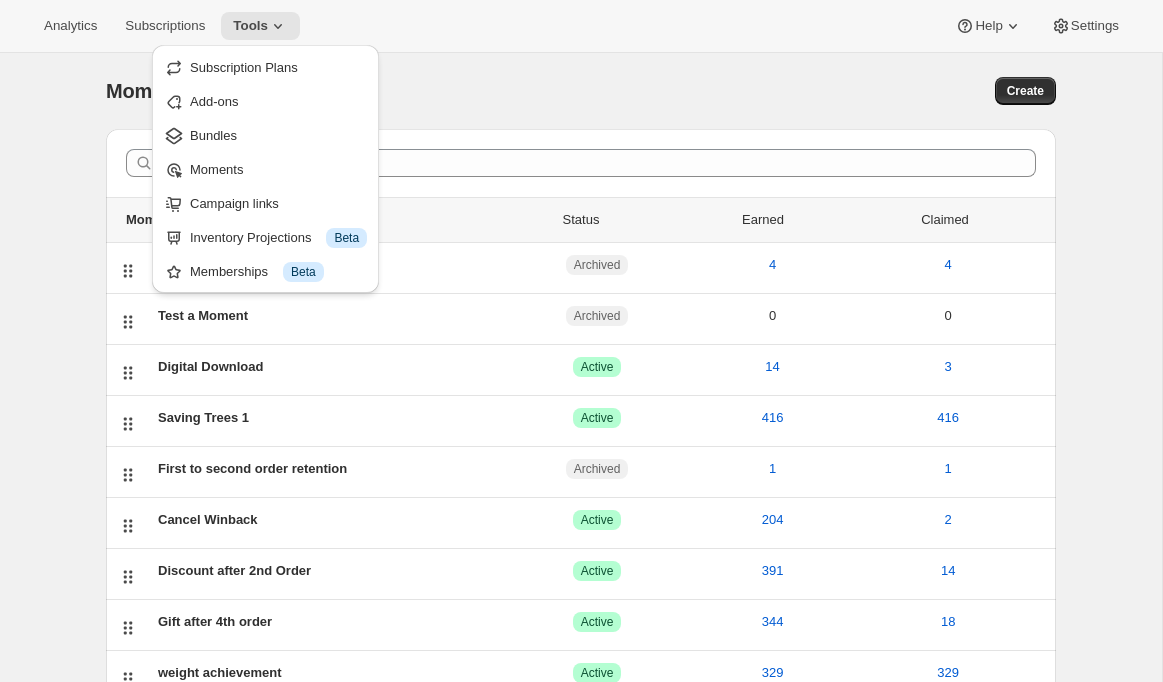 click on "Moments" at bounding box center (346, 91) 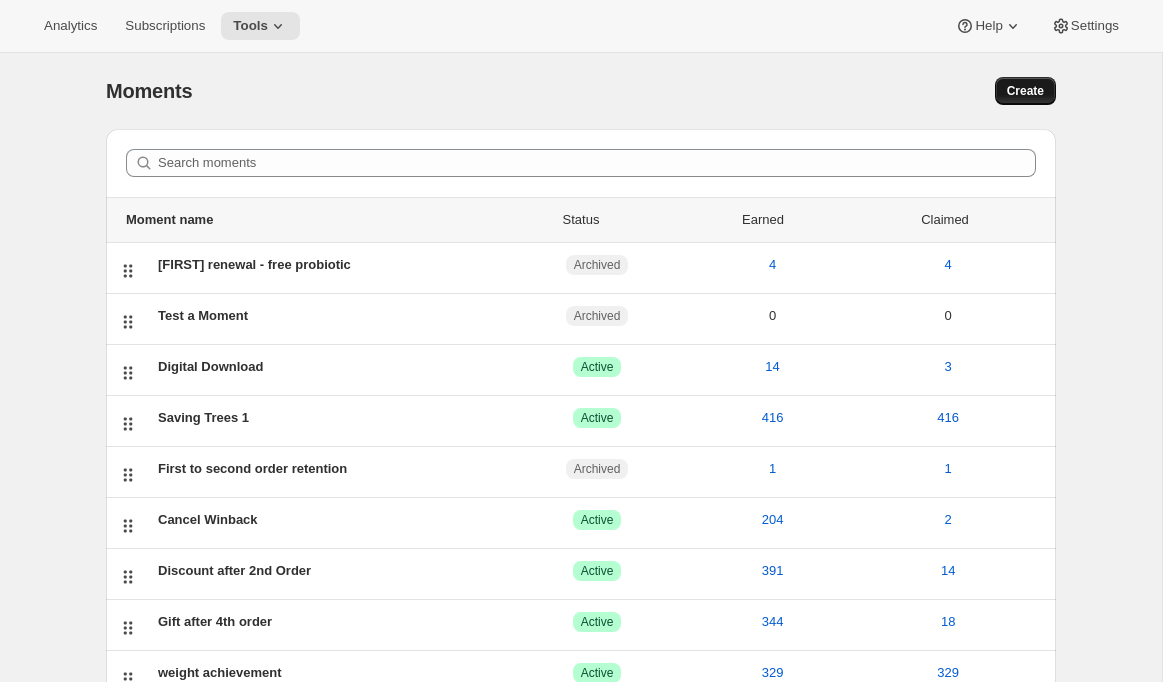 click on "Create" at bounding box center [1025, 91] 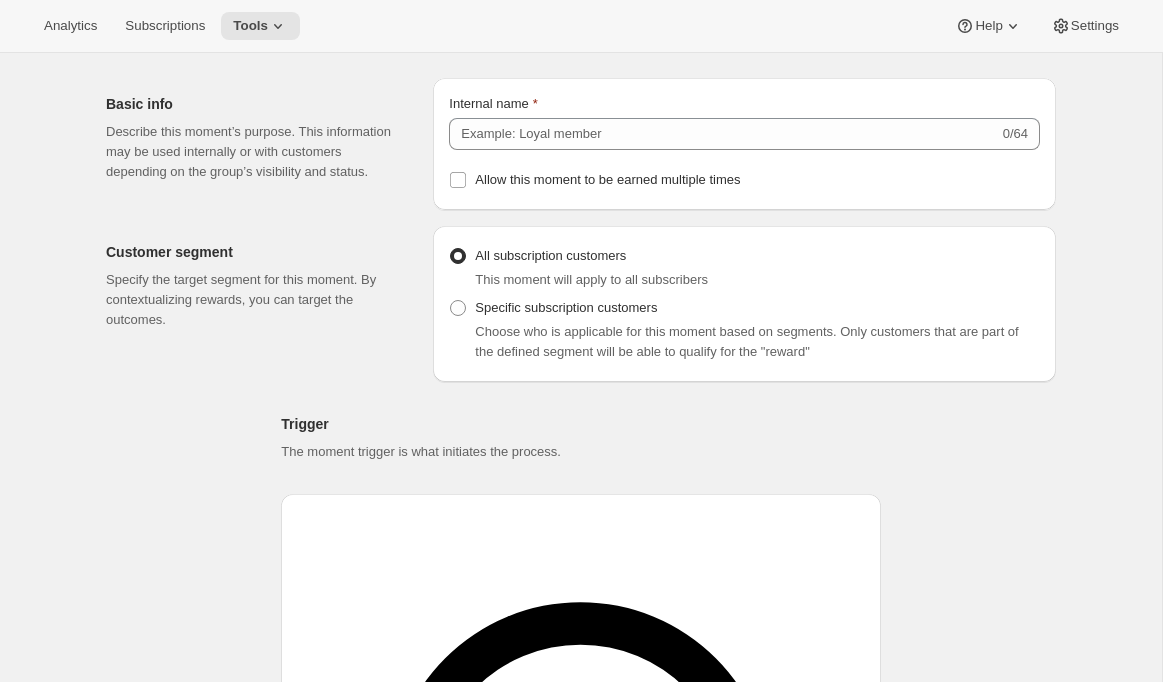 scroll, scrollTop: 55, scrollLeft: 0, axis: vertical 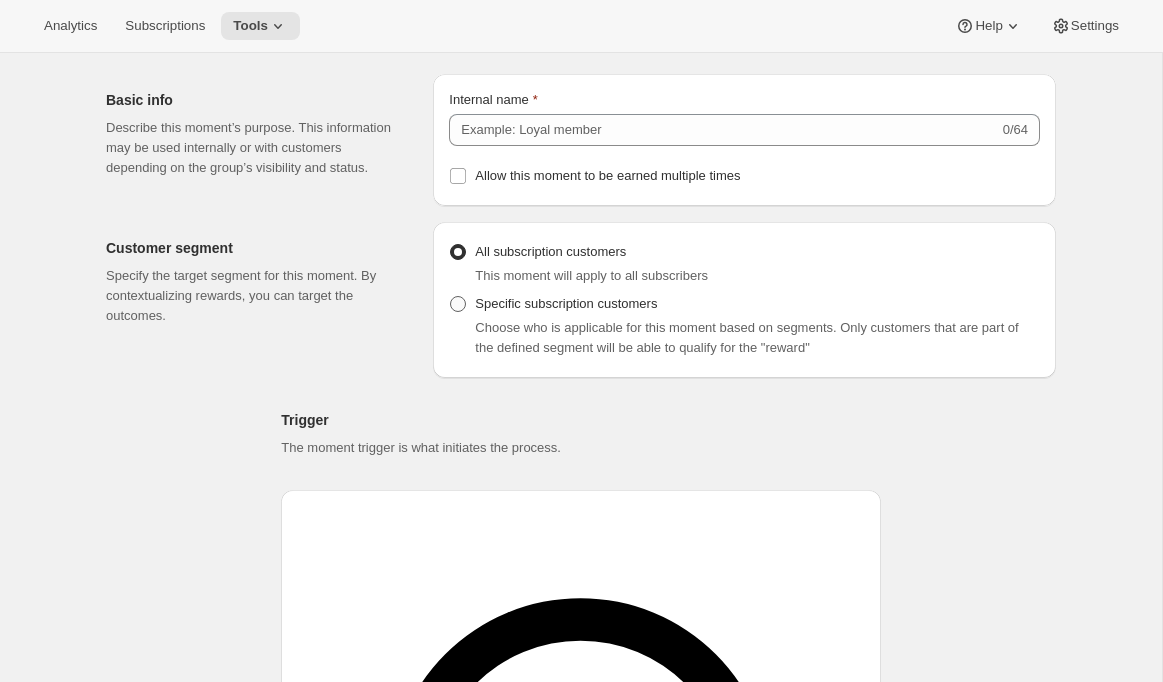 click on "Specific subscription customers" at bounding box center (566, 303) 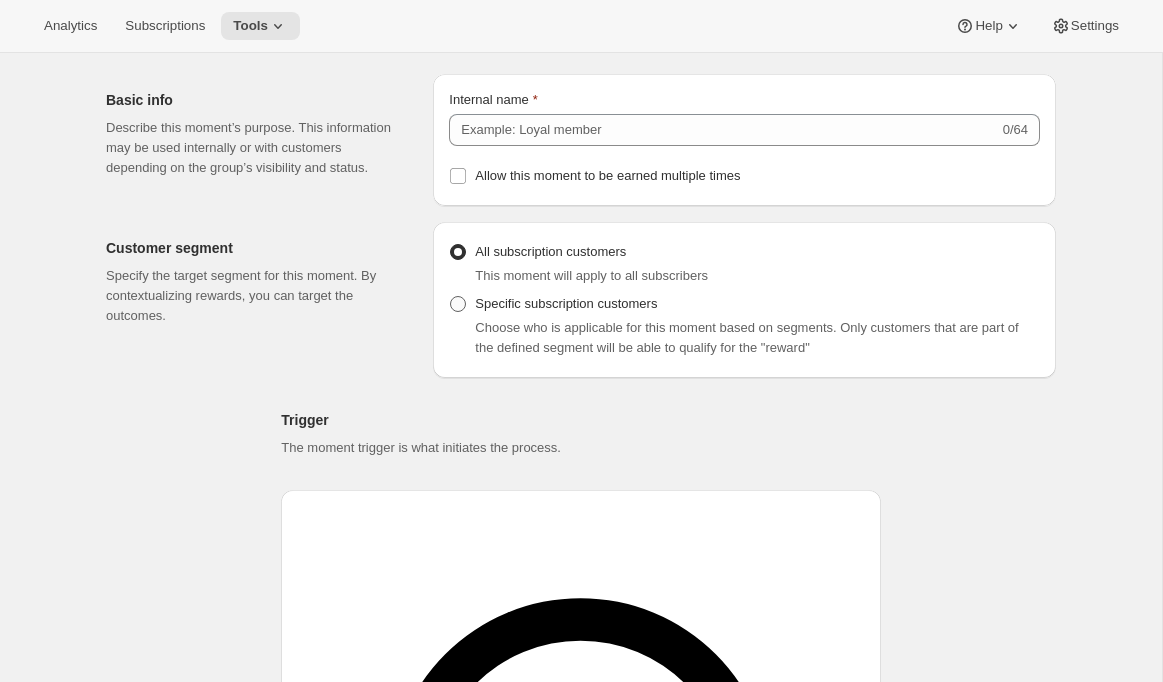 radio on "true" 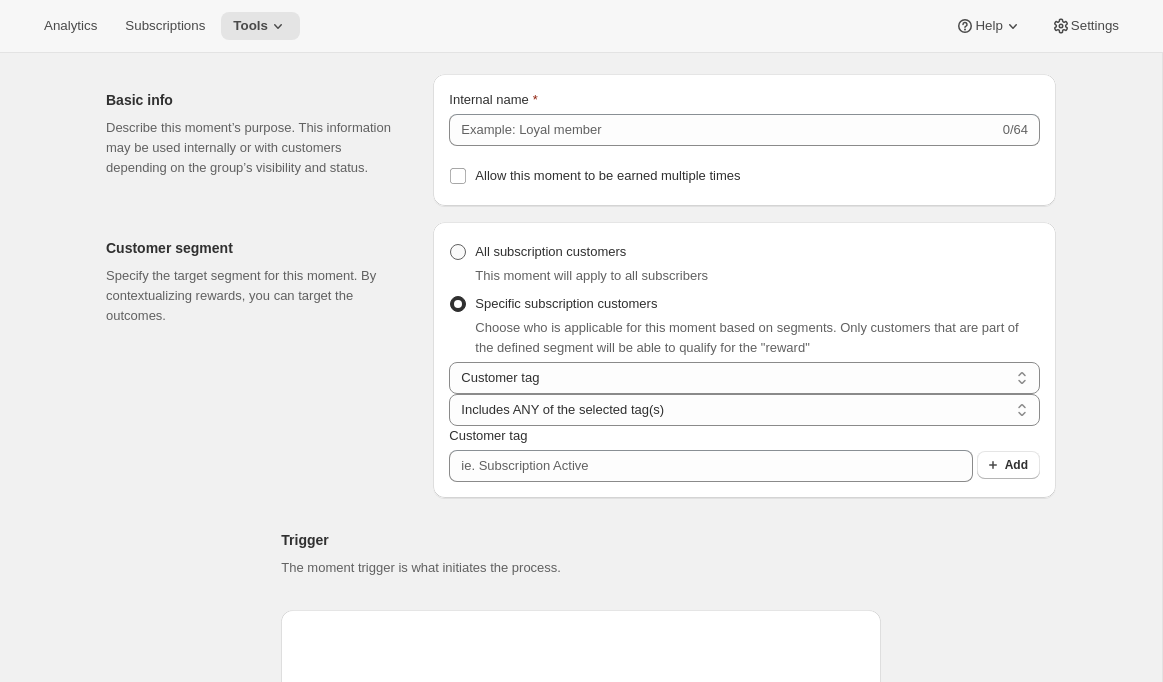 click on "All subscription customers" at bounding box center [550, 251] 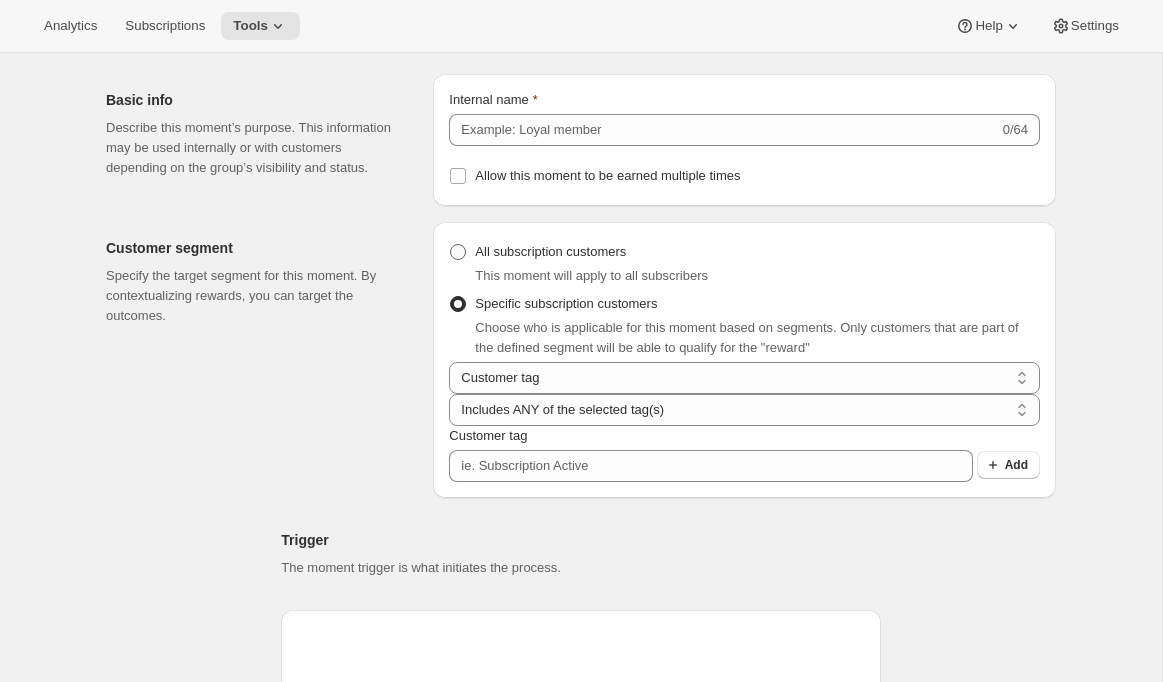 radio on "true" 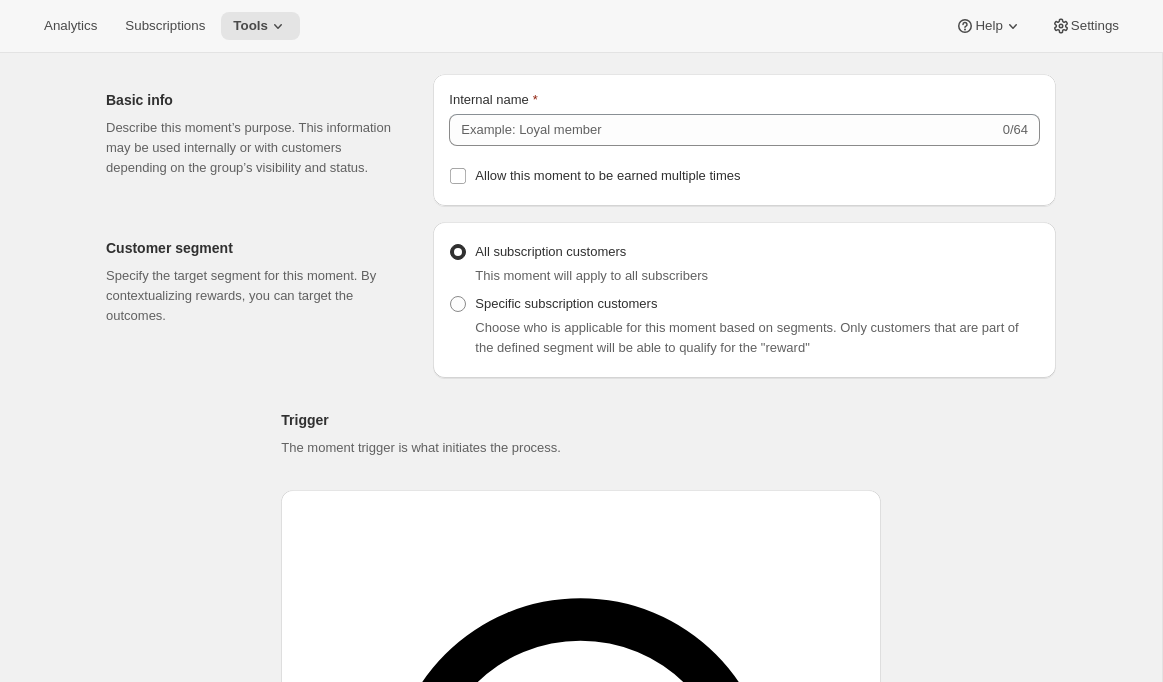 click on "Add trigger" at bounding box center [581, 1413] 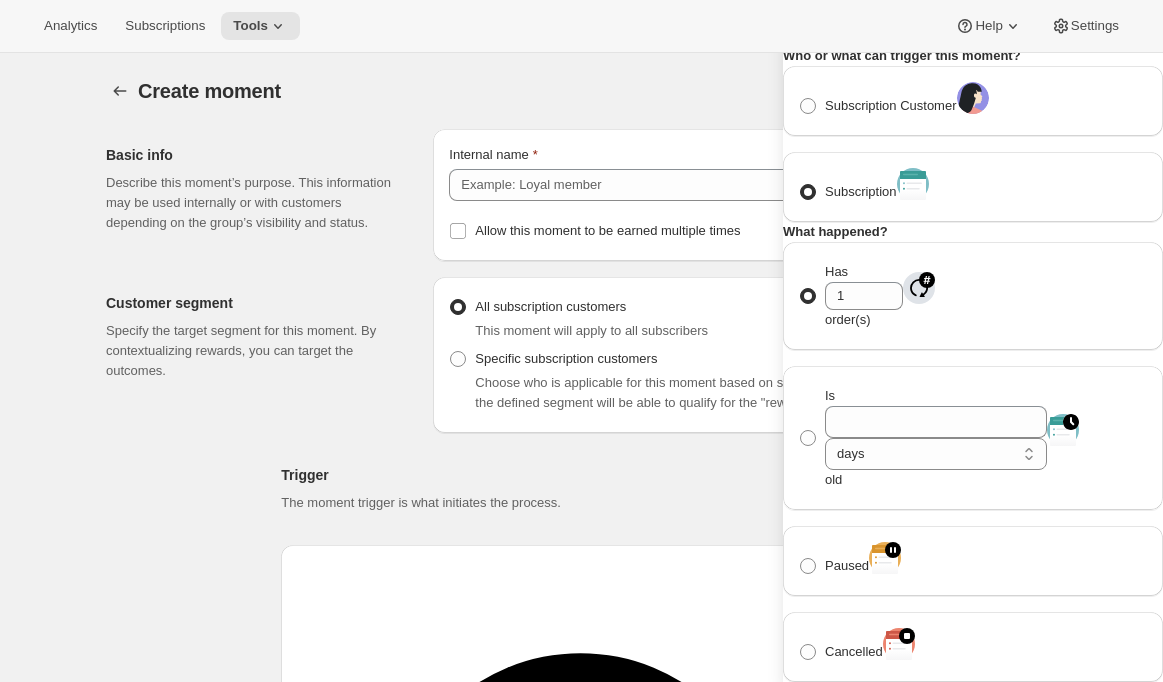 scroll, scrollTop: 0, scrollLeft: 0, axis: both 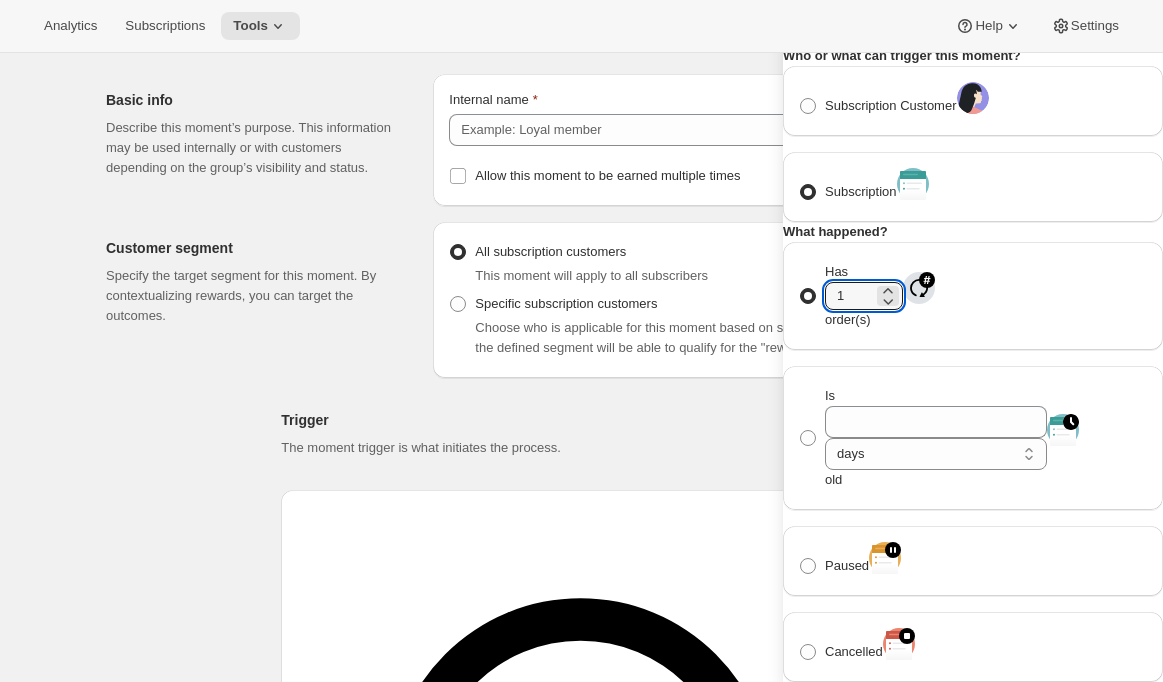drag, startPoint x: 906, startPoint y: 392, endPoint x: 859, endPoint y: 392, distance: 47 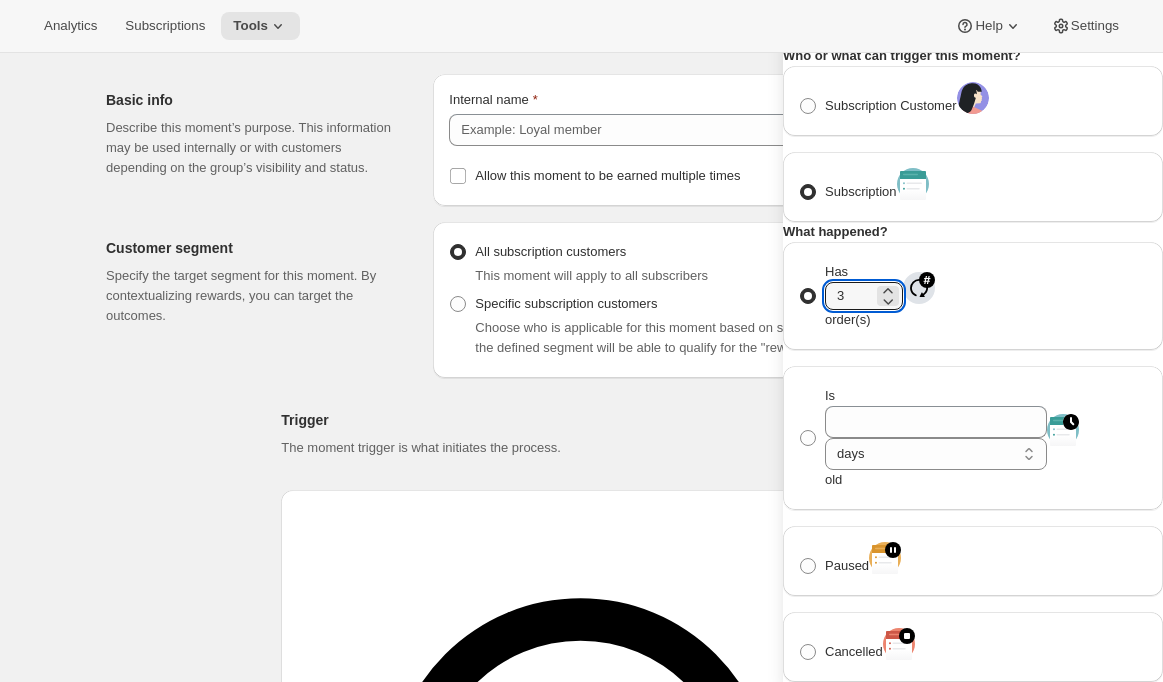 scroll, scrollTop: 590, scrollLeft: 0, axis: vertical 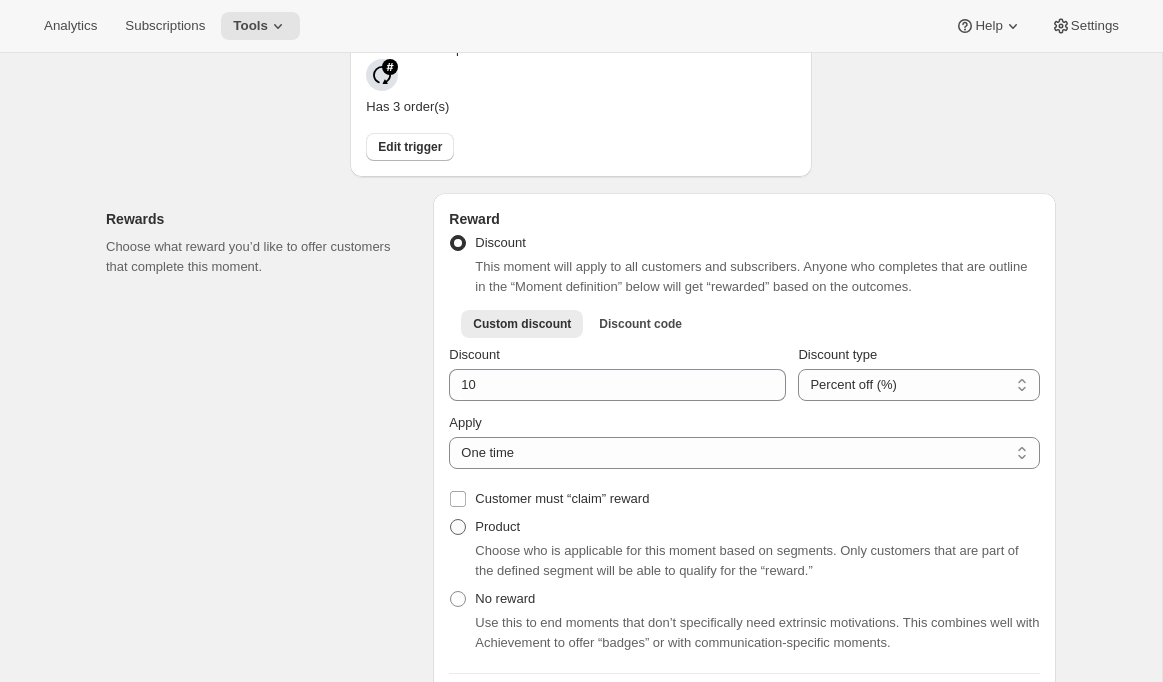 click on "Product" at bounding box center (497, 526) 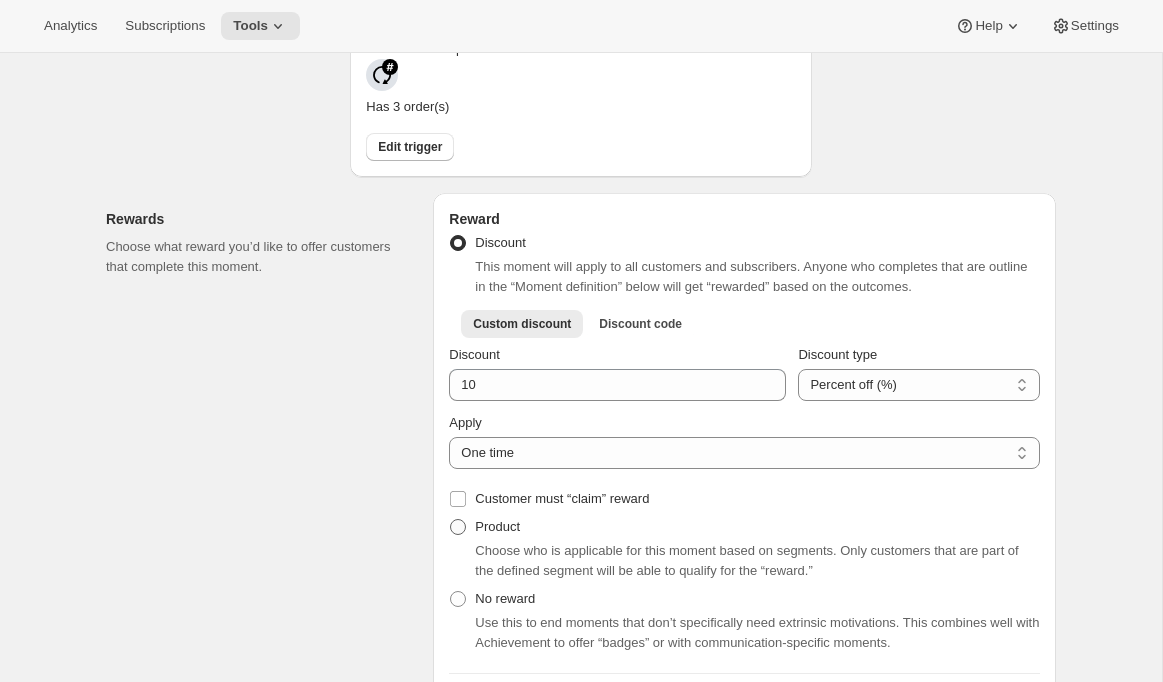 radio on "true" 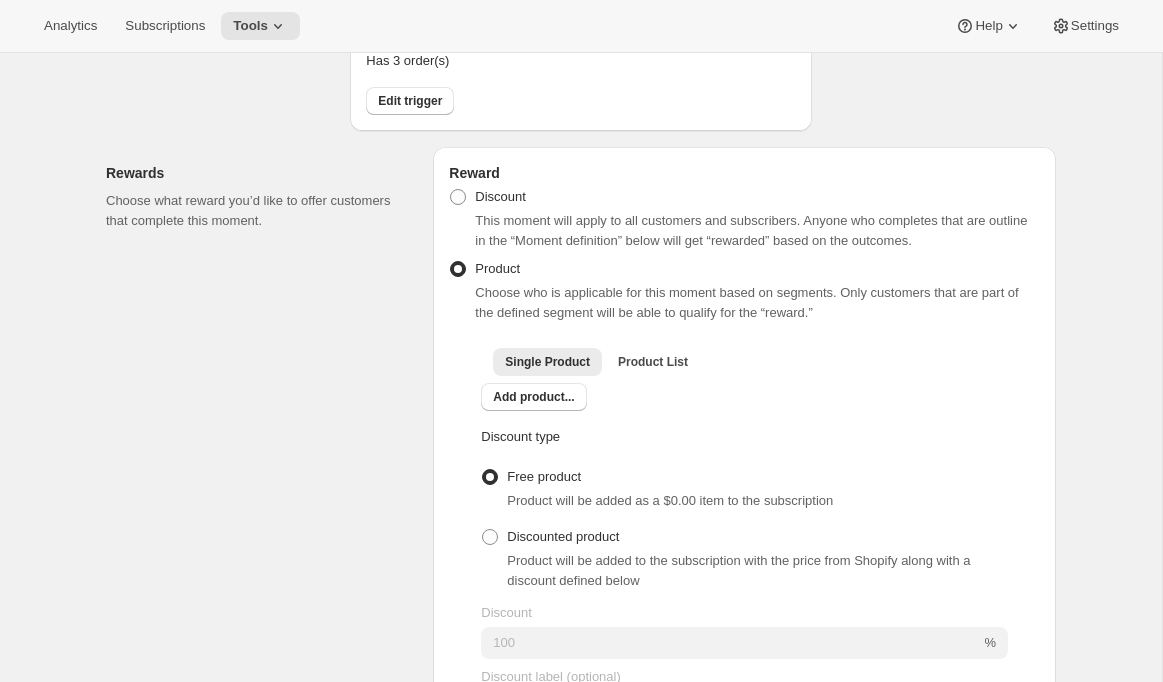 scroll, scrollTop: 612, scrollLeft: 0, axis: vertical 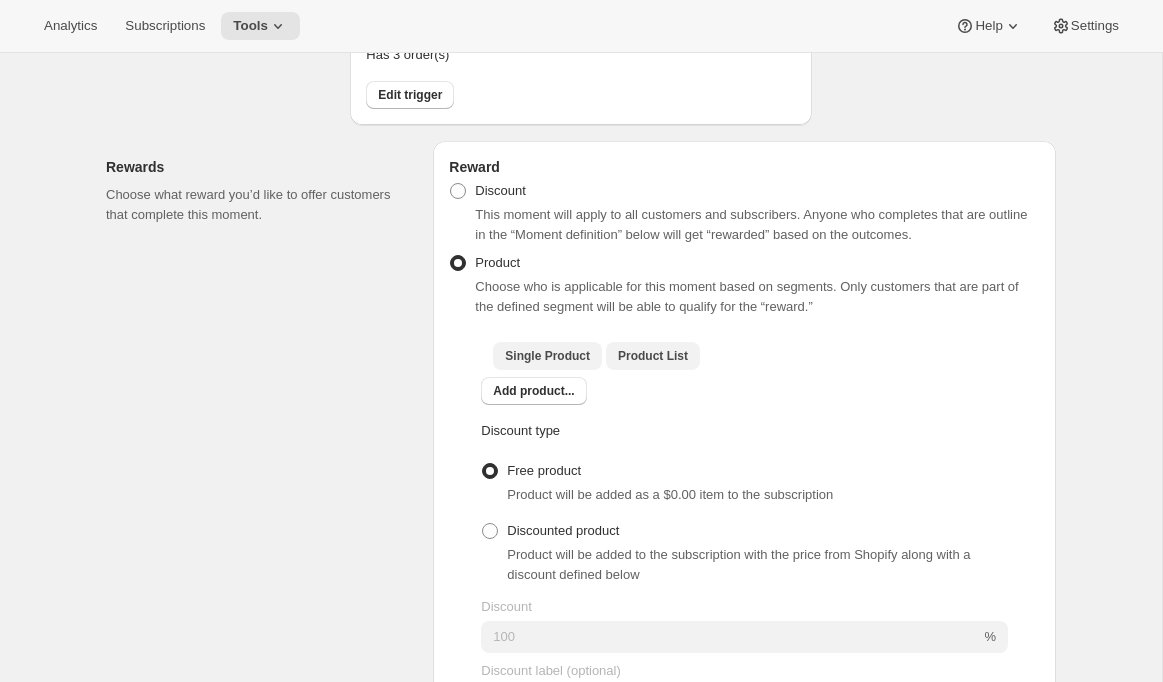 click on "Product List" at bounding box center (653, 356) 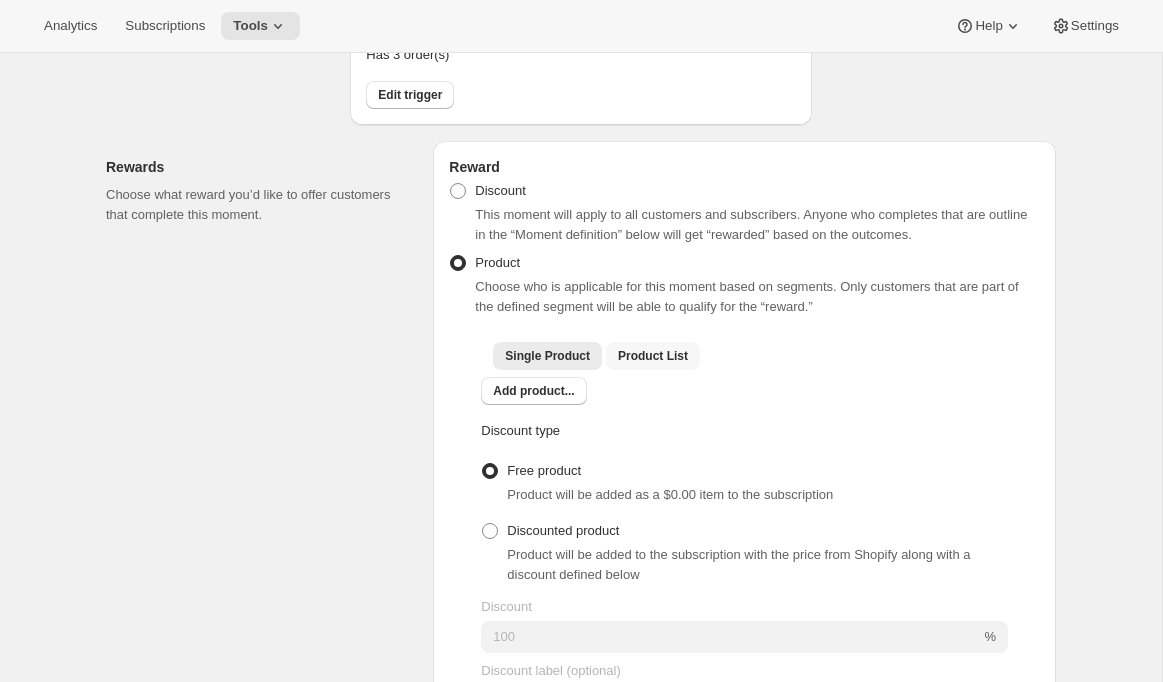 checkbox on "true" 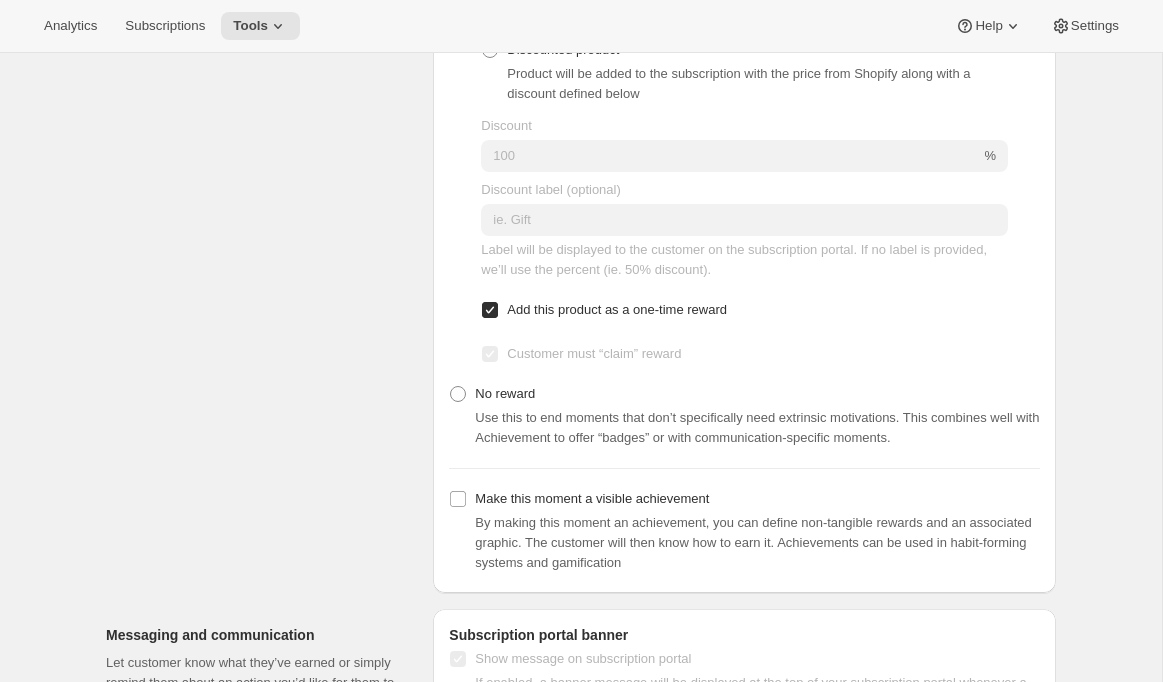 scroll, scrollTop: 1177, scrollLeft: 0, axis: vertical 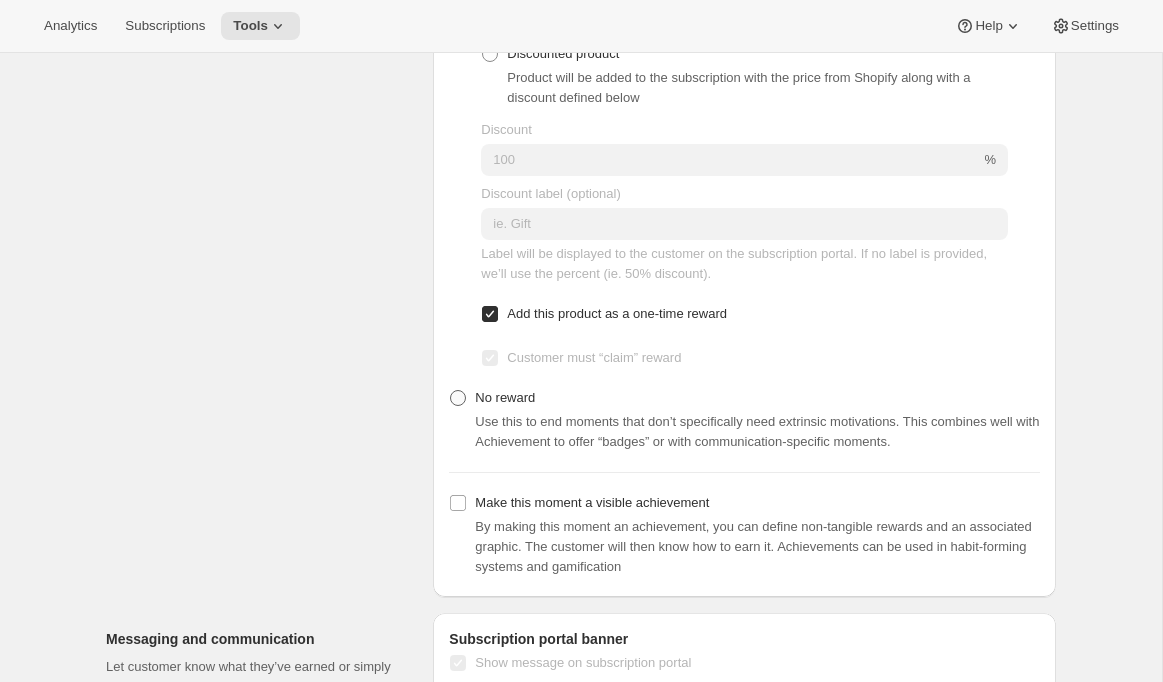 click on "No reward" at bounding box center (505, 397) 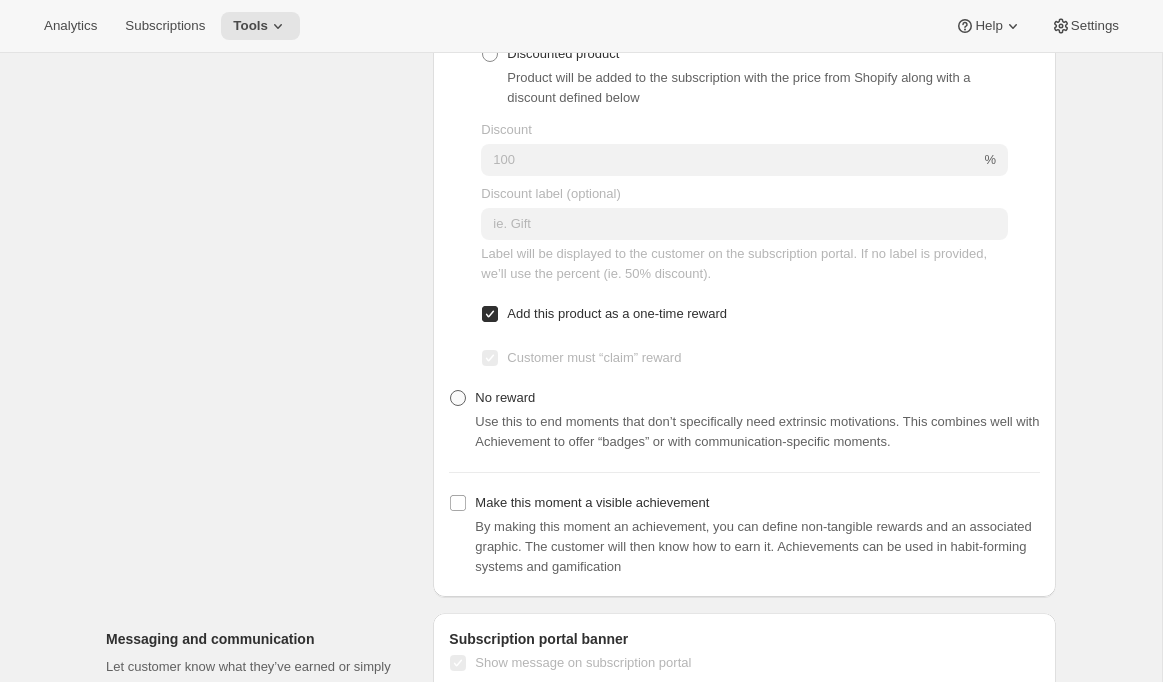 radio on "true" 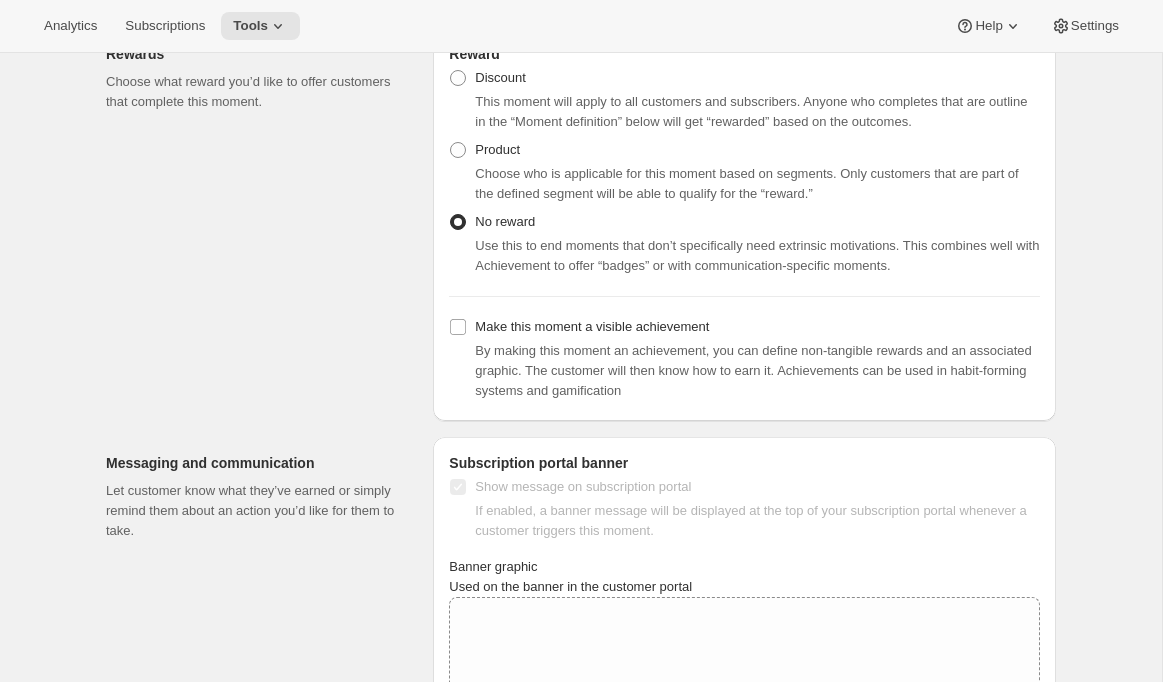 scroll, scrollTop: 673, scrollLeft: 0, axis: vertical 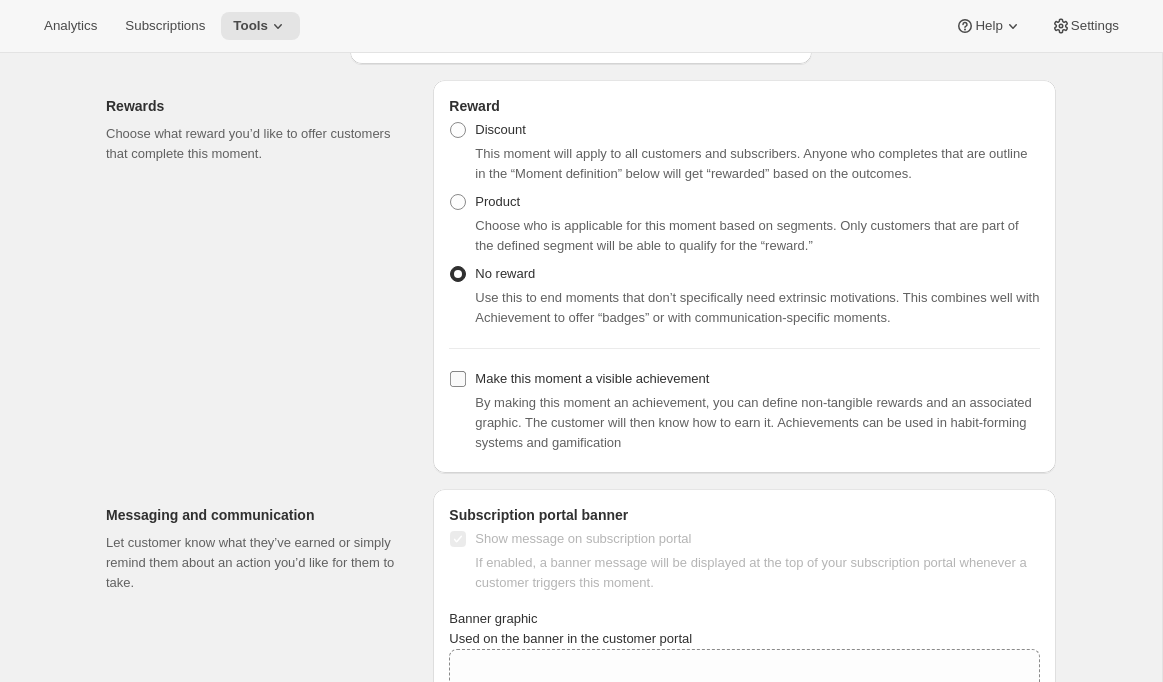 click on "Make this moment a visible achievement" at bounding box center [592, 378] 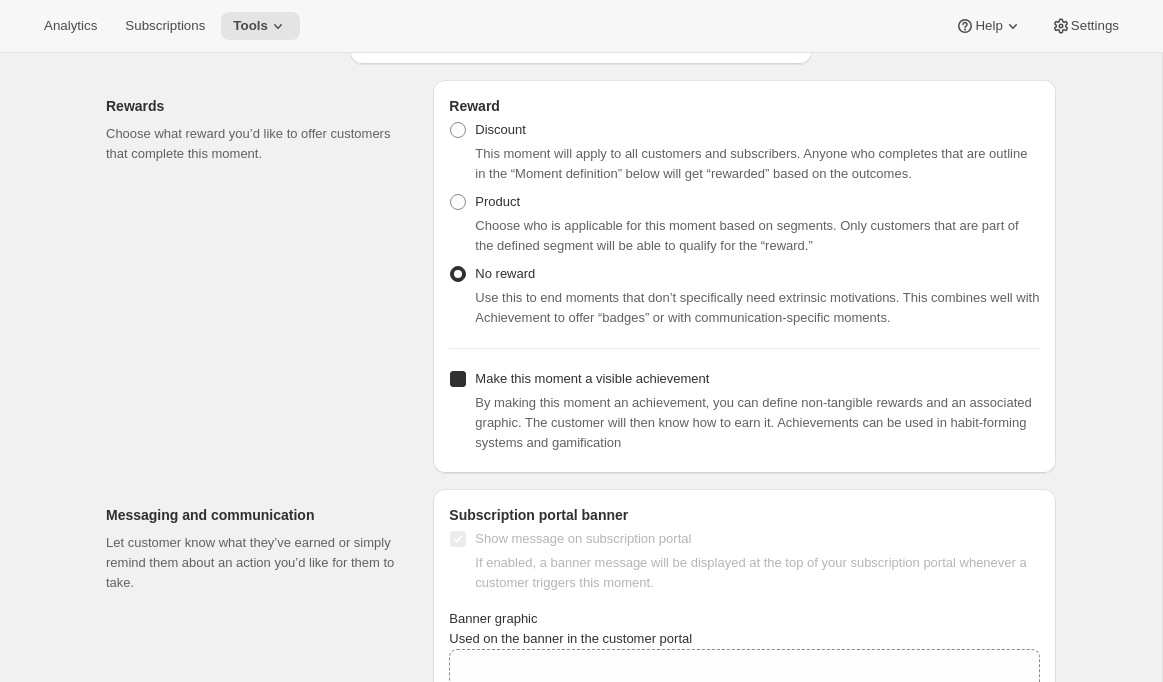 checkbox on "true" 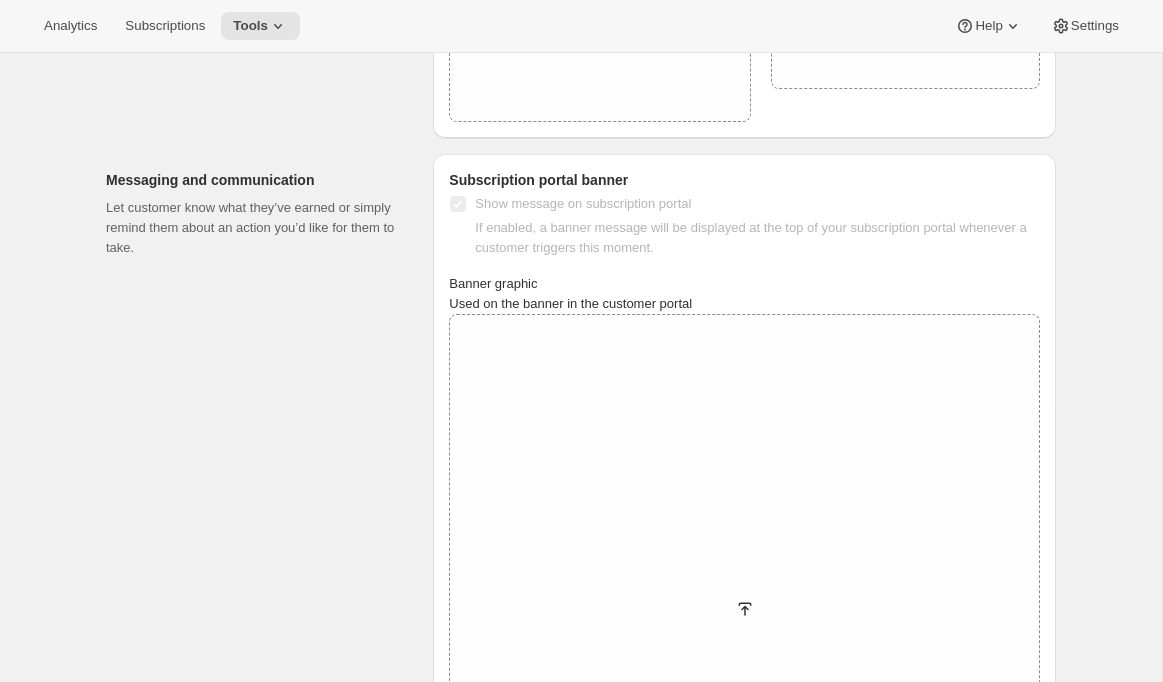 scroll, scrollTop: 1842, scrollLeft: 0, axis: vertical 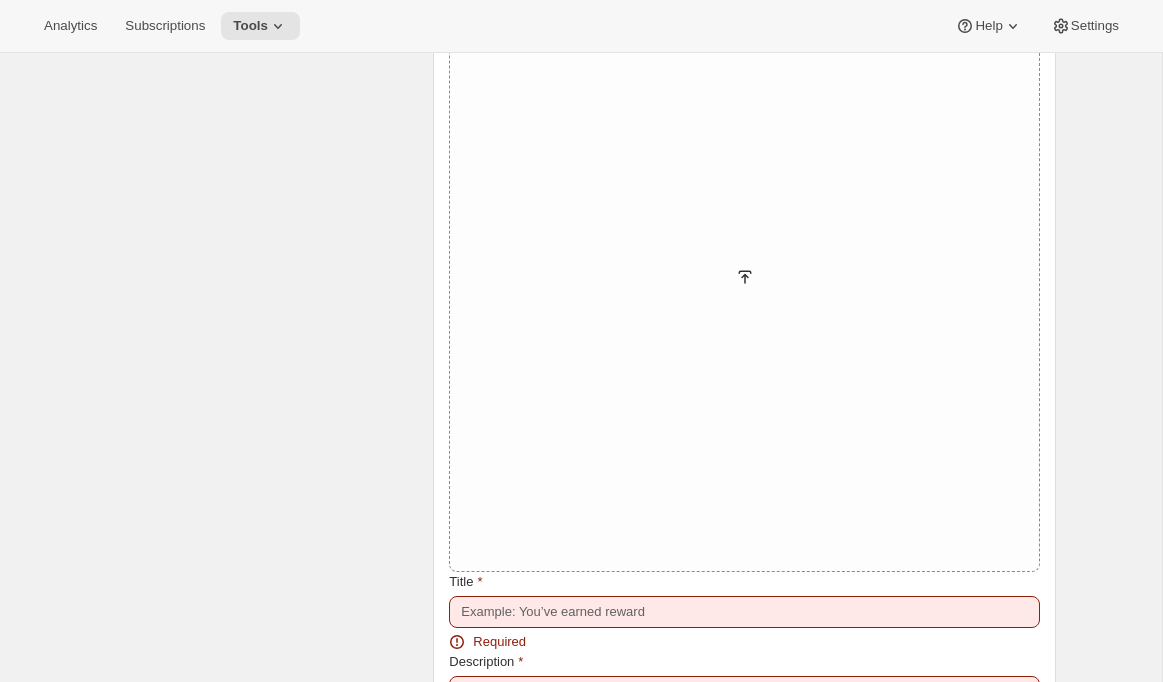 click on "Send message via Klaviyo integration" at bounding box center [583, 1132] 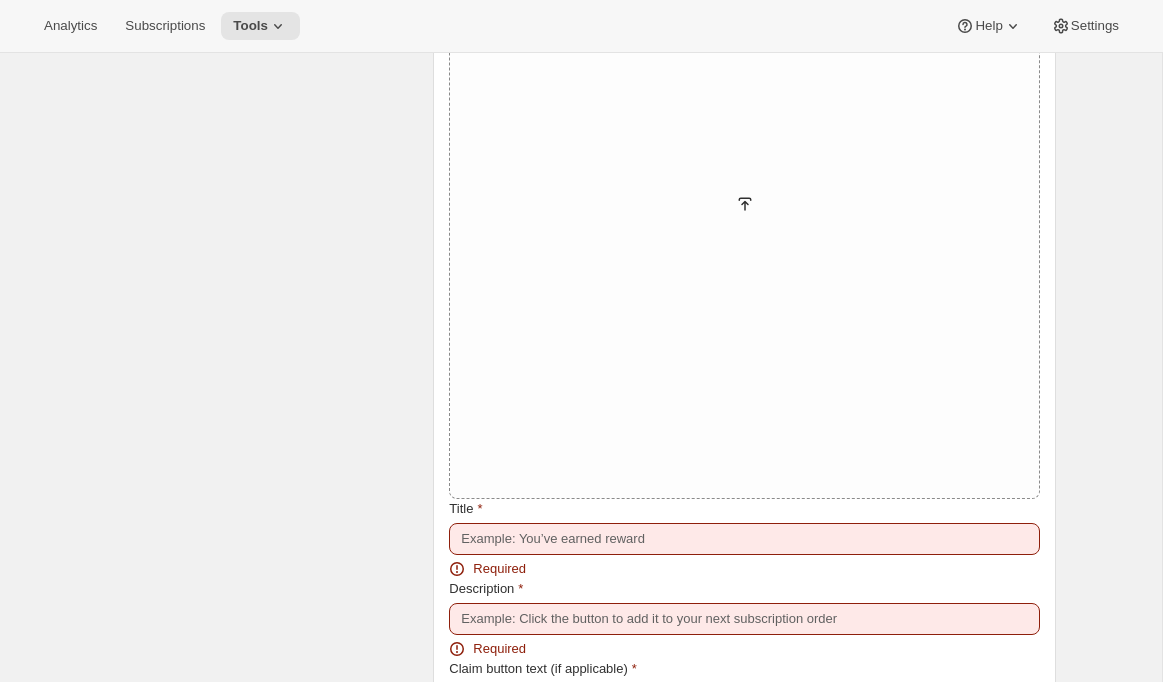 scroll, scrollTop: 1919, scrollLeft: 0, axis: vertical 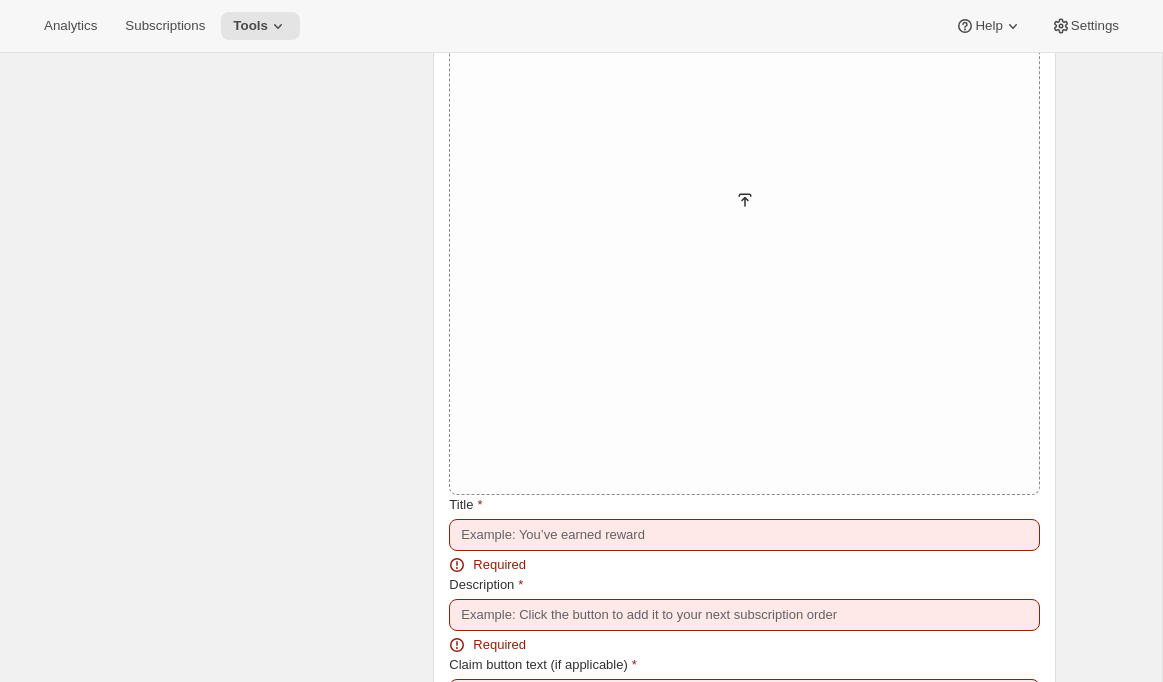 radio on "true" 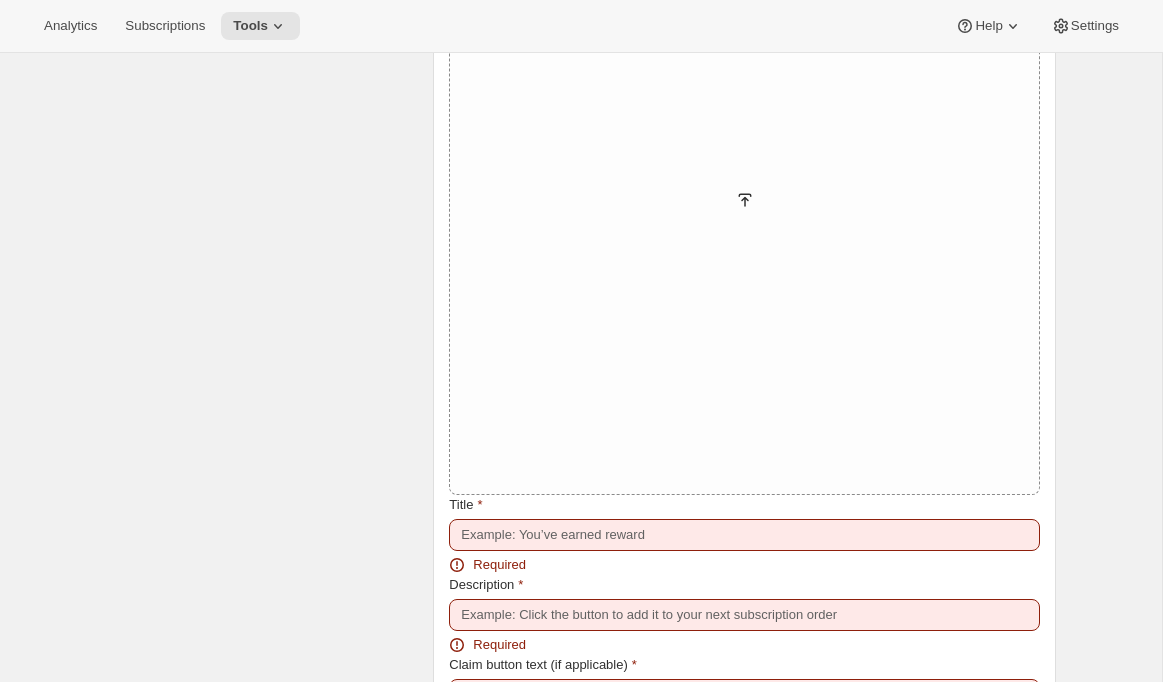 checkbox on "false" 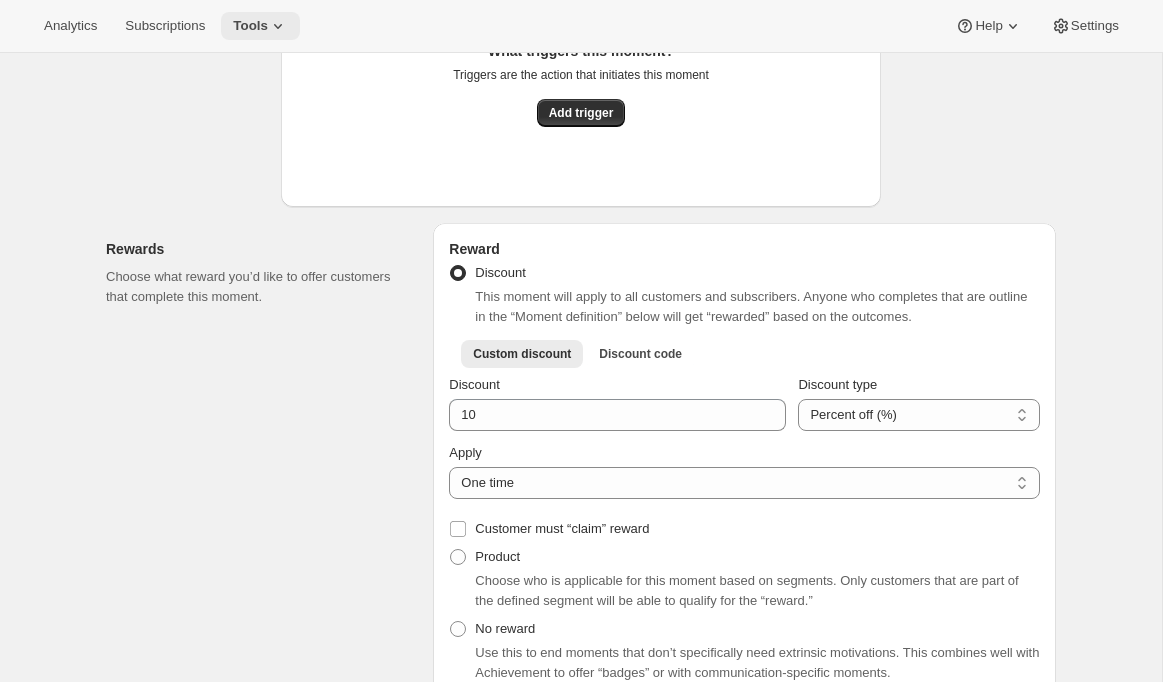 scroll, scrollTop: 1299, scrollLeft: 0, axis: vertical 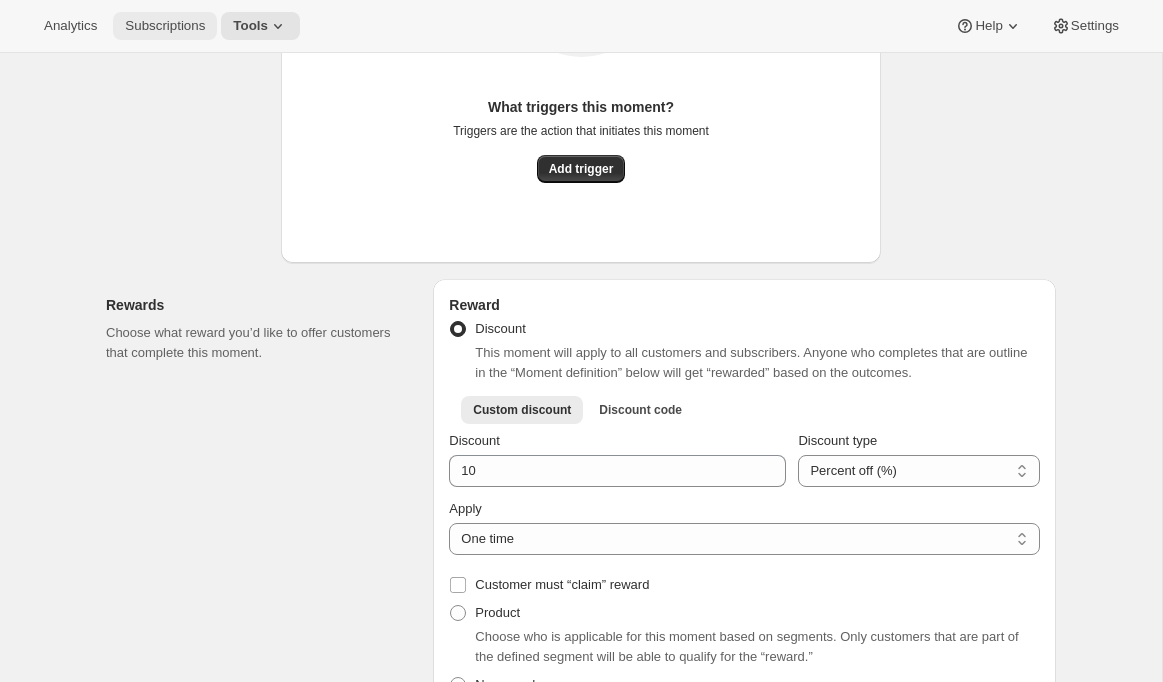 click on "Subscriptions" at bounding box center [165, 26] 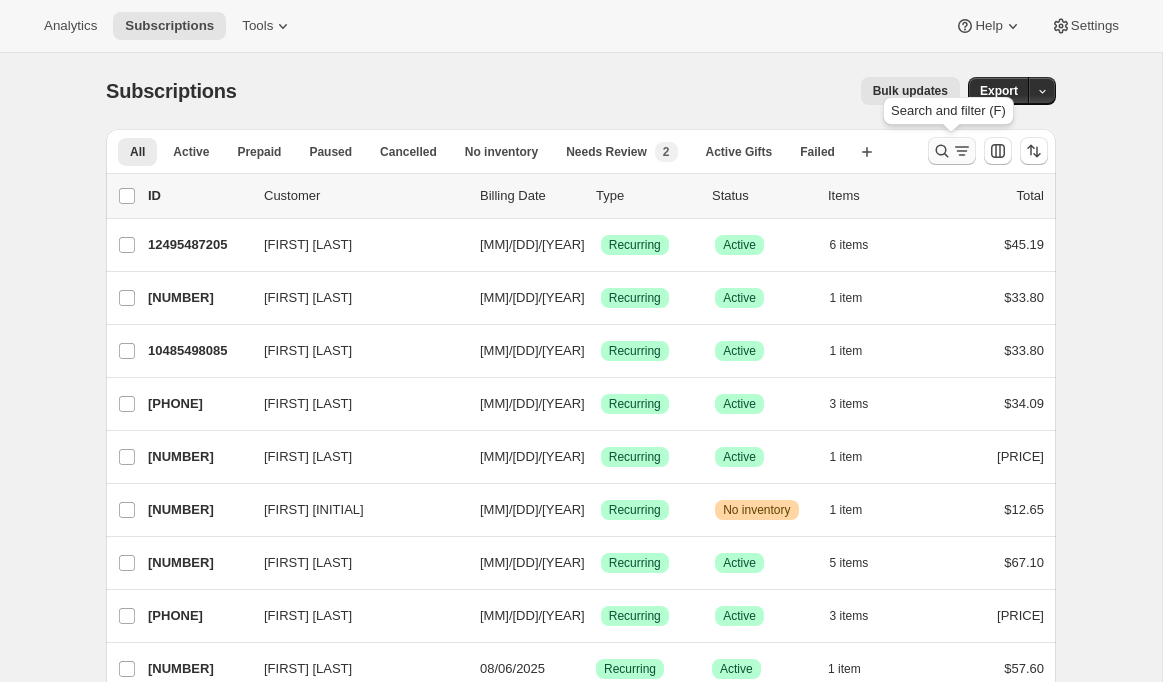 click 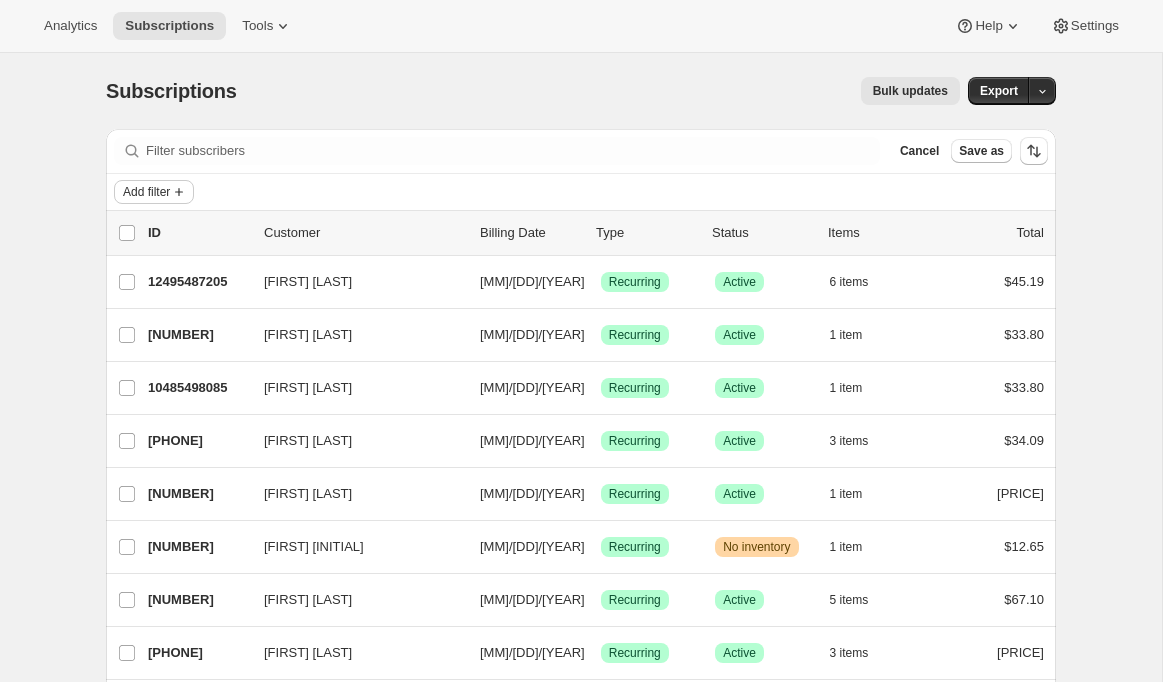 click on "Add filter" at bounding box center (146, 192) 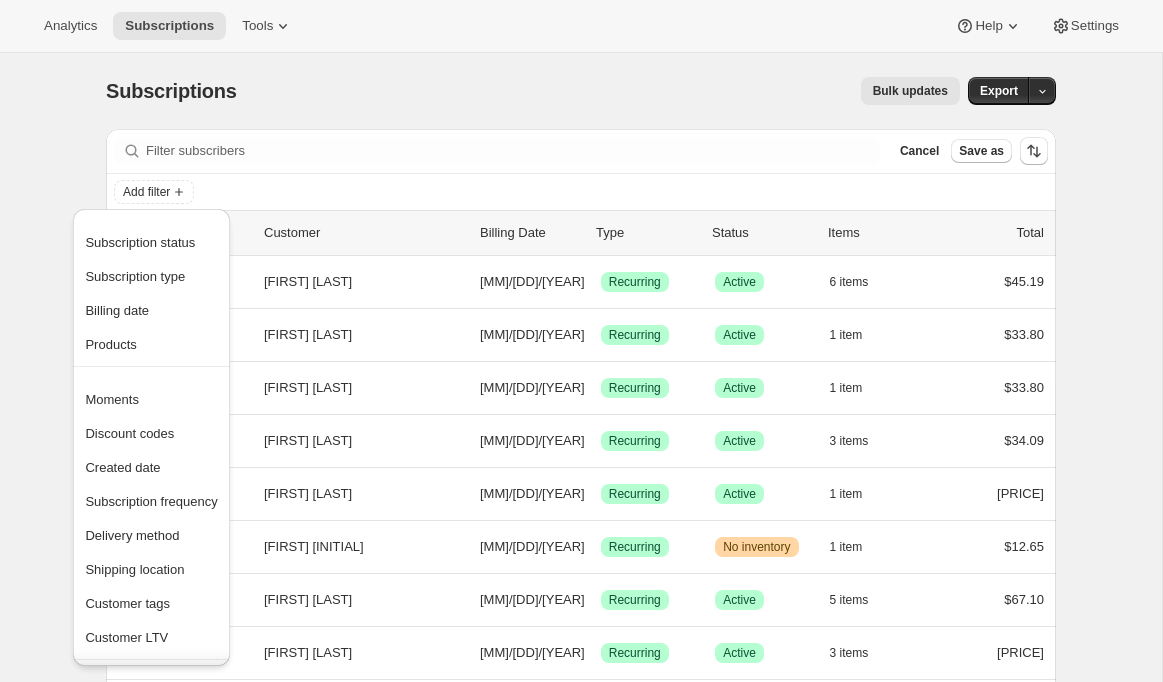 click on "Bulk updates" at bounding box center (610, 91) 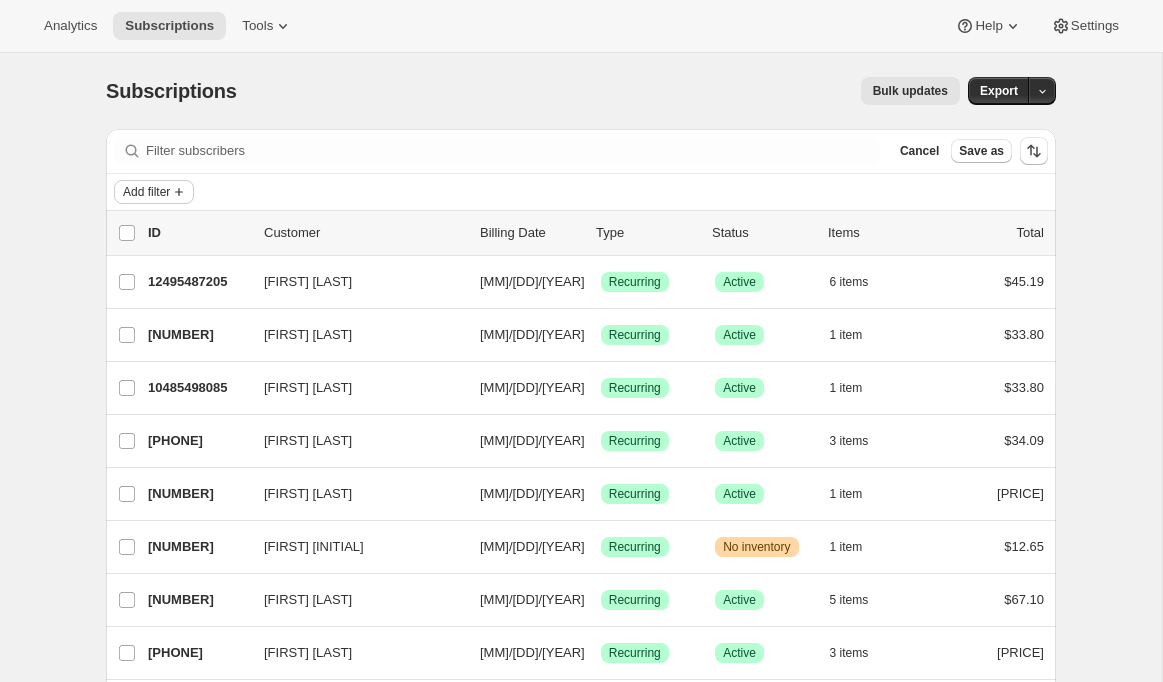 click on "Add filter" at bounding box center [146, 192] 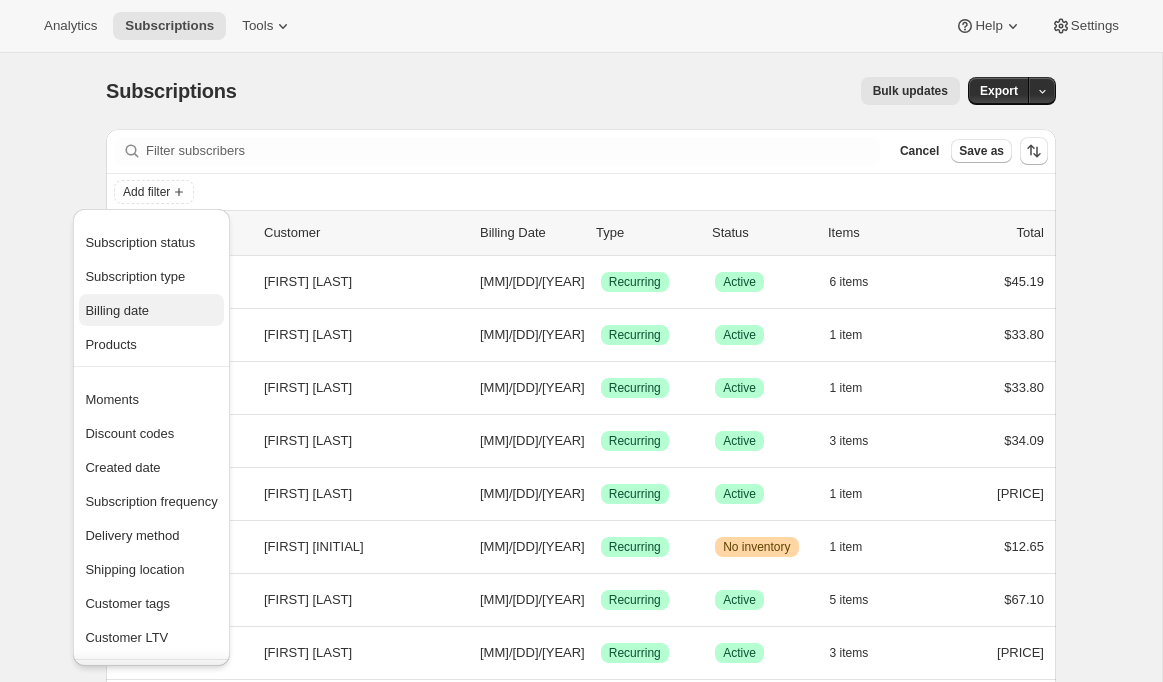 click on "Billing date" at bounding box center (117, 310) 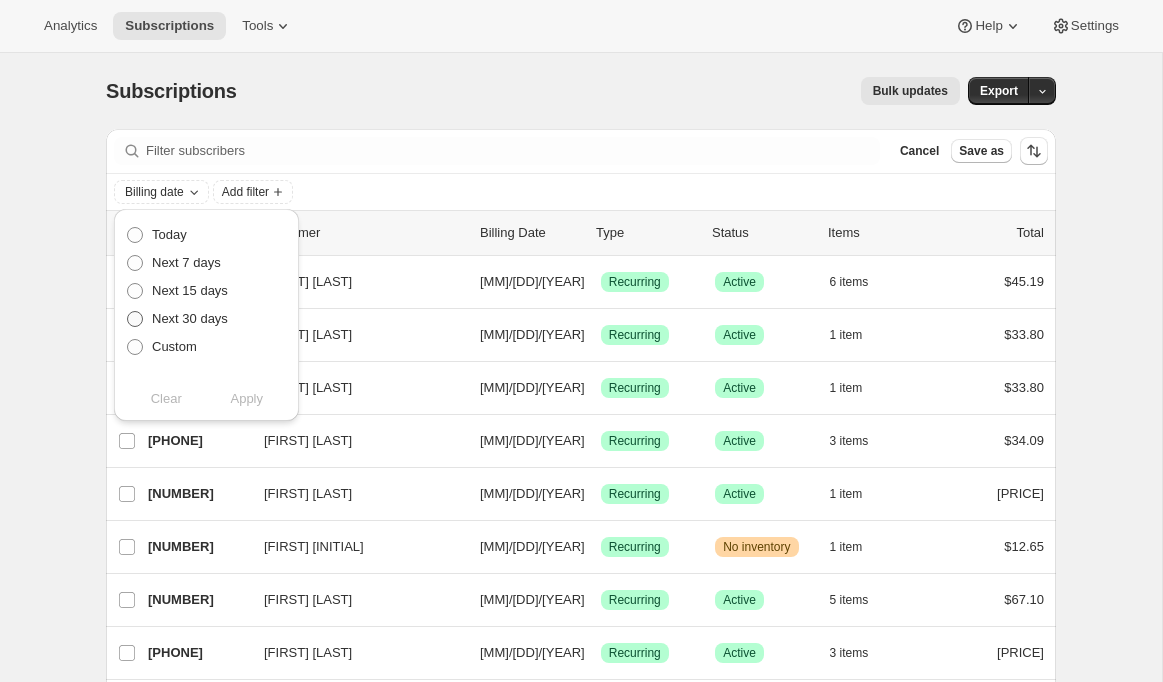 click on "Next 30 days" at bounding box center (190, 318) 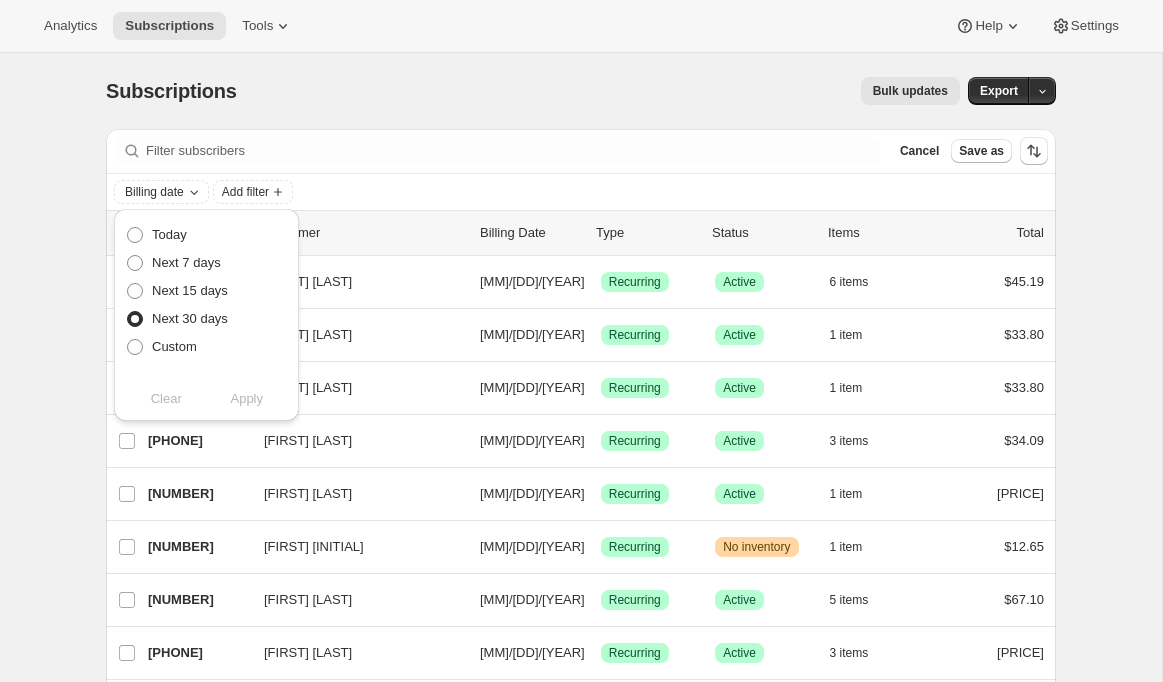 radio on "true" 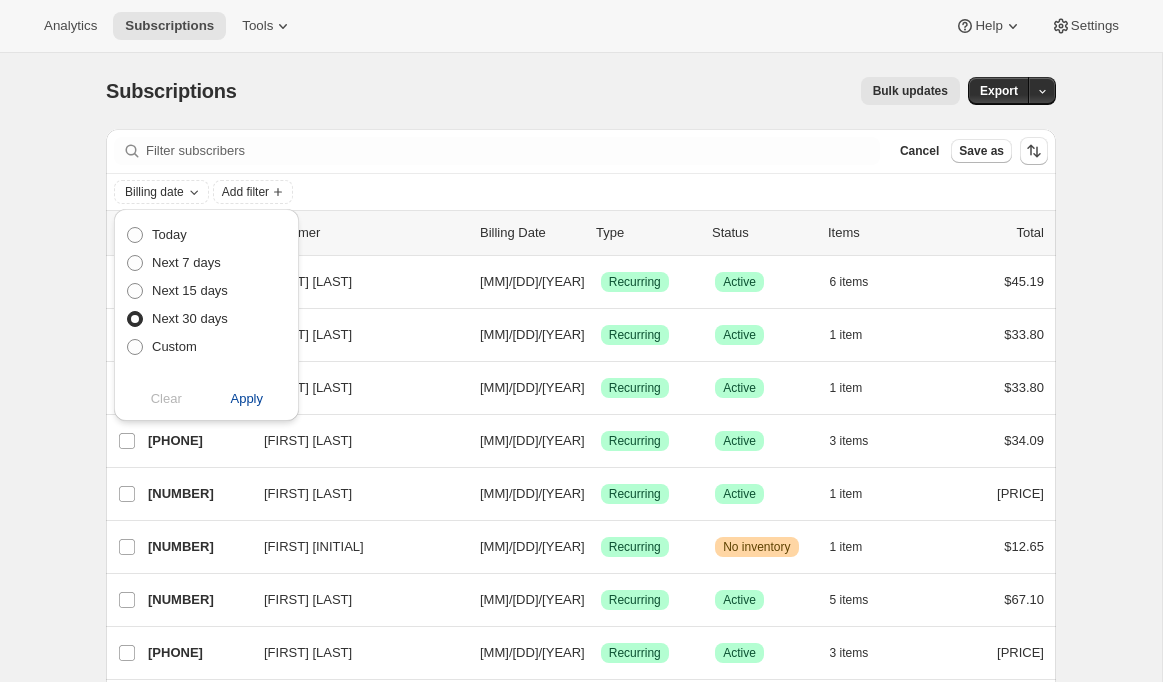 click on "Apply" at bounding box center [246, 399] 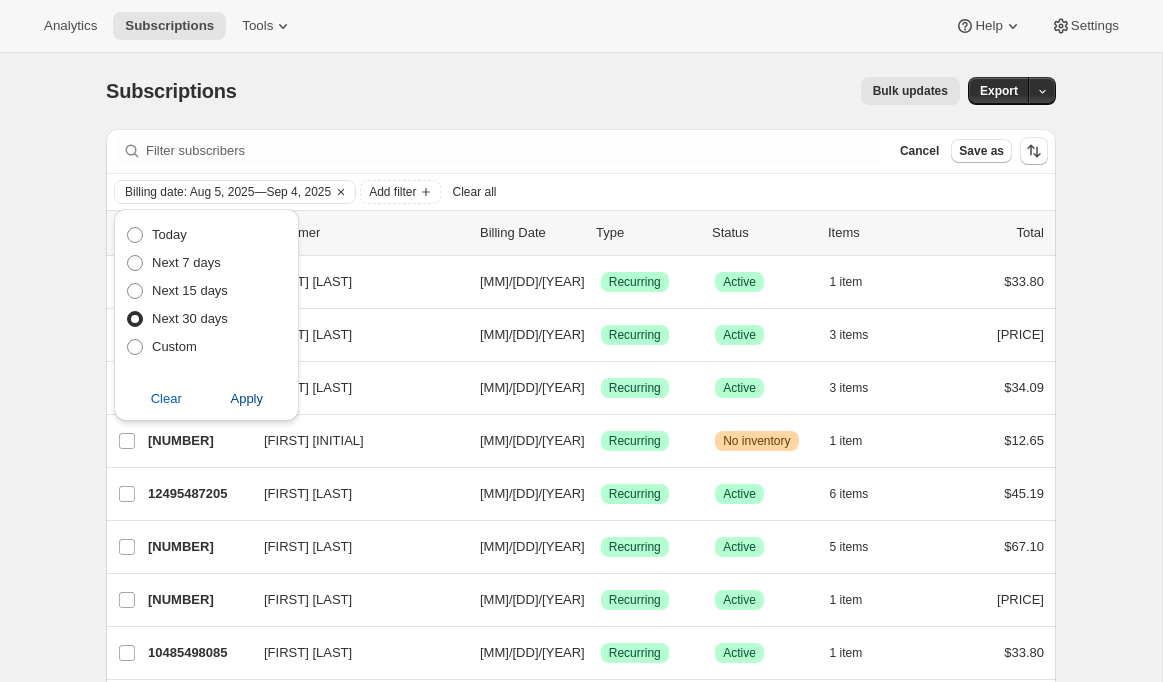 click on "Apply" at bounding box center [246, 399] 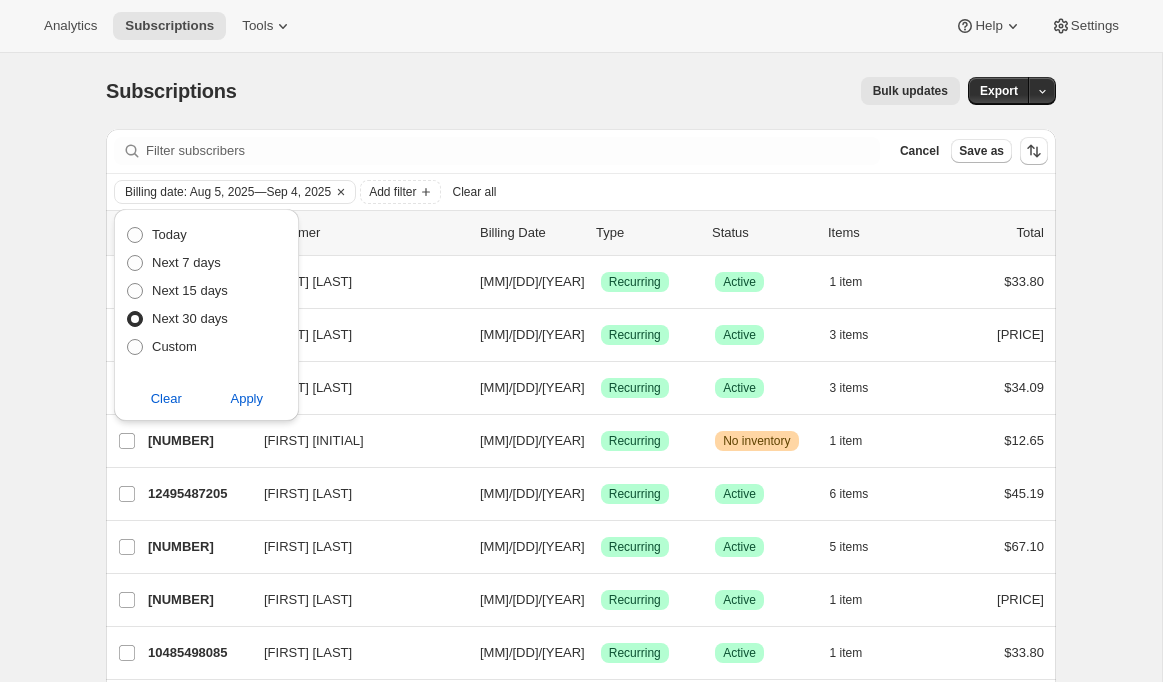 click on "Billing date: Aug 5, 2025—Sep 4, 2025 Add filter   Clear all 0 selected Update next billing date Change status Showing 51 subscriptions Select all 51 subscriptions Showing 51 subscriptions Select Select all 51 subscriptions 0 selected list header ID Customer Billing Date Type Status Items Total [FIRST] [LAST] 10485530853 [FIRST] [LAST] 08/05/2025 Success Recurring Success Active 1   item $33.80 [FIRST] [LAST] 10619060453 [FIRST] [LAST] 08/05/2025 Success Recurring Success Active 3   items $46.04 [FIRST] [LAST] 12049875173 [FIRST] [LAST] 08/05/2025 Success Recurring Success Active 3   items $34.09 E Y 10549166309 E Y 08/05/2025 Success Recurring Warning No inventory 1   item $12.65 [FIRST] [LAST] 12495487205 [FIRST] [LAST] 08/05/2025 Success Recurring Success Active 6   items $45.19 [FIRST] [LAST] 12626690277 [FIRST] [LAST] 08/05/2025 Success Recurring Success Active 5   items $67.10 [FIRST] [LAST] 9144238309" at bounding box center (581, 1541) 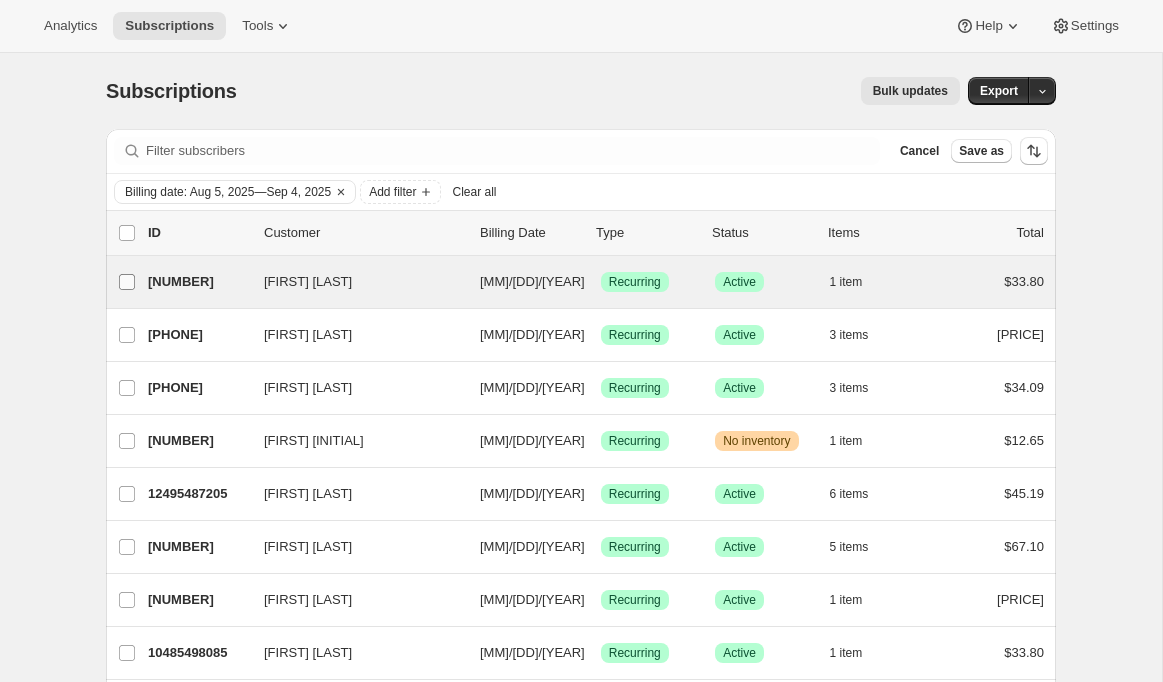 click on "[FIRST] [LAST]" at bounding box center (127, 282) 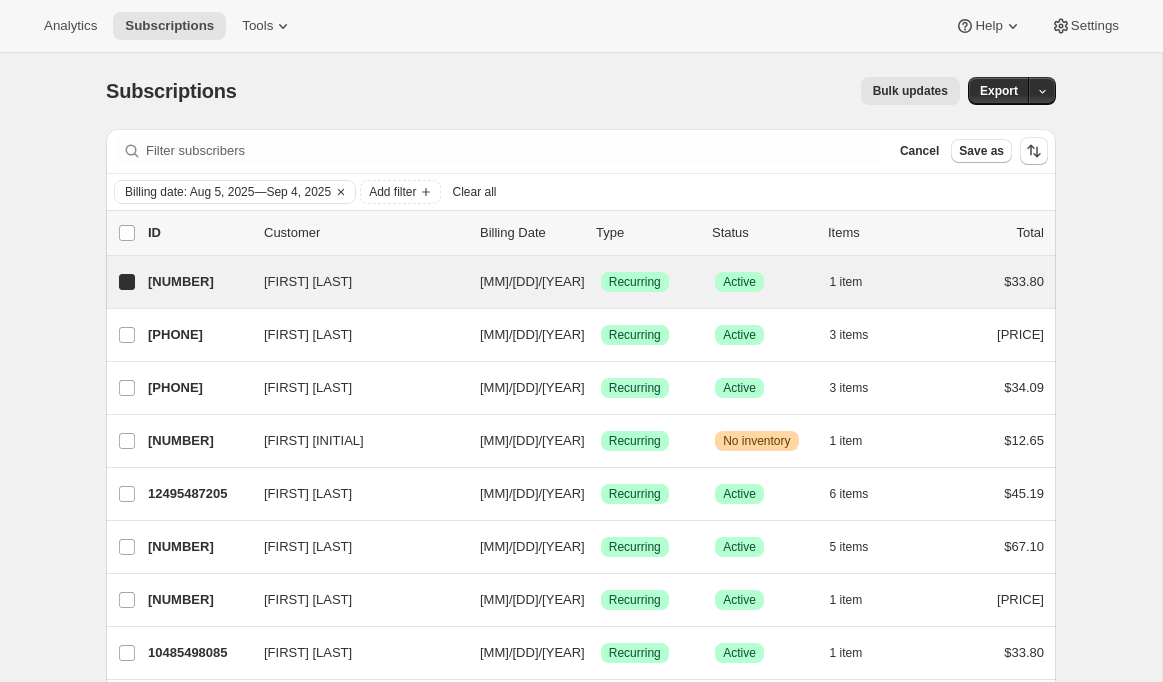 checkbox on "true" 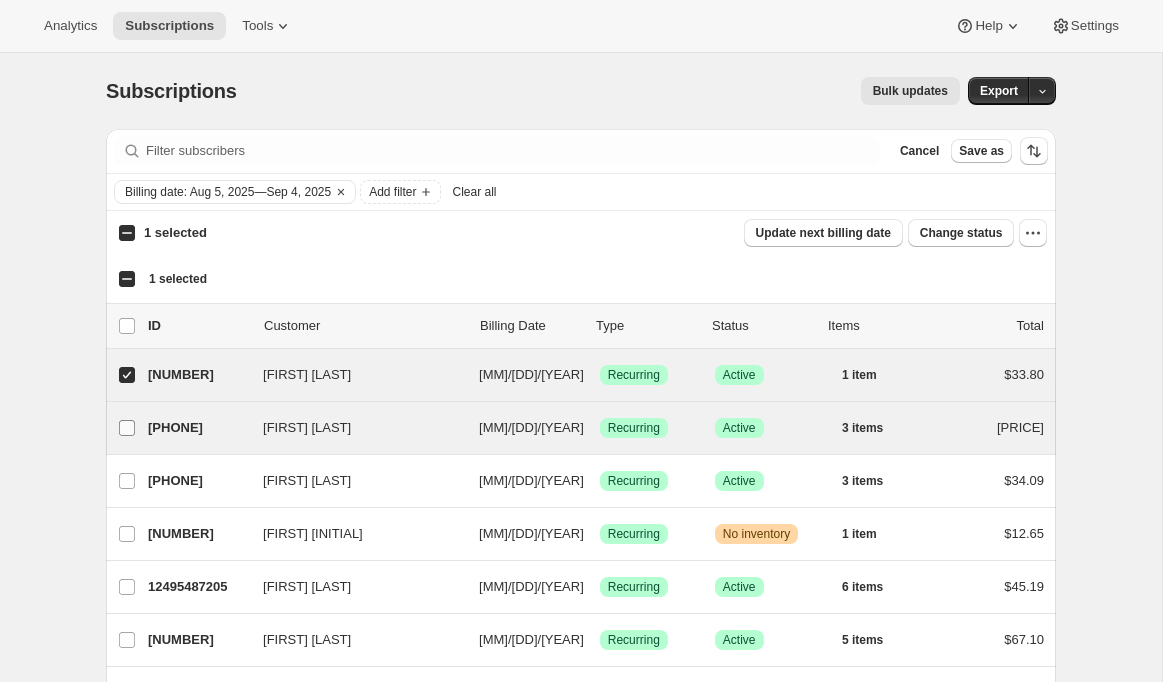 click on "[FIRST] [LAST]" at bounding box center [127, 428] 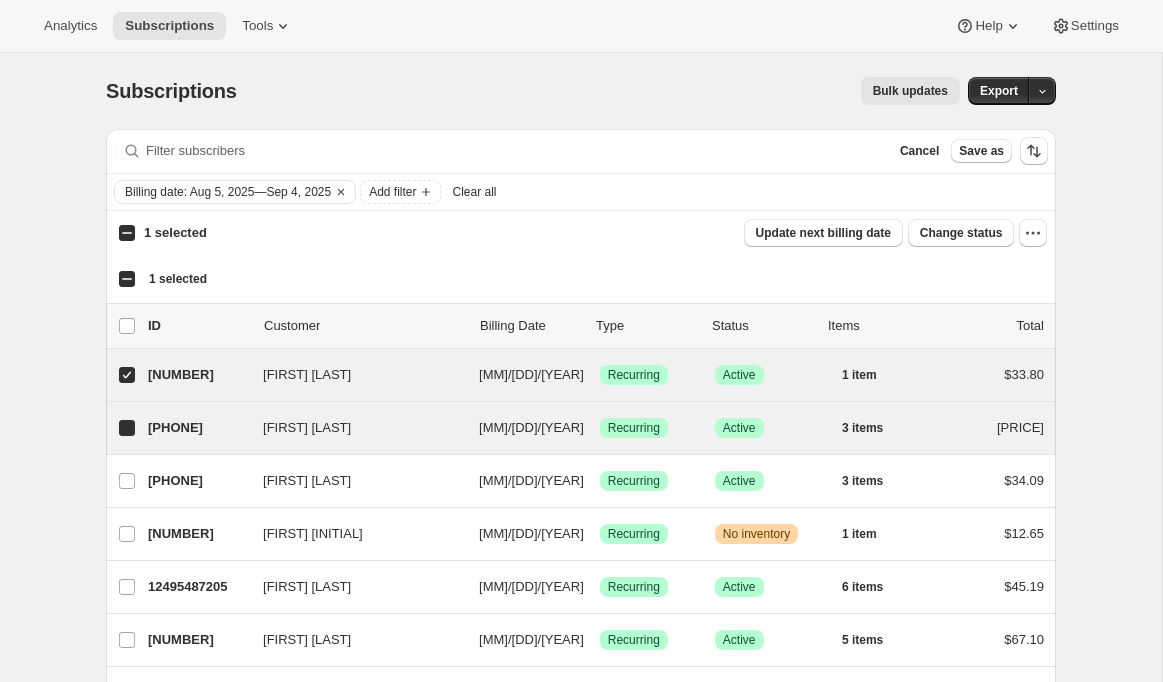 checkbox on "true" 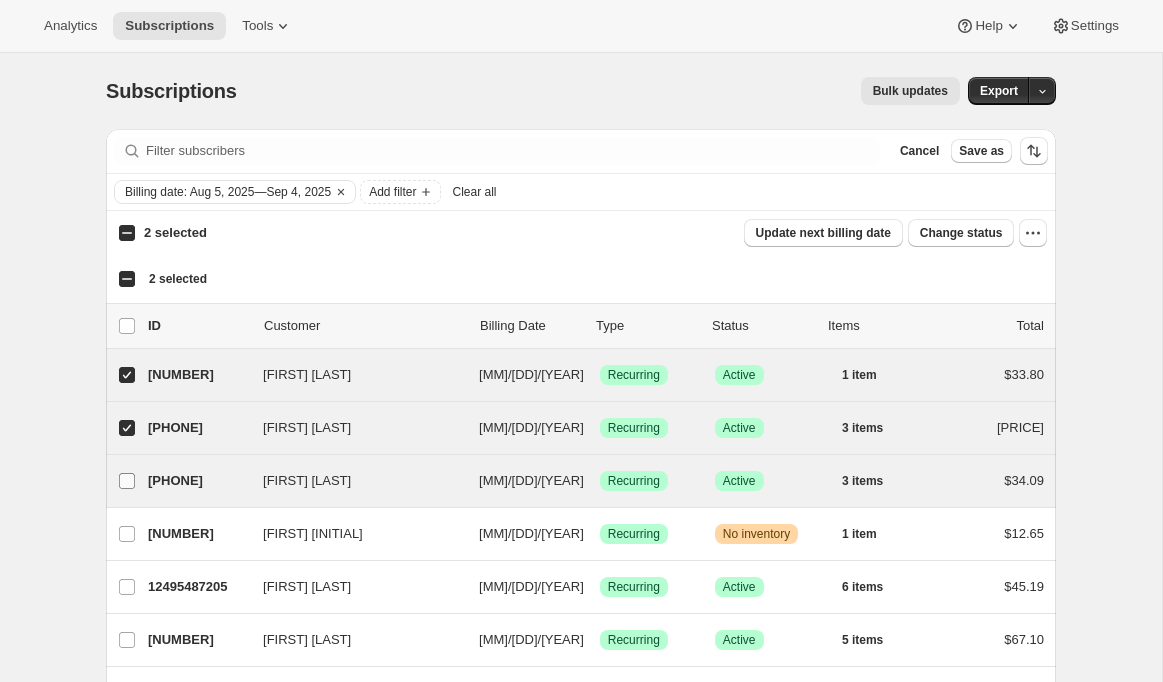 click at bounding box center [127, 481] 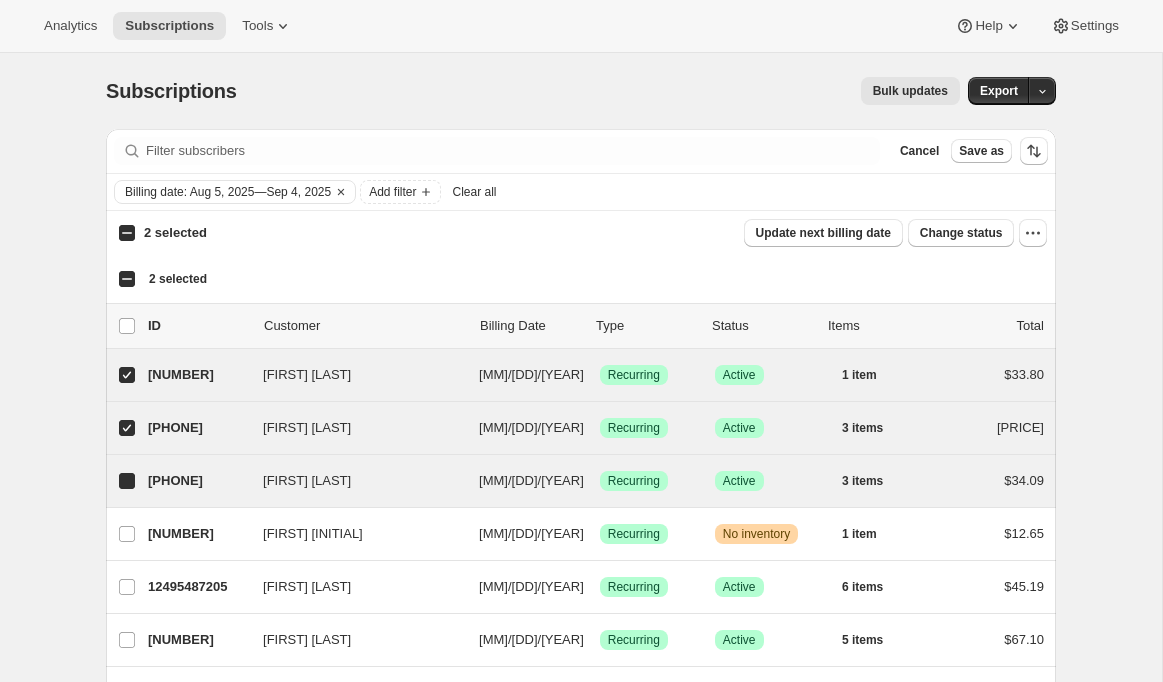checkbox on "true" 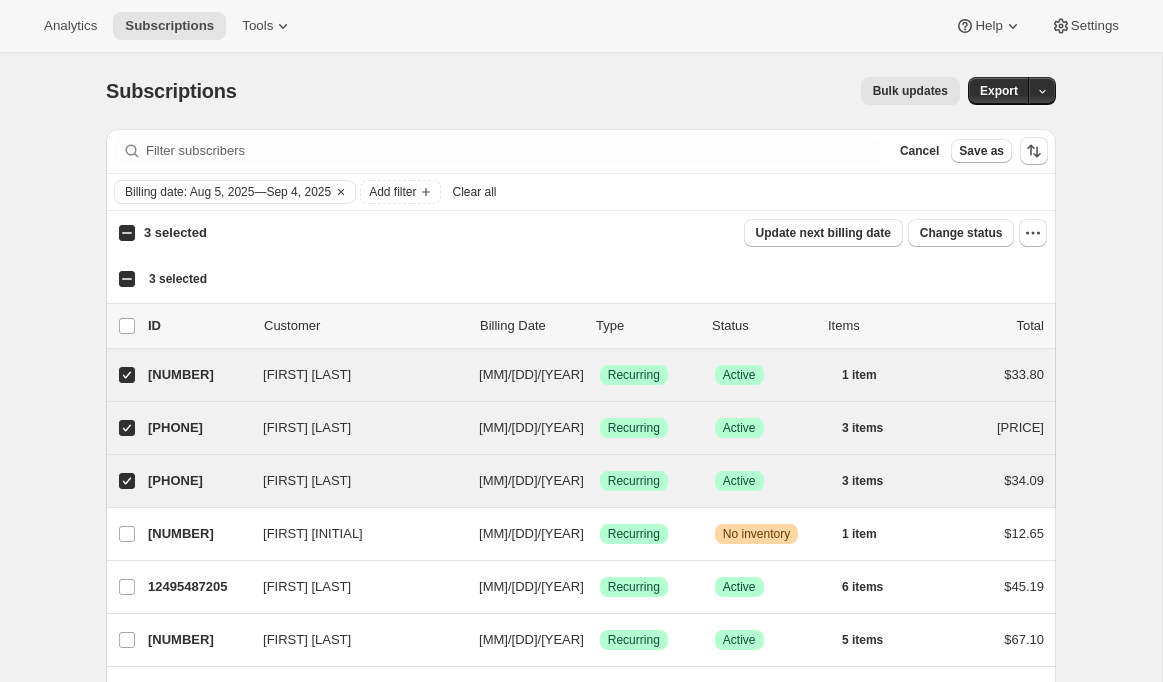 click on "Bulk updates" at bounding box center [910, 91] 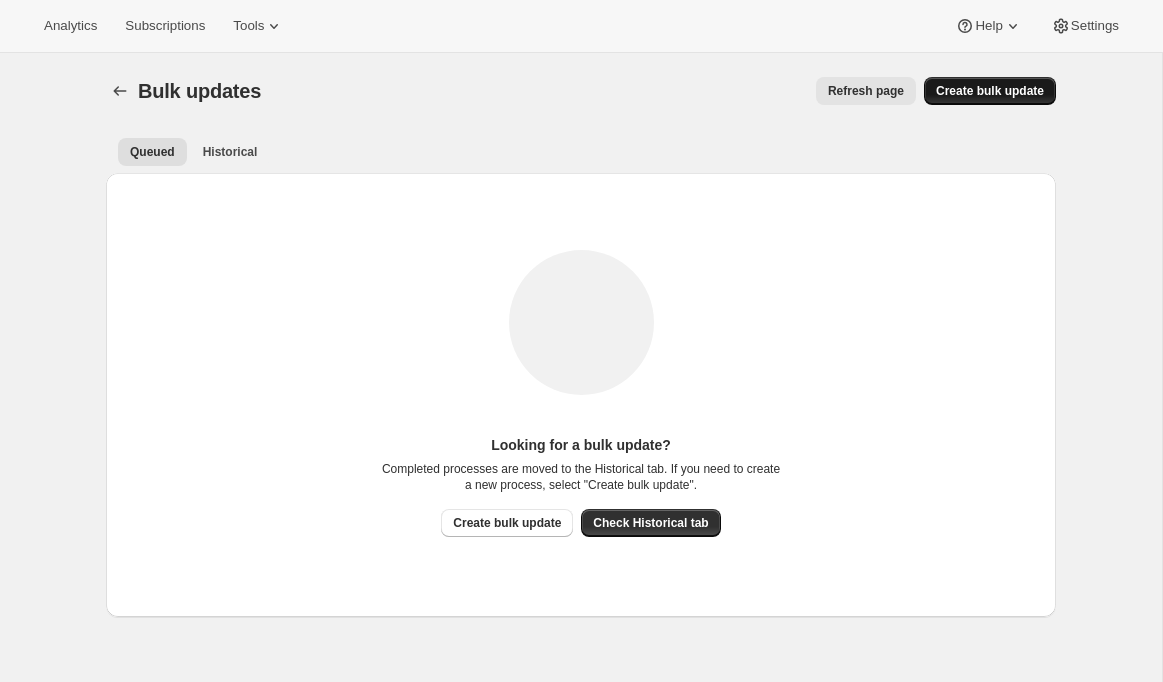 click on "Create bulk update" at bounding box center (990, 91) 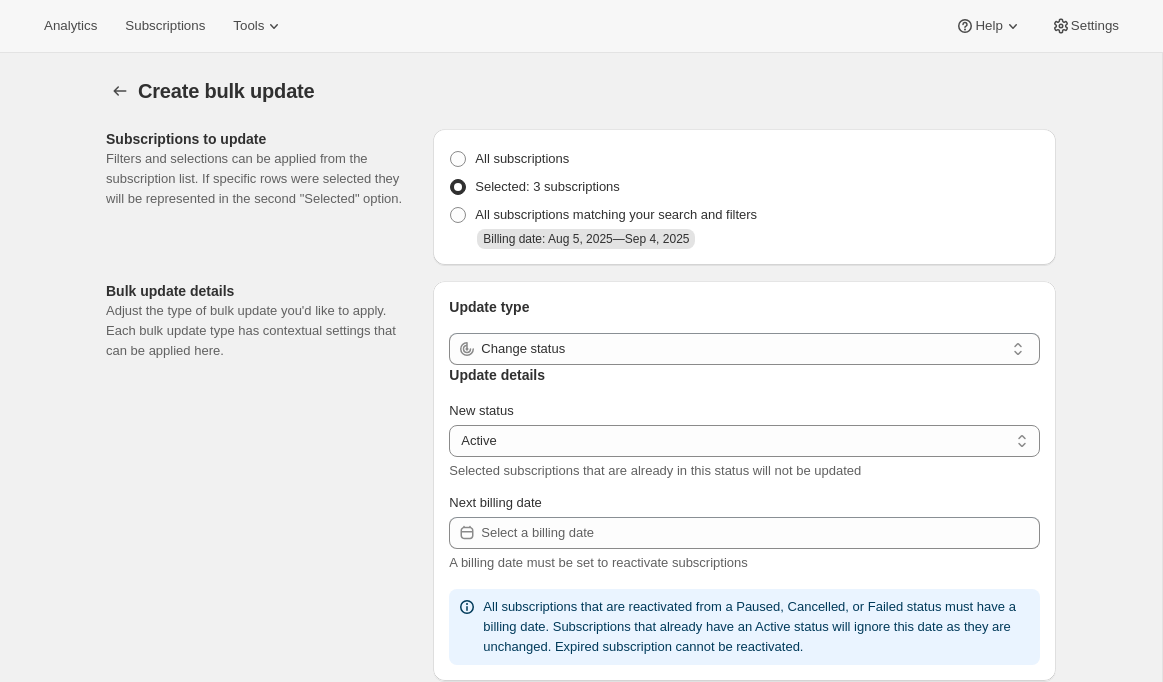 scroll, scrollTop: 26, scrollLeft: 0, axis: vertical 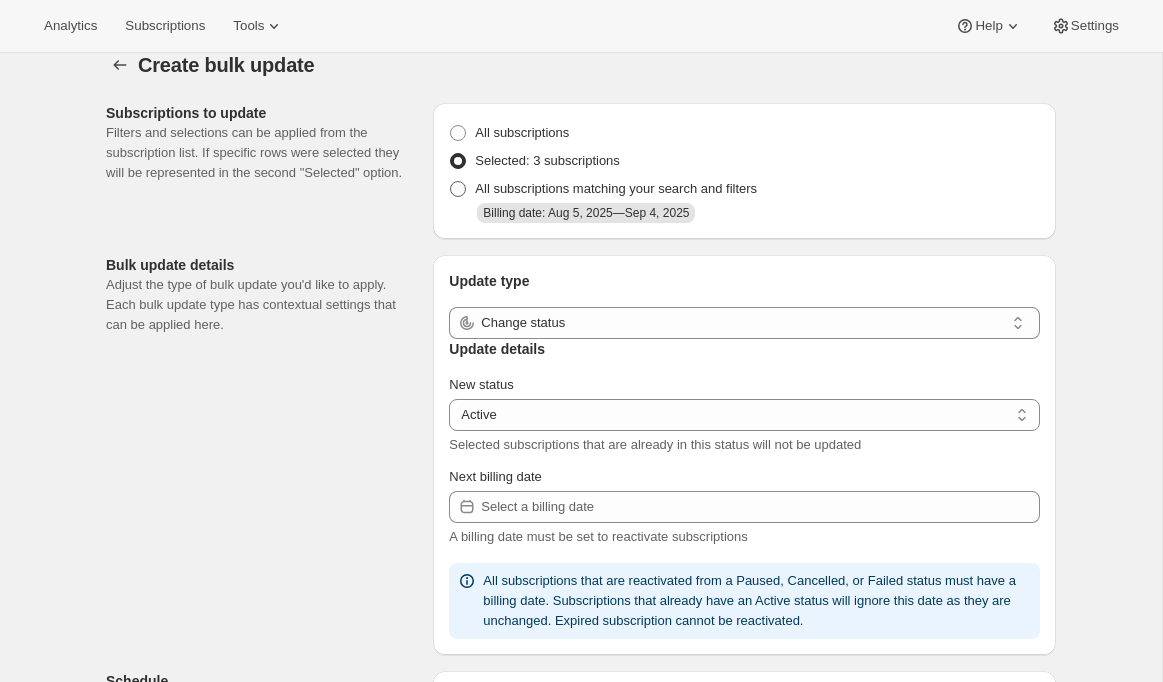click on "All subscriptions matching your search and filters" at bounding box center (616, 188) 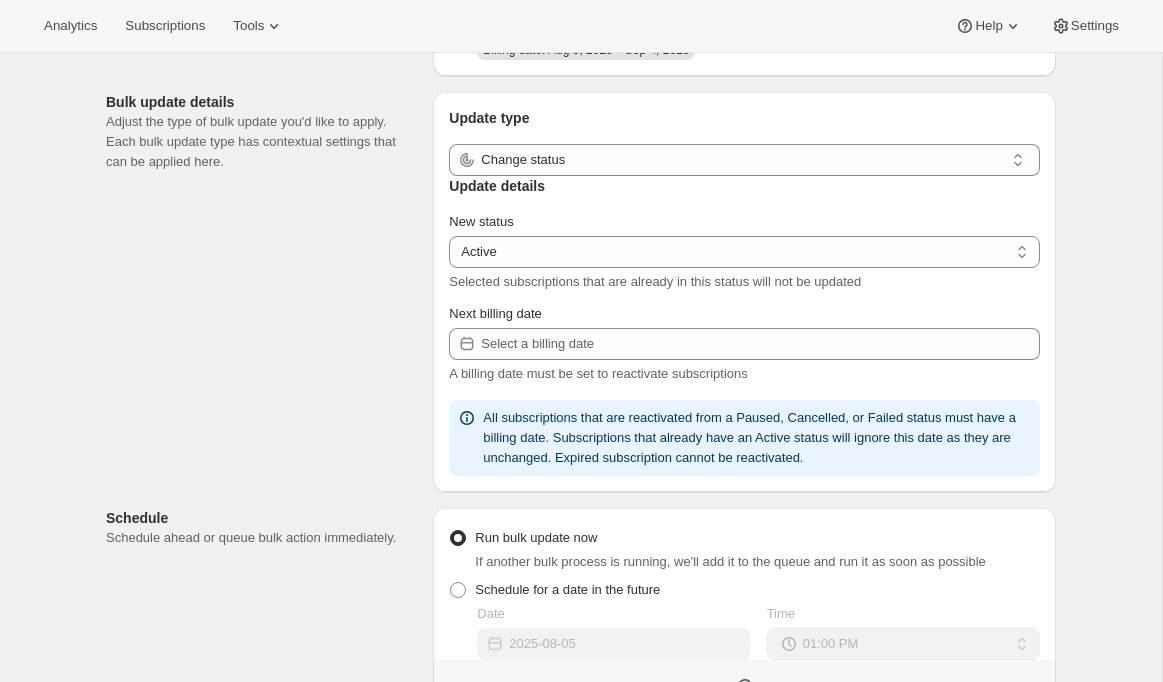 scroll, scrollTop: 188, scrollLeft: 0, axis: vertical 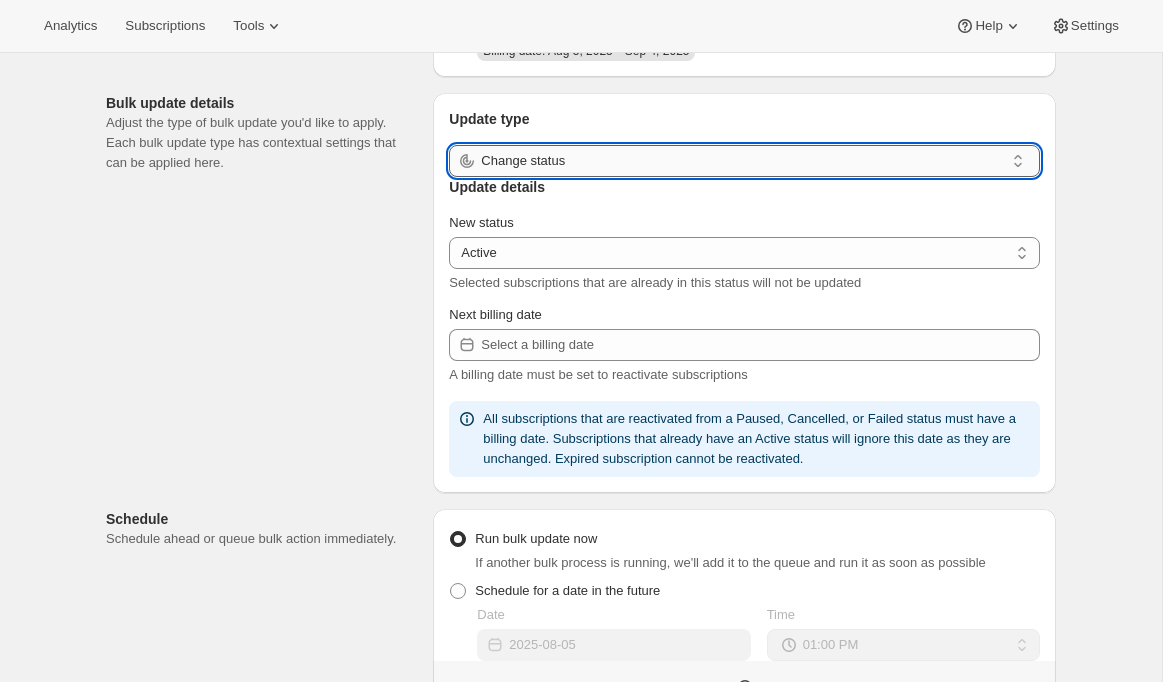 click on "Change status" at bounding box center (742, 161) 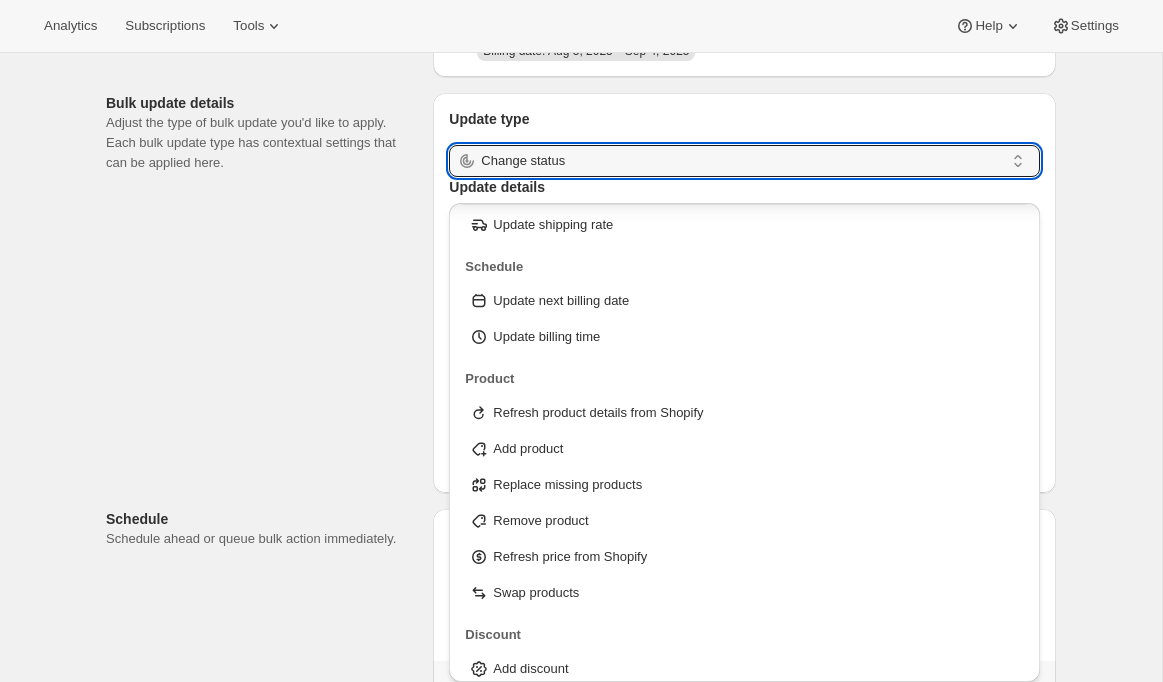 scroll, scrollTop: 84, scrollLeft: 0, axis: vertical 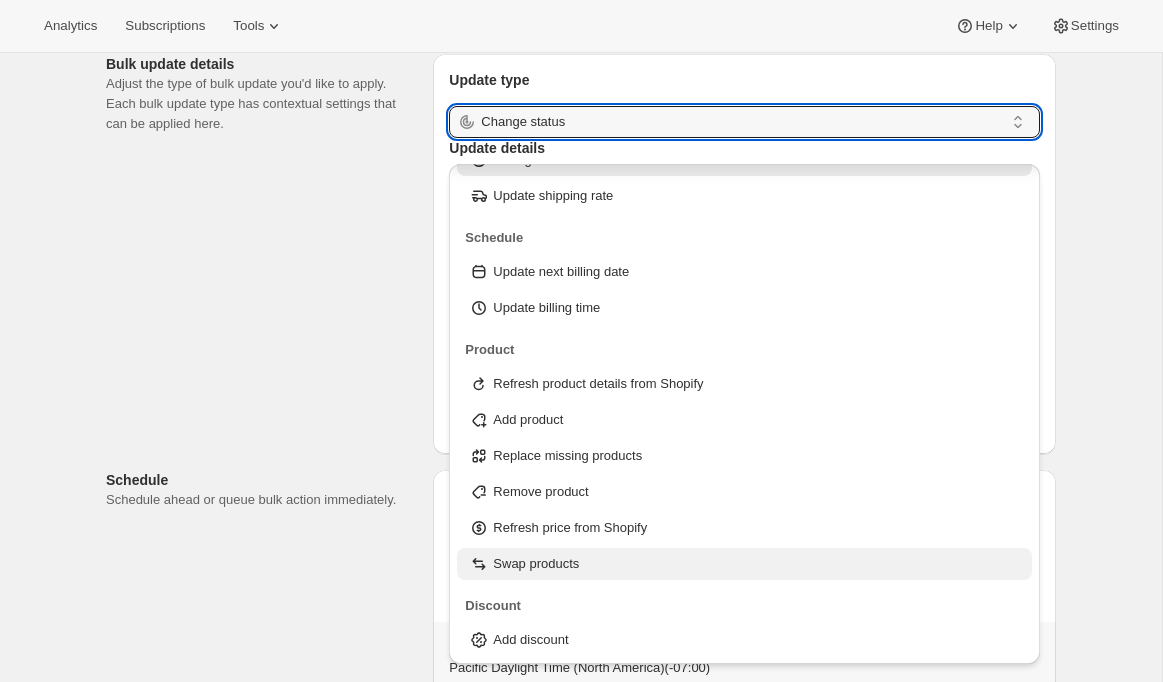 click on "Swap products" at bounding box center [536, 564] 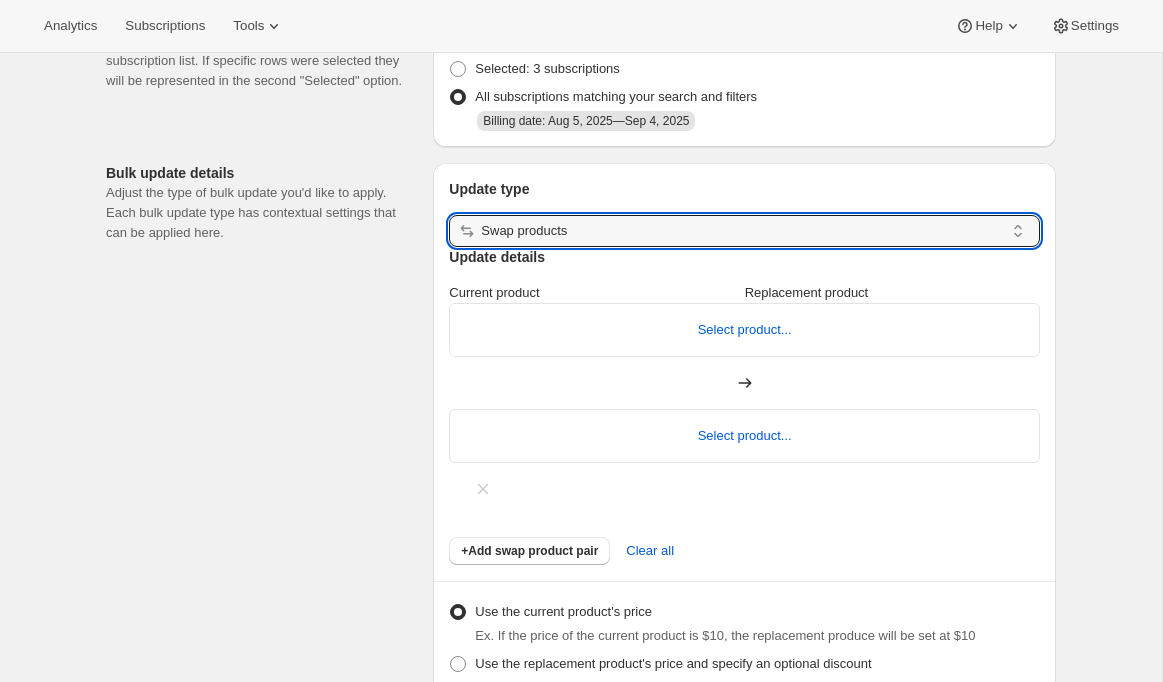scroll, scrollTop: 0, scrollLeft: 0, axis: both 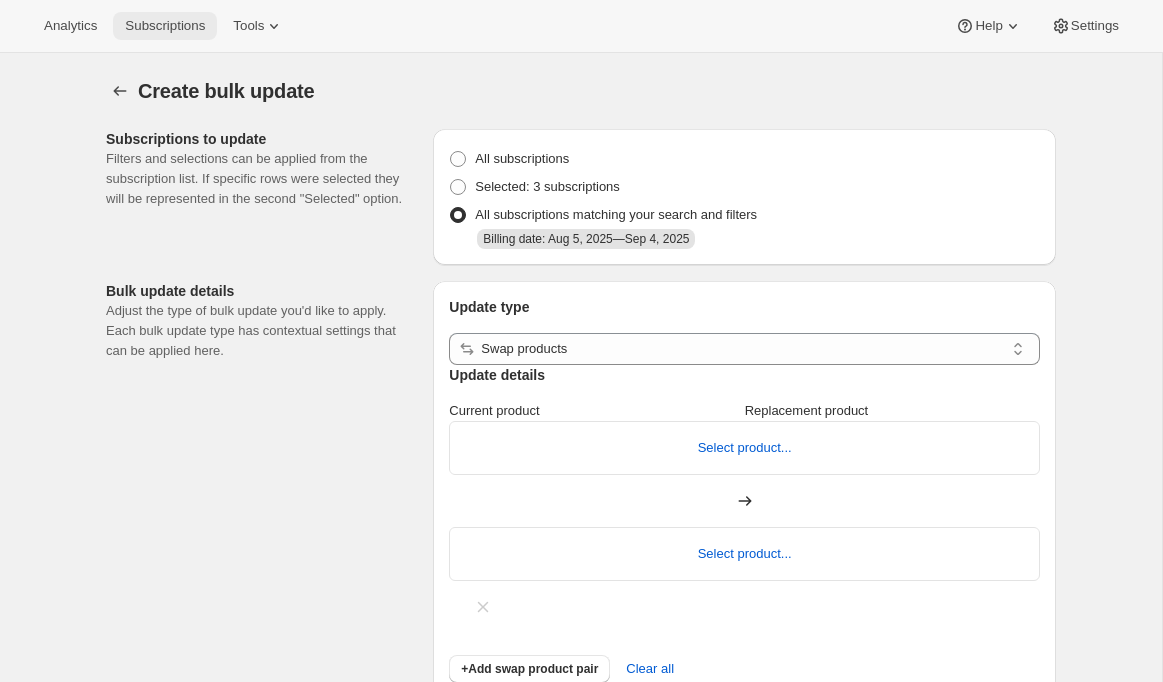 click on "Subscriptions" at bounding box center [165, 26] 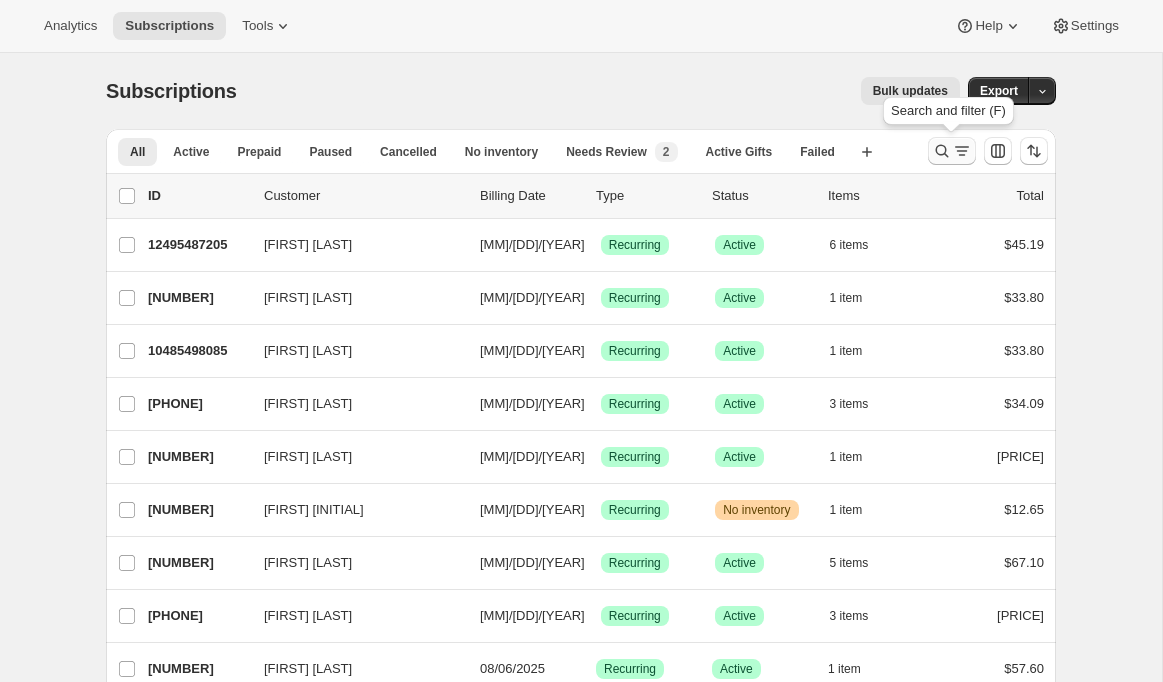 click 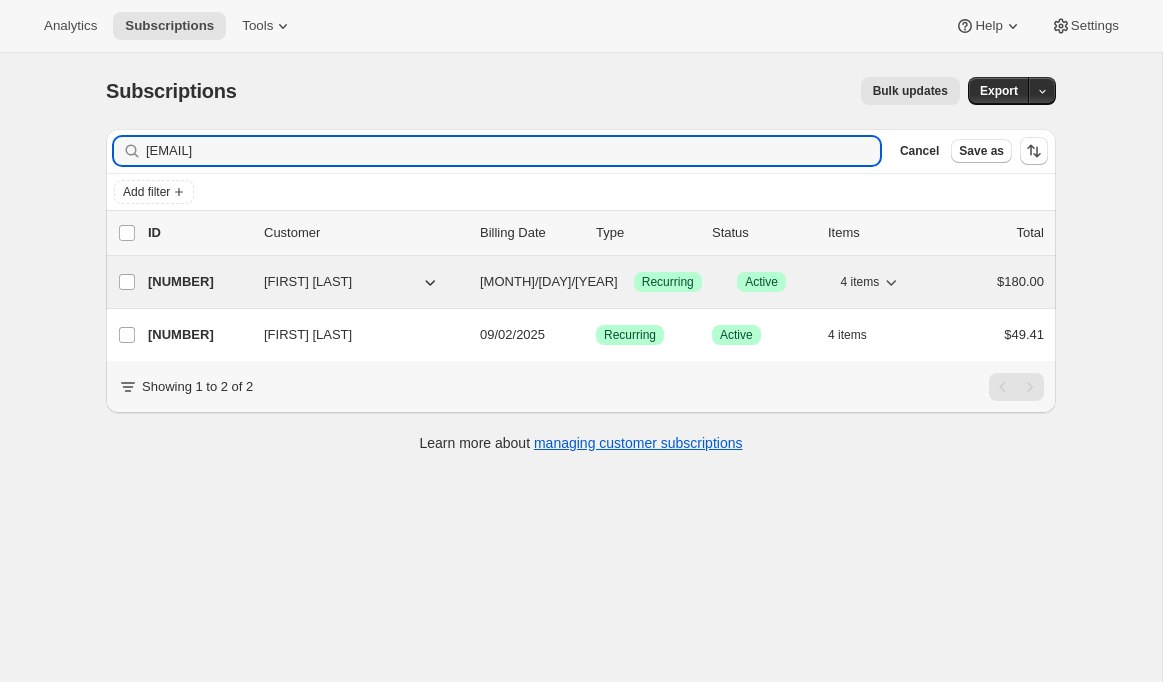 type on "[EMAIL]" 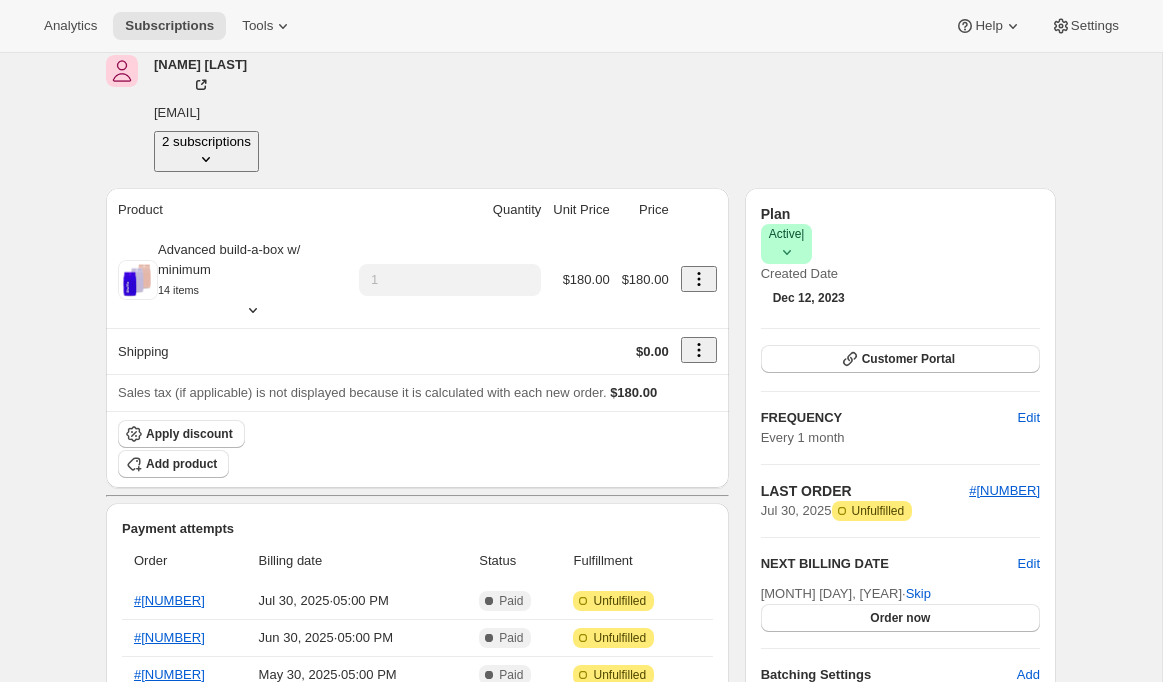 scroll, scrollTop: 91, scrollLeft: 0, axis: vertical 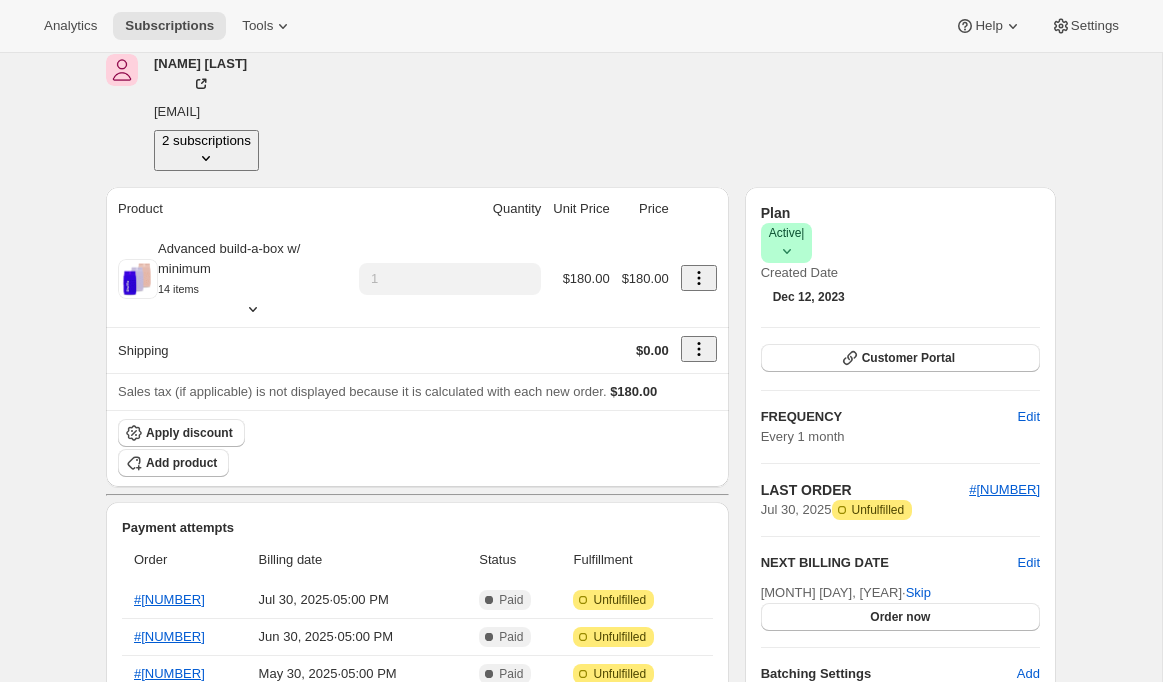 click 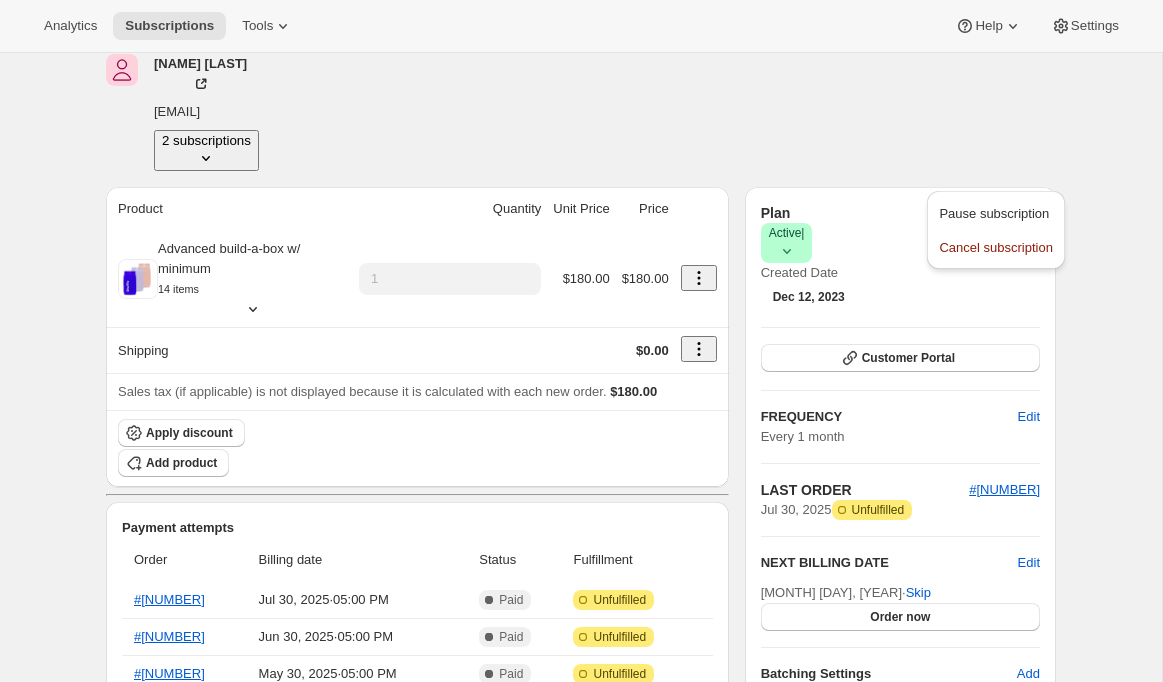 click on "Subscription #[NUMBER]. This page is ready Subscription #[NUMBER] Success Recurring Success Active Create order [FIRST] [LAST] [EMAIL] [NUMBER] subscriptions Product Quantity Unit Price Price Advanced build-a-box w/ minimum 14 items 1 $180.00 $180.00 Shipping $0.00 Sales tax (if applicable) is not displayed because it is calculated with each new order. $180.00 Apply discount Add product Payment attempts Order Billing date Status Fulfillment #[NUMBER] [MONTH] [DAY], [YEAR] · 05:00 PM Complete Paid Attention Incomplete Unfulfilled #[NUMBER] [MONTH] [DAY], [YEAR] · 05:00 PM Complete Paid Attention Incomplete Unfulfilled #[NUMBER] [MONTH] [DAY], [YEAR] · 05:00 PM Complete Paid Attention Incomplete Unfulfilled Timeline [MONTH] [DAY], [YEAR] Triggered Shopify flow event for successful billing attempt. 05:00 PM Order processed successfully. View order 05:00 PM Temporary removal of 6 Coffee - Lavender Label - Medium / 12oz and 1 Coffee - Blue Label - Whole bean / 18oz due to inventory. 05:00 PM [MONTH] 25, [YEAR] 05:00 PM [MONTH] 11, [YEAR] Plan" at bounding box center (581, 682) 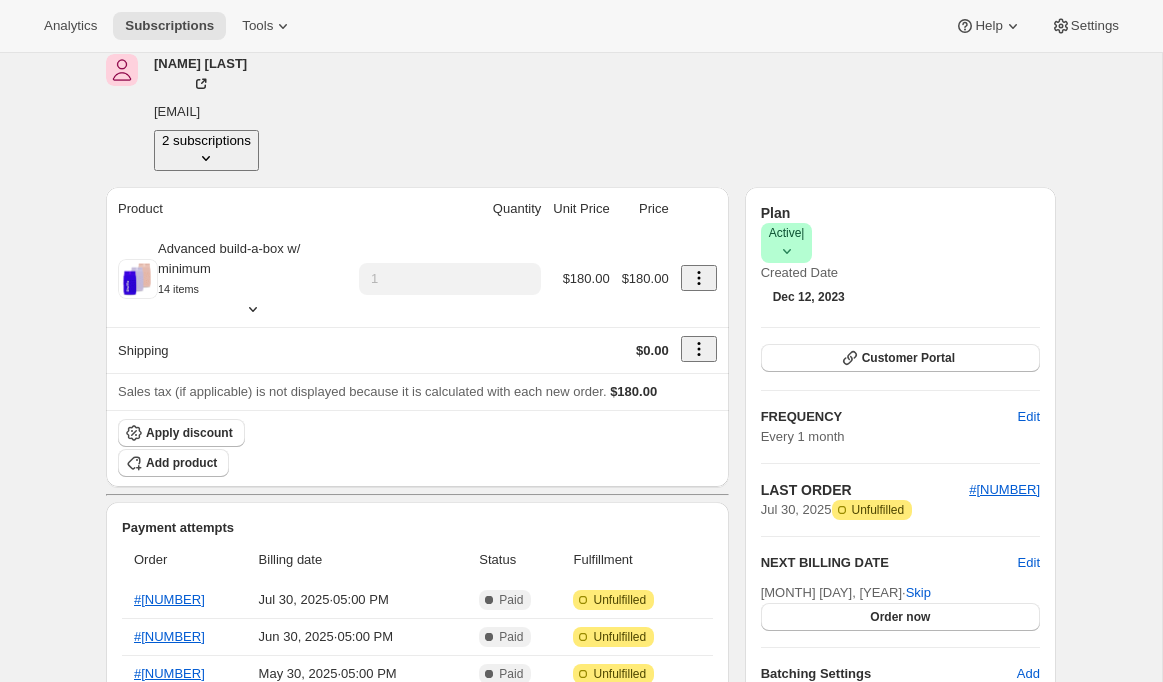 click 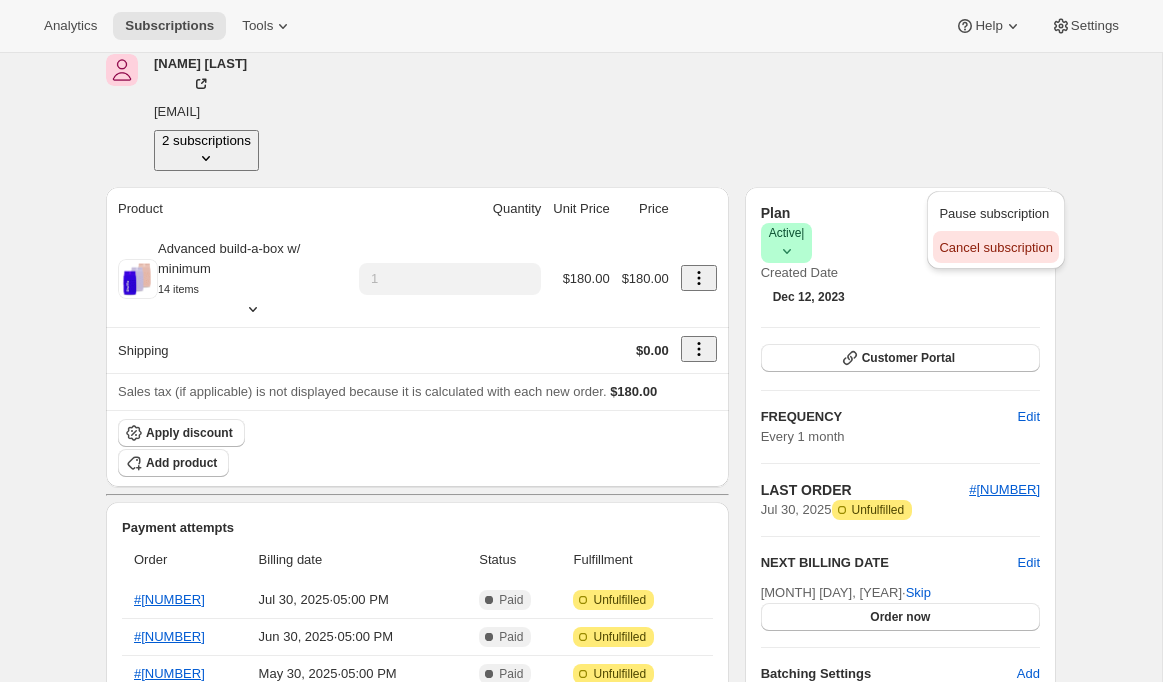 click on "Cancel subscription" at bounding box center (995, 247) 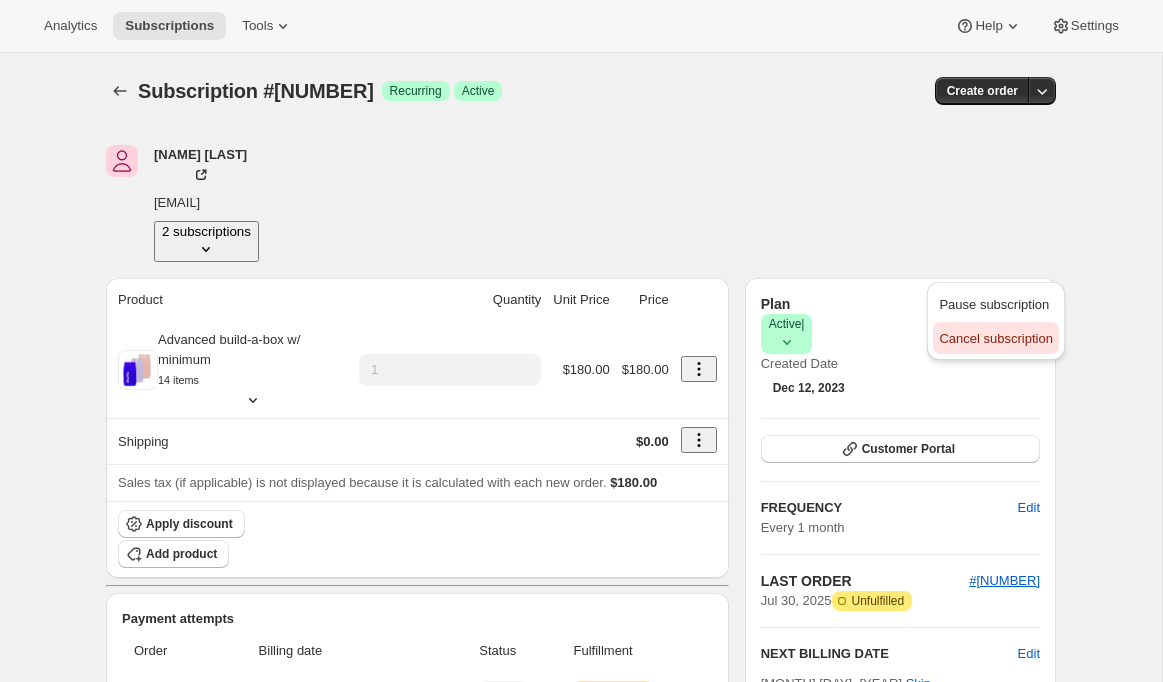 scroll, scrollTop: 91, scrollLeft: 0, axis: vertical 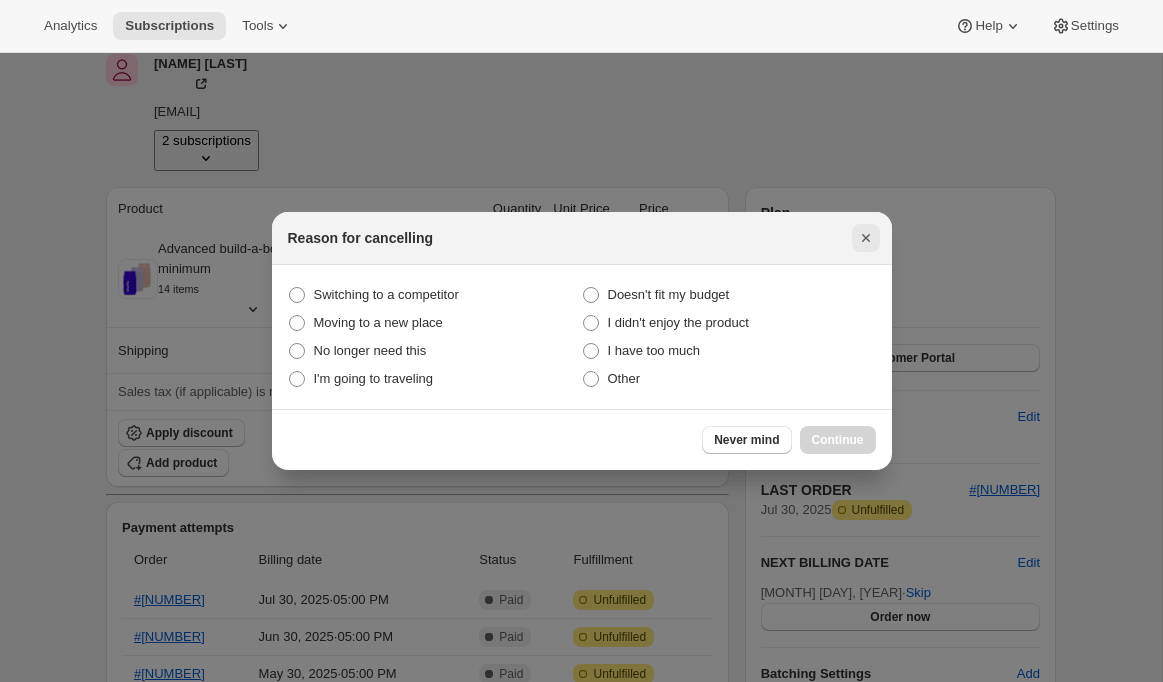 click 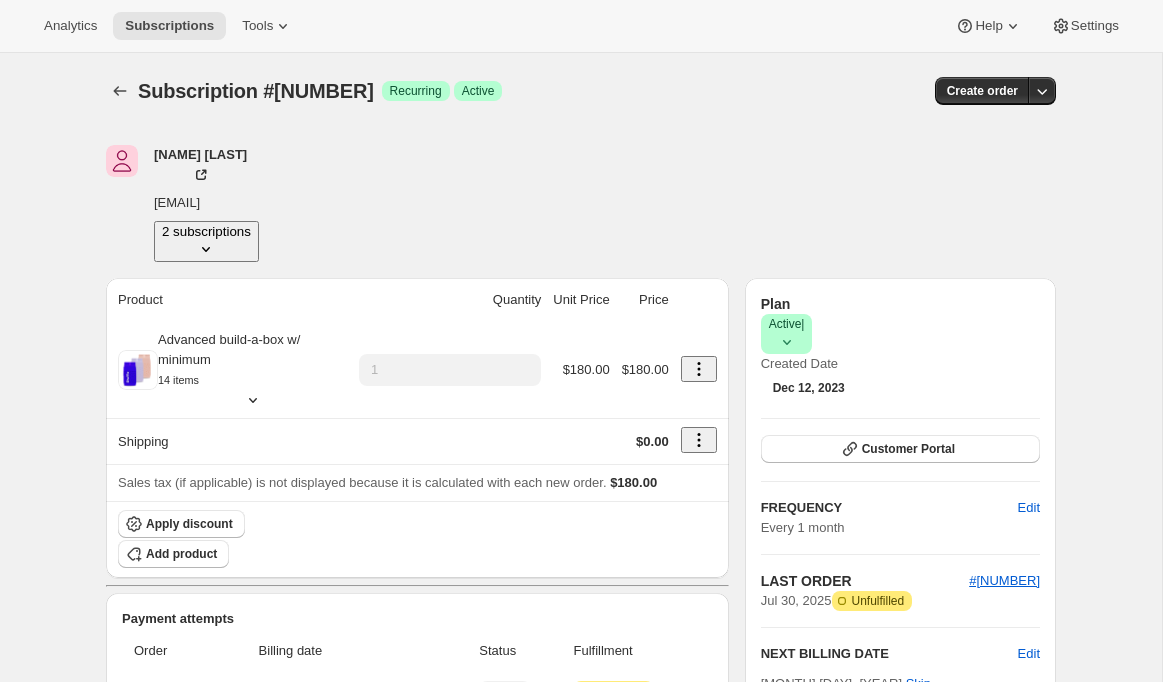 scroll, scrollTop: 91, scrollLeft: 0, axis: vertical 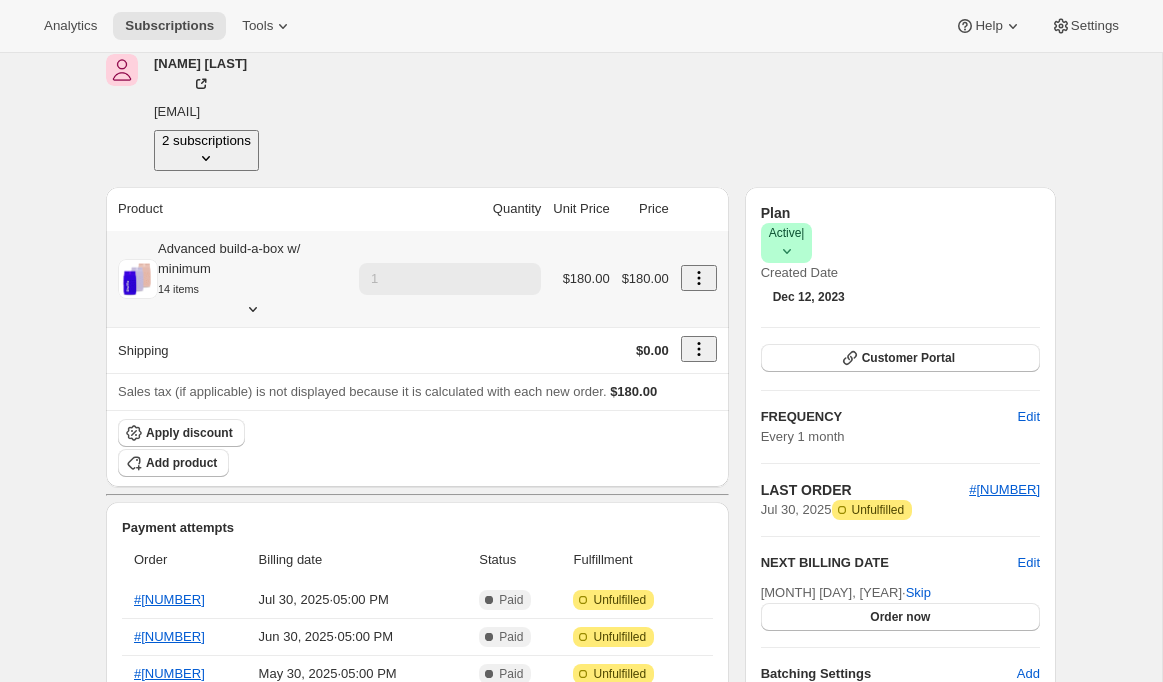click 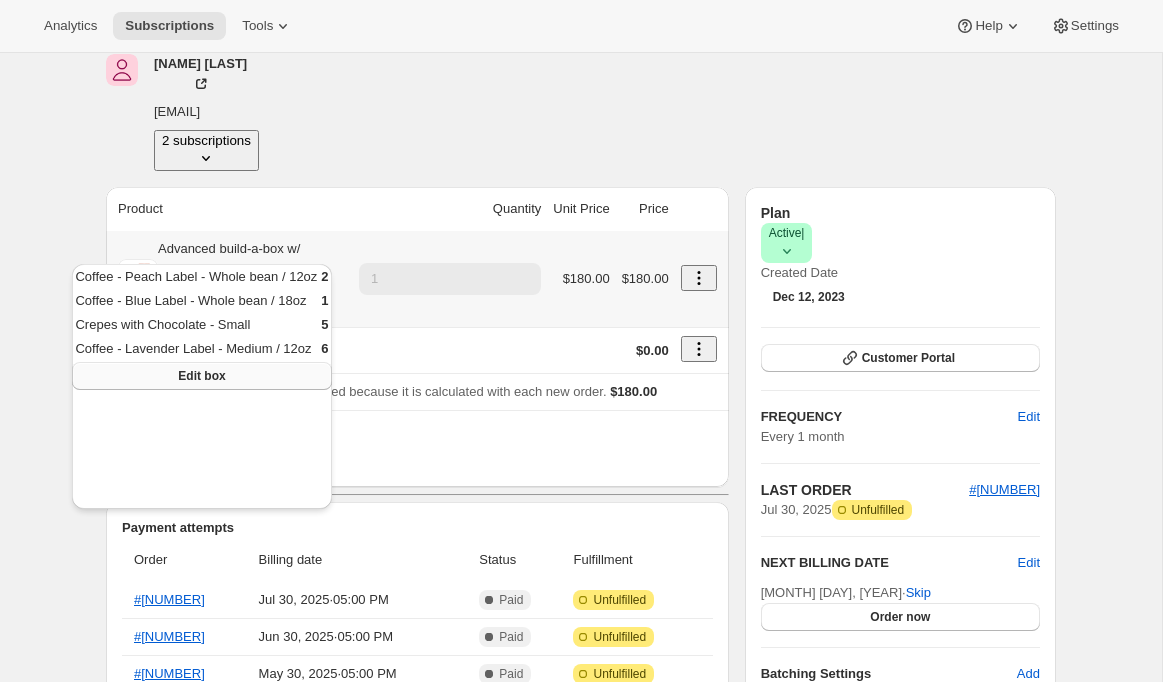 click on "Edit box" at bounding box center (201, 376) 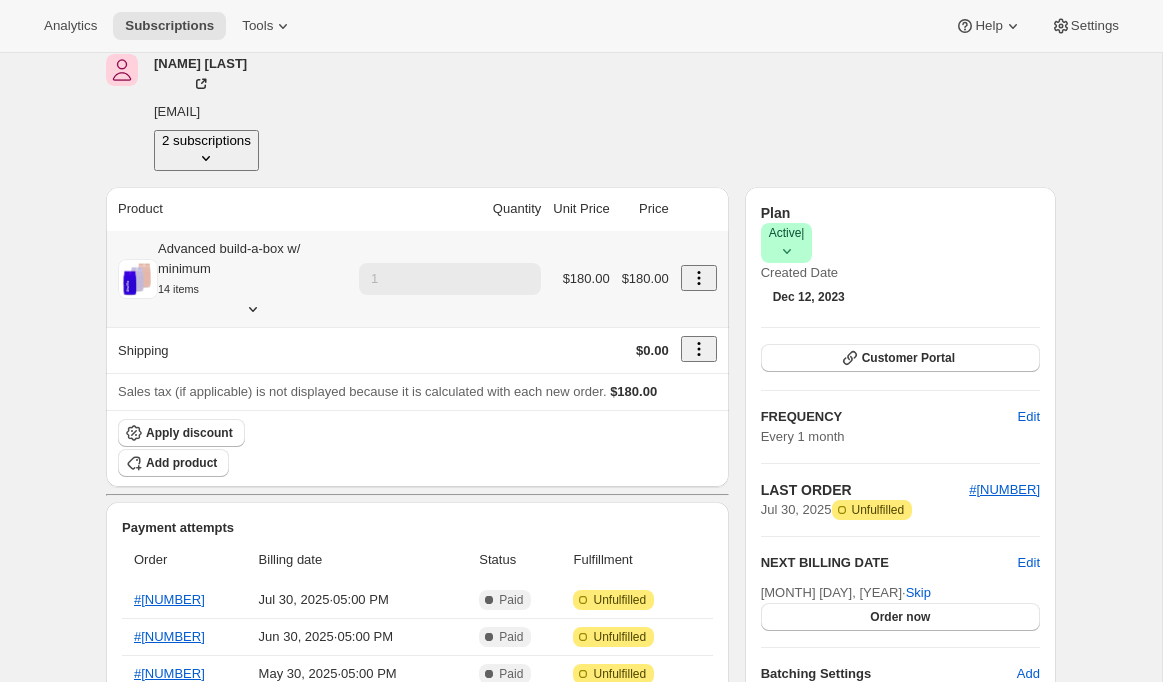 scroll, scrollTop: 0, scrollLeft: 0, axis: both 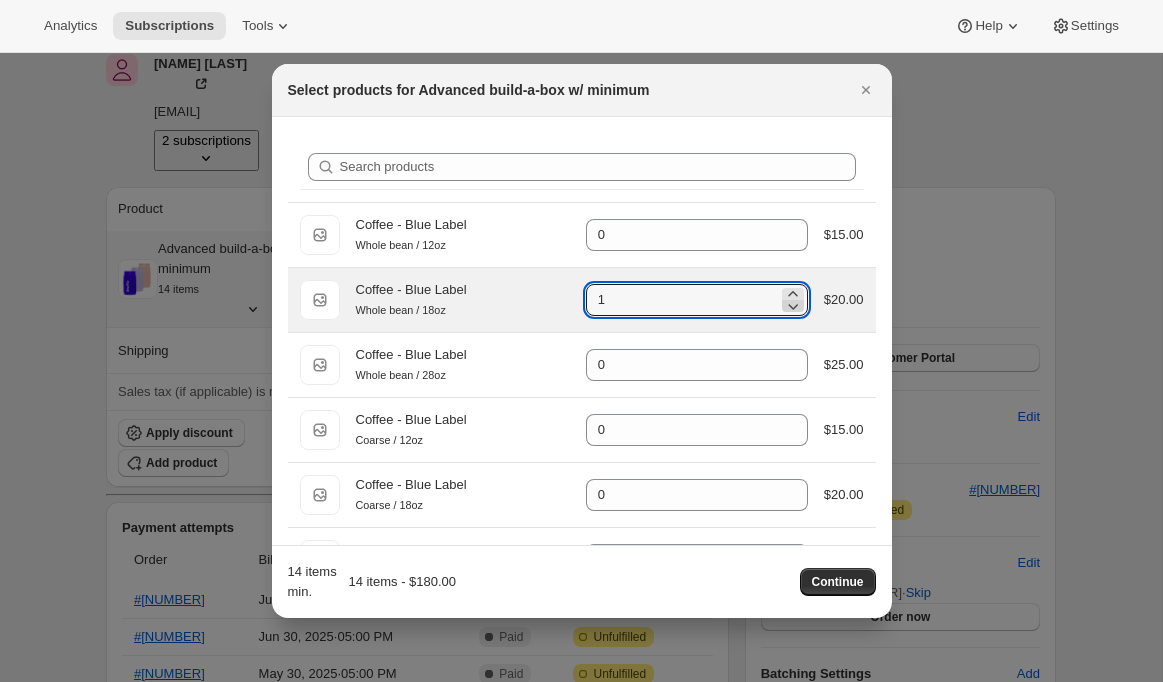 click 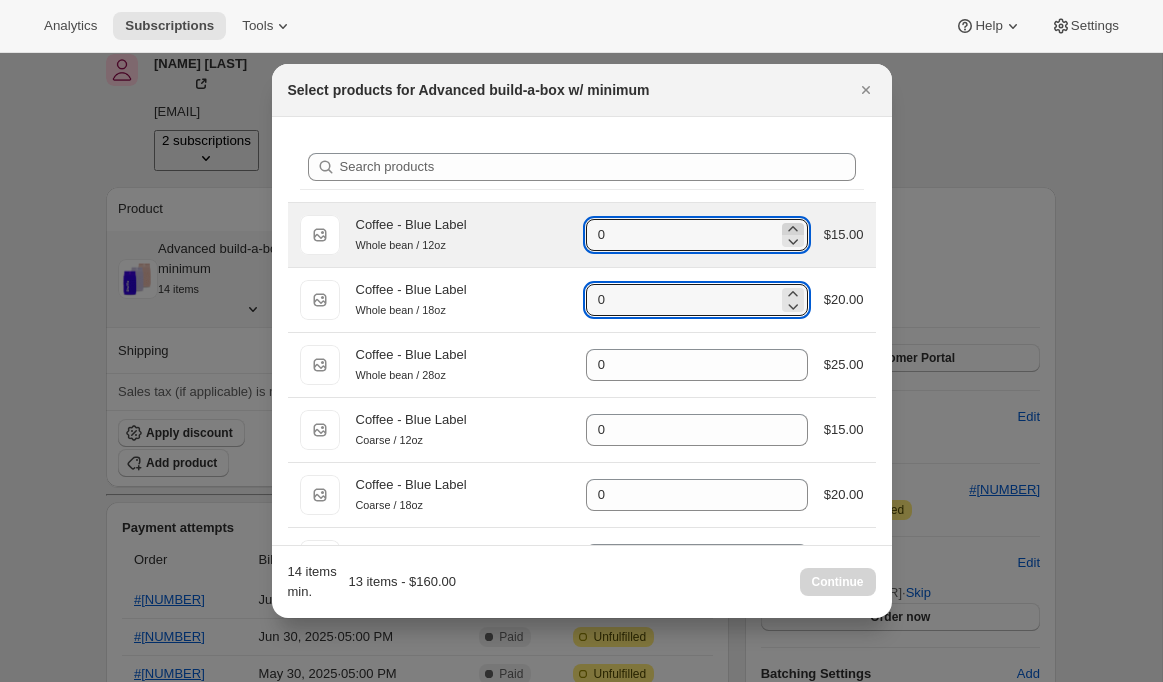 click 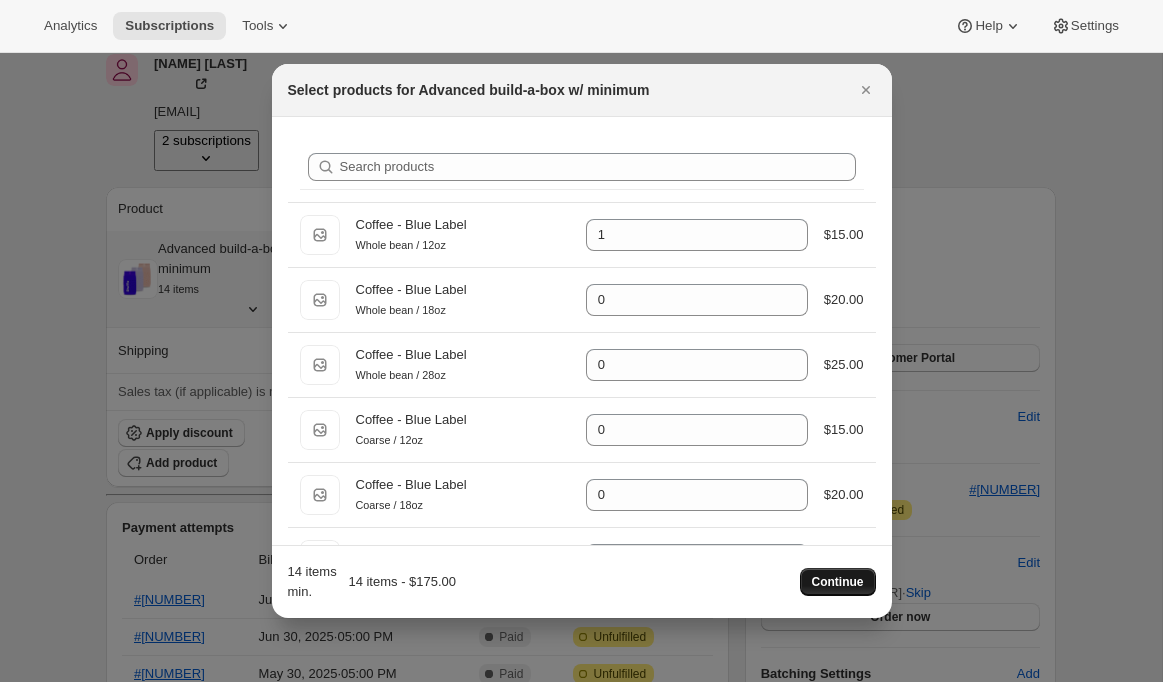 click on "Continue" at bounding box center (838, 582) 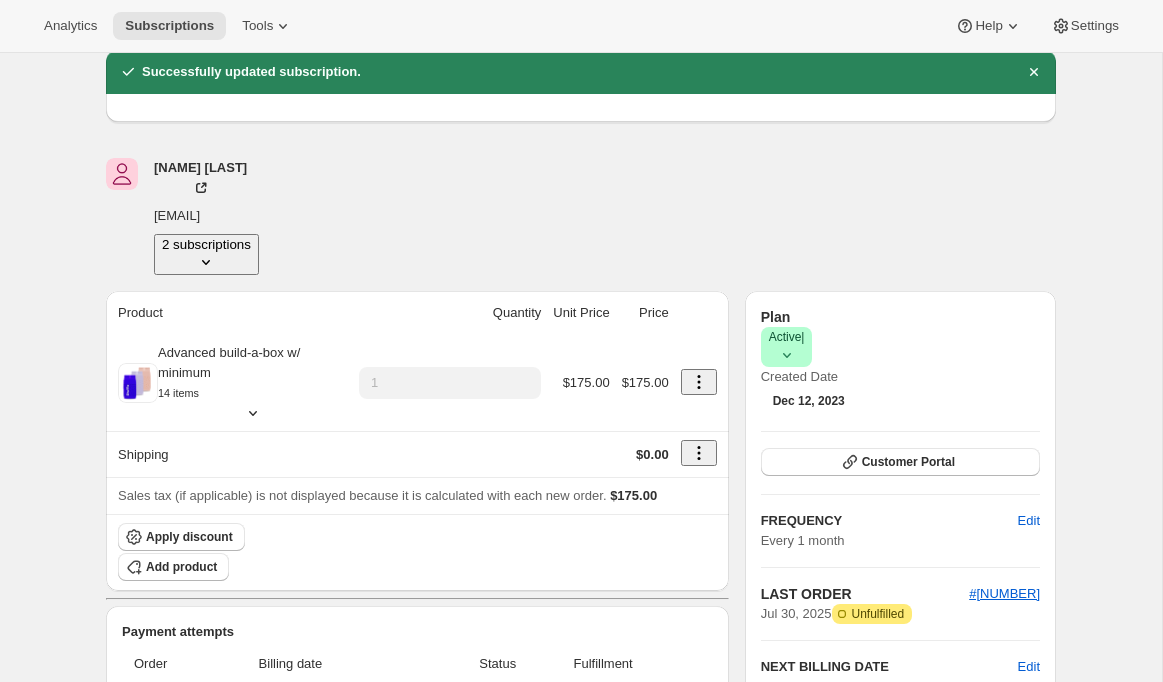 scroll, scrollTop: 73, scrollLeft: 0, axis: vertical 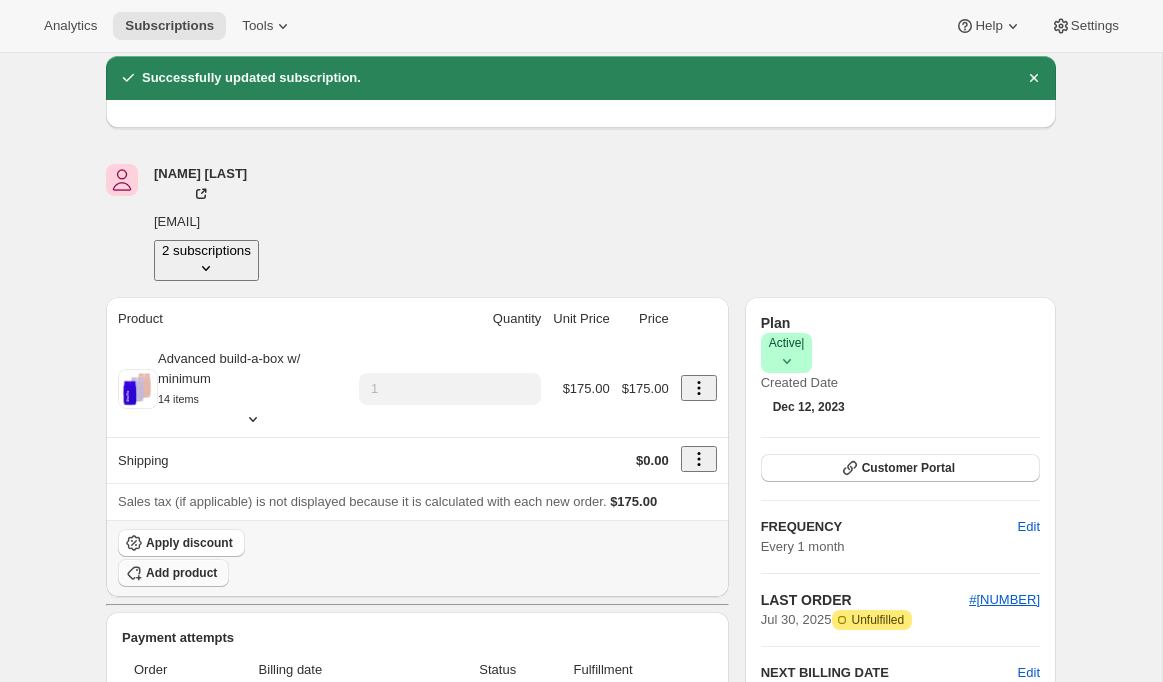 click on "Add product" at bounding box center [181, 573] 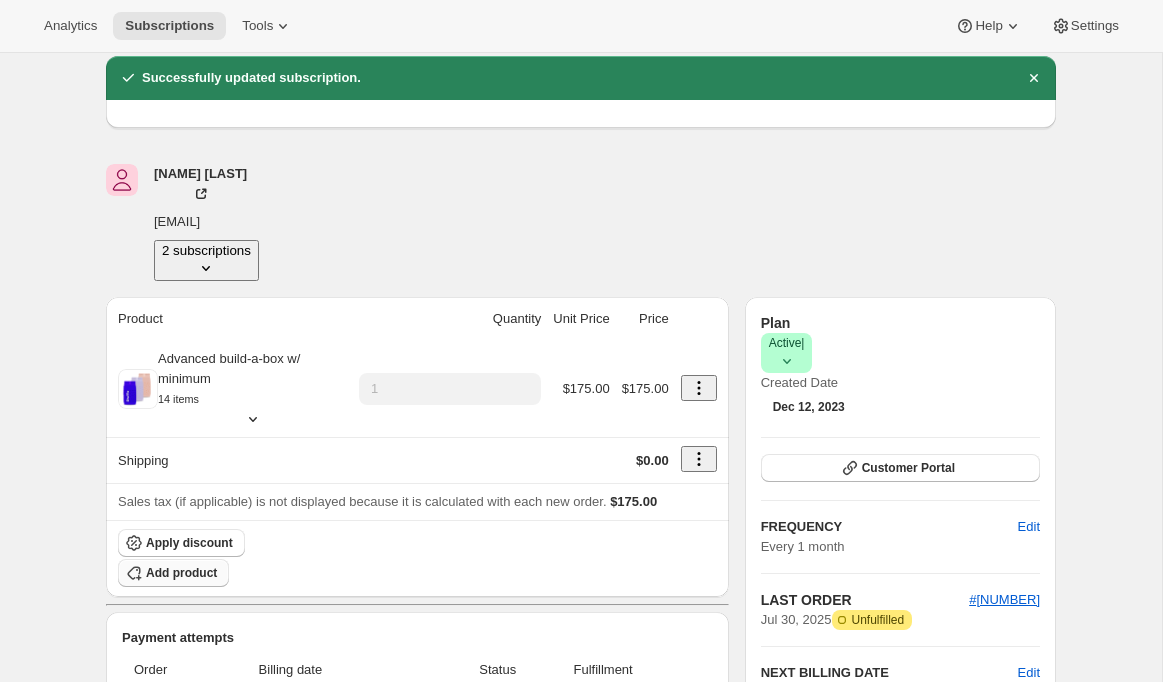 scroll, scrollTop: 73, scrollLeft: 0, axis: vertical 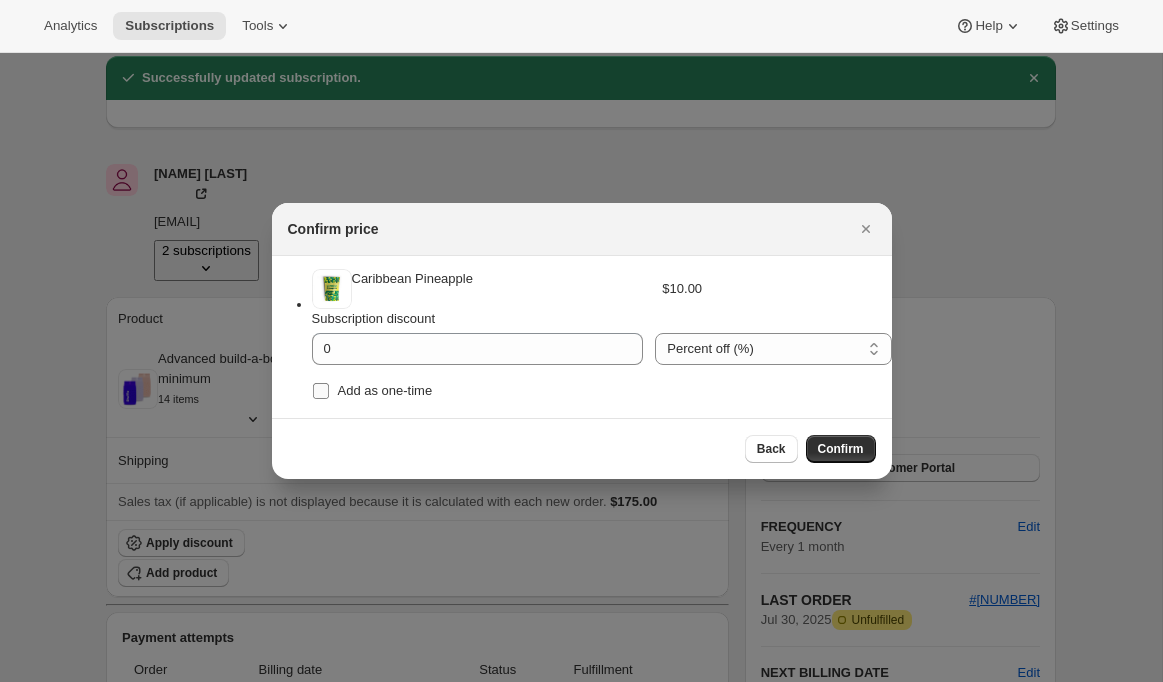 click on "Add as one-time" at bounding box center [385, 390] 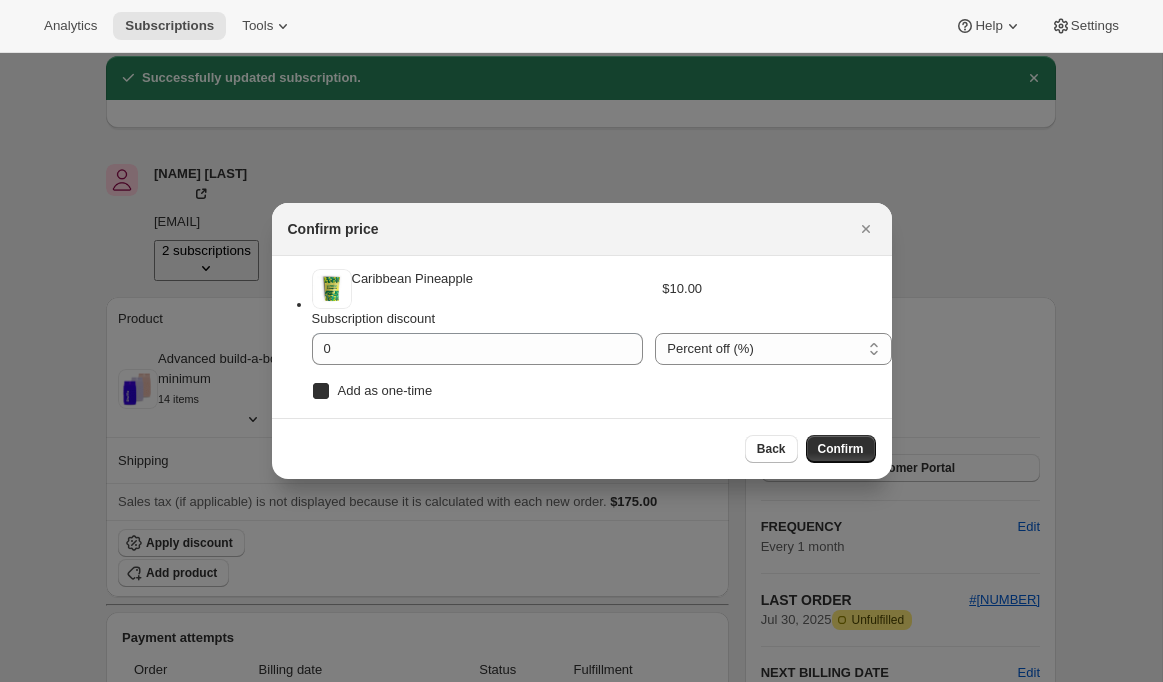 checkbox on "true" 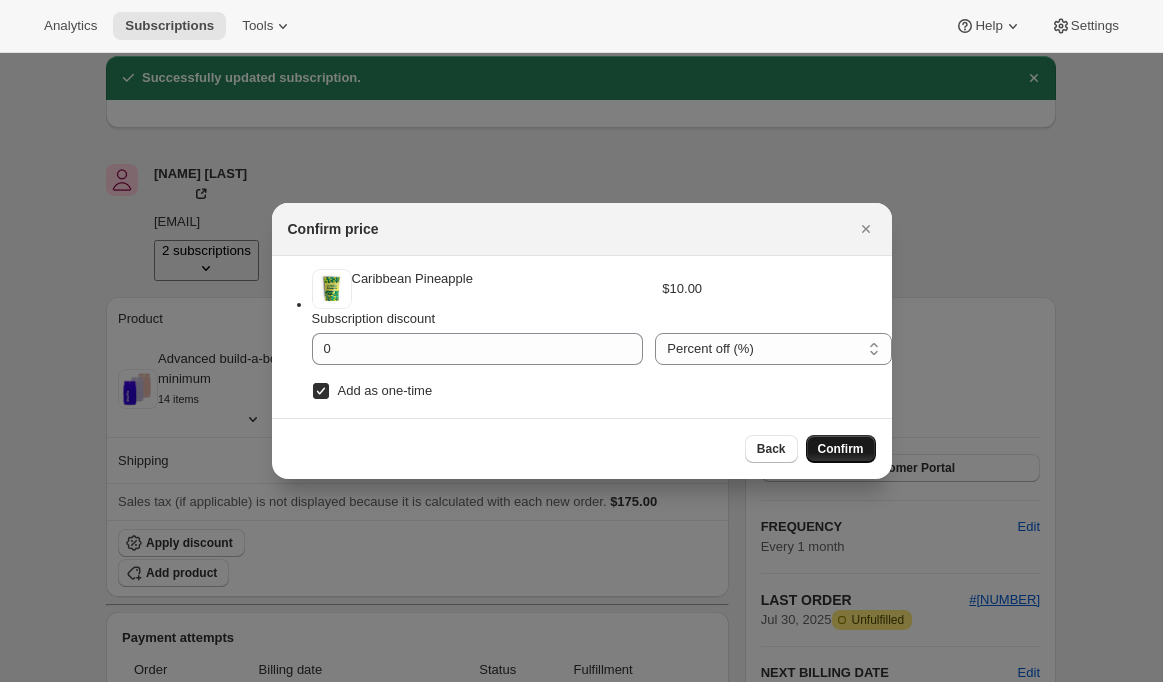 click on "Confirm" at bounding box center (841, 449) 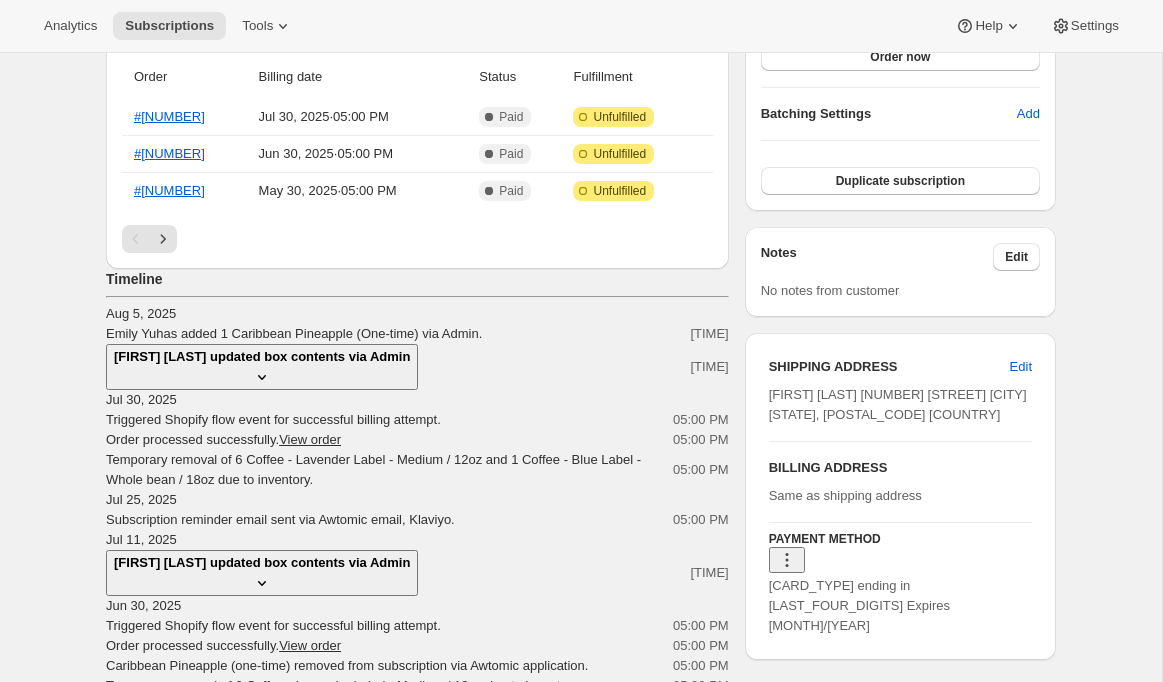 scroll, scrollTop: 801, scrollLeft: 0, axis: vertical 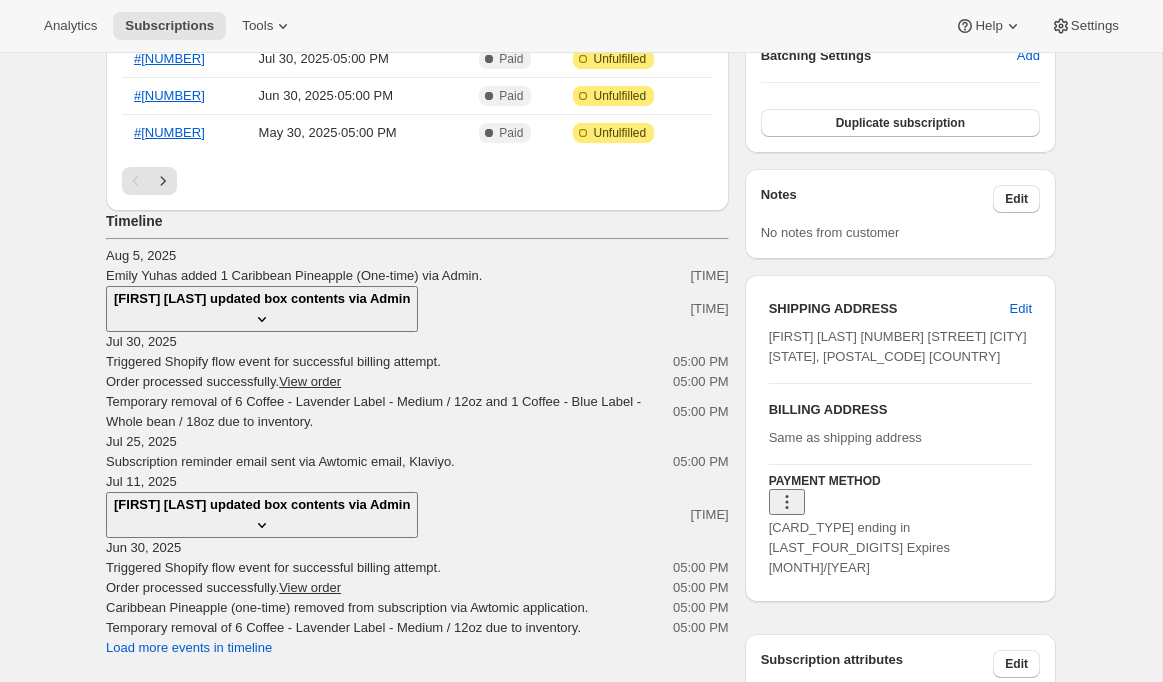 click 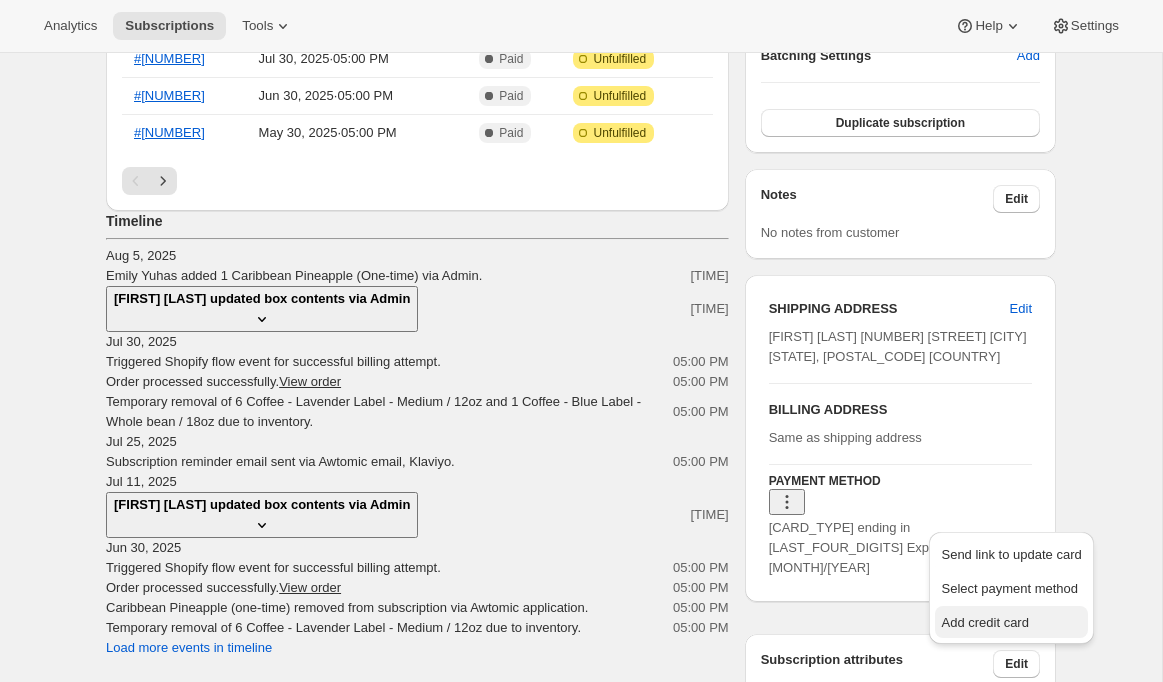 click on "Add credit card" at bounding box center (984, 622) 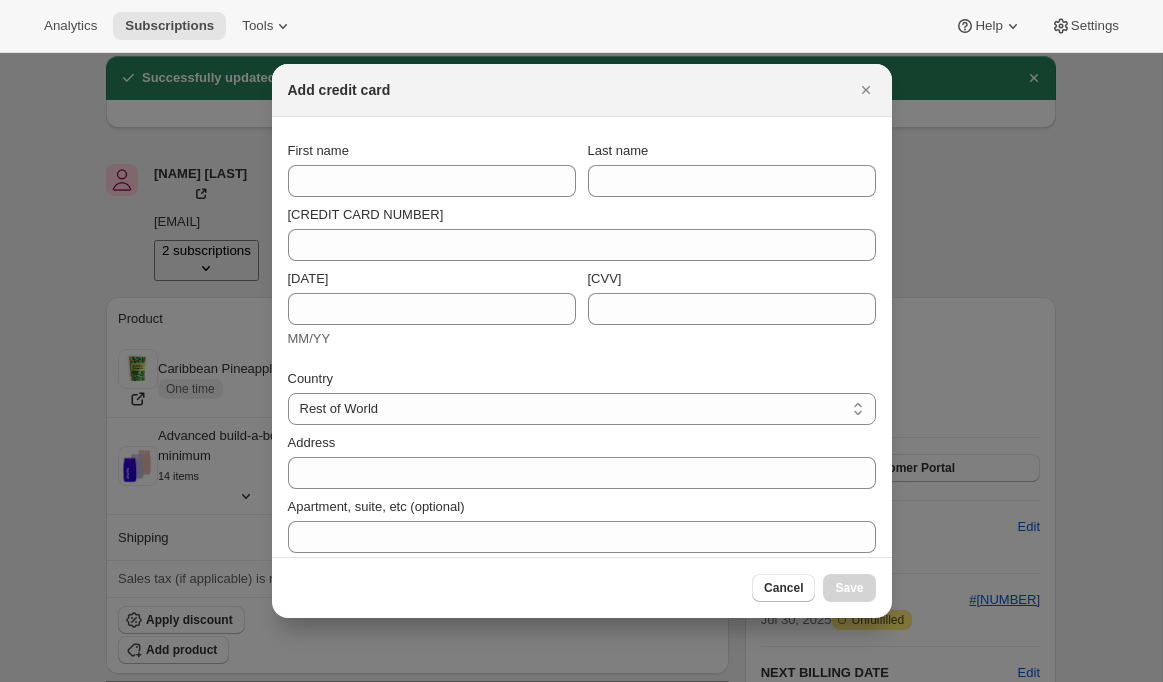 scroll, scrollTop: 0, scrollLeft: 0, axis: both 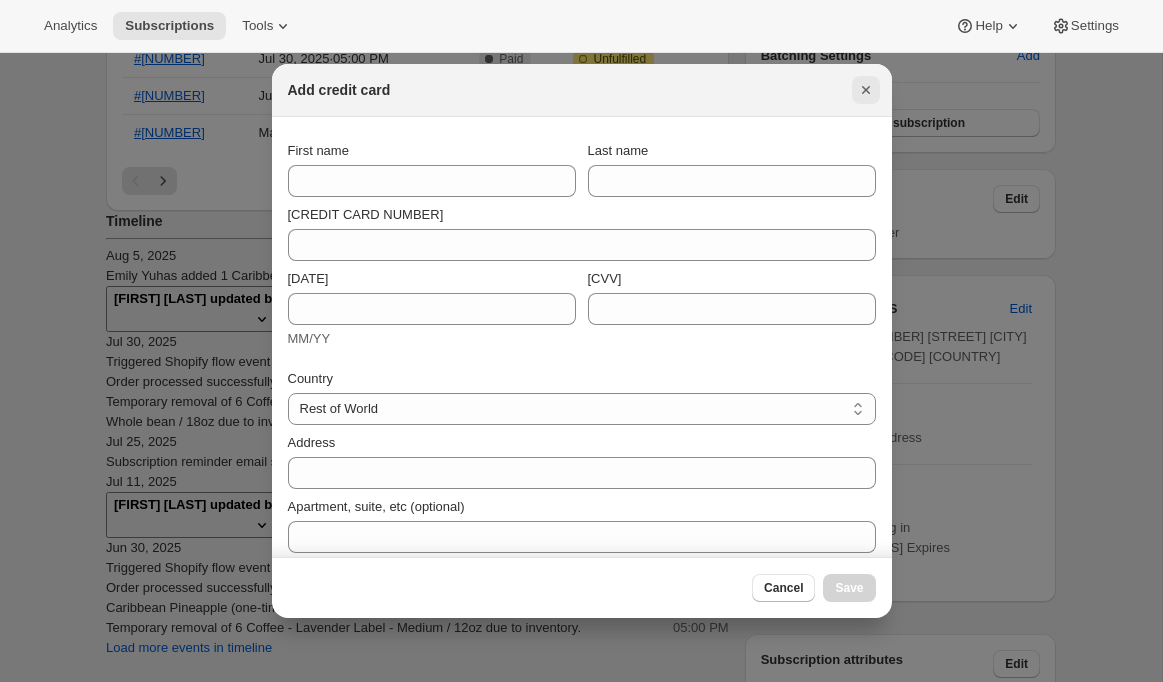 click 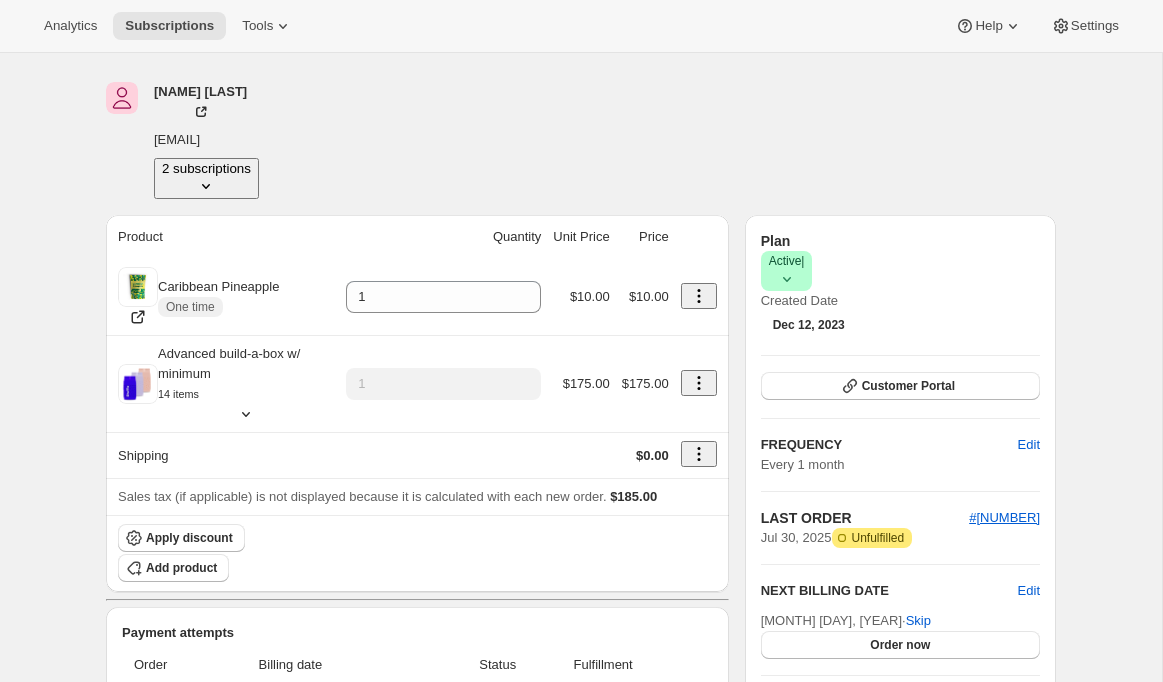 scroll, scrollTop: 0, scrollLeft: 0, axis: both 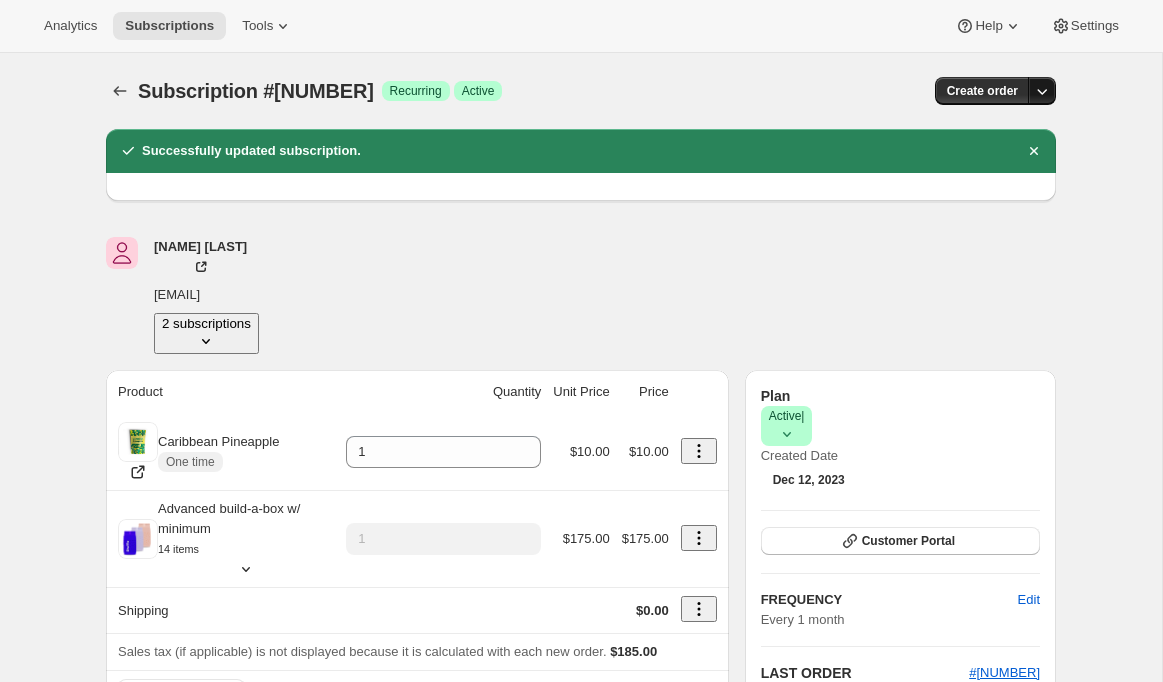 click 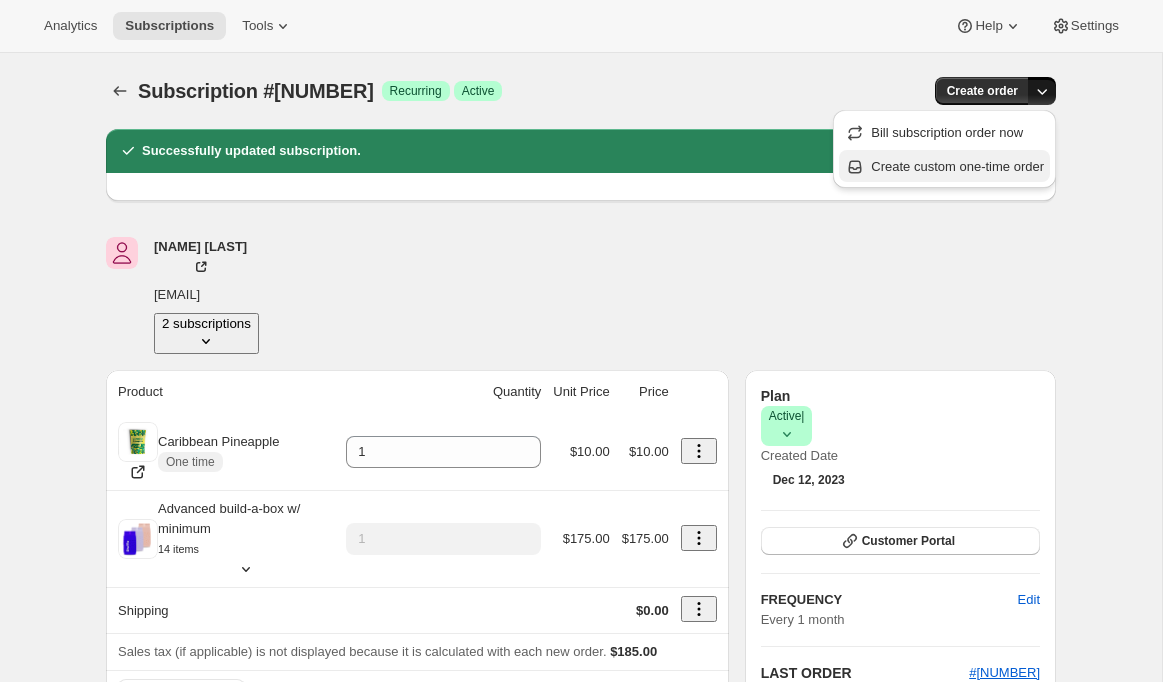 click on "Create custom one-time order" at bounding box center [957, 166] 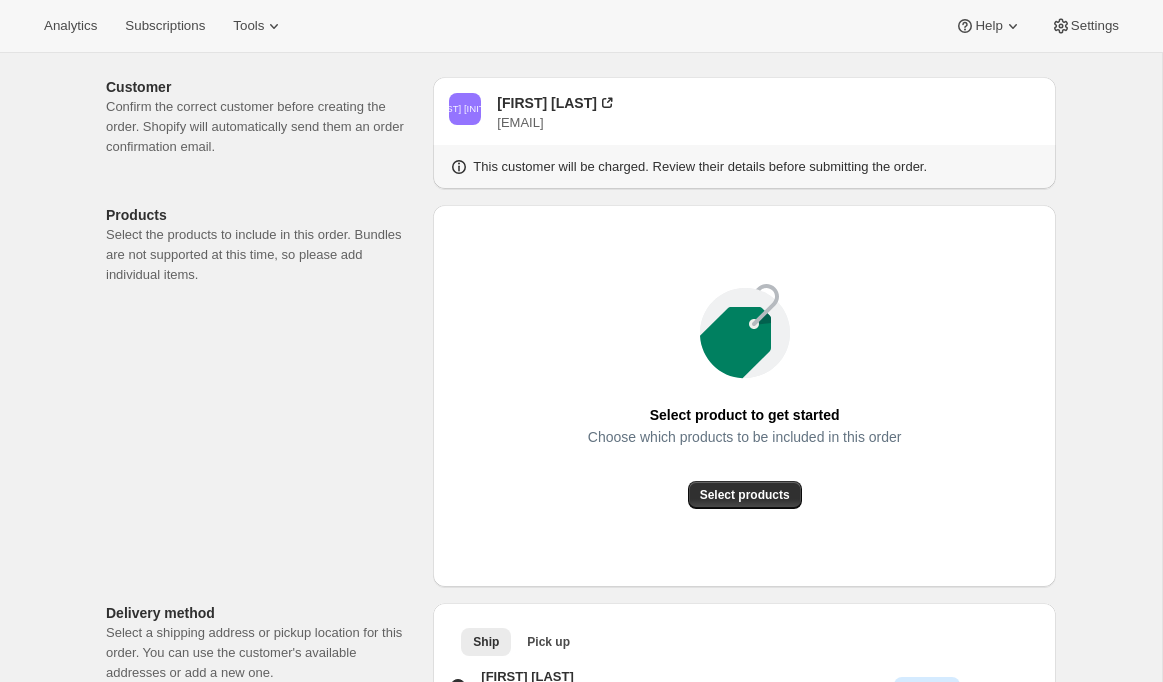 scroll, scrollTop: 86, scrollLeft: 0, axis: vertical 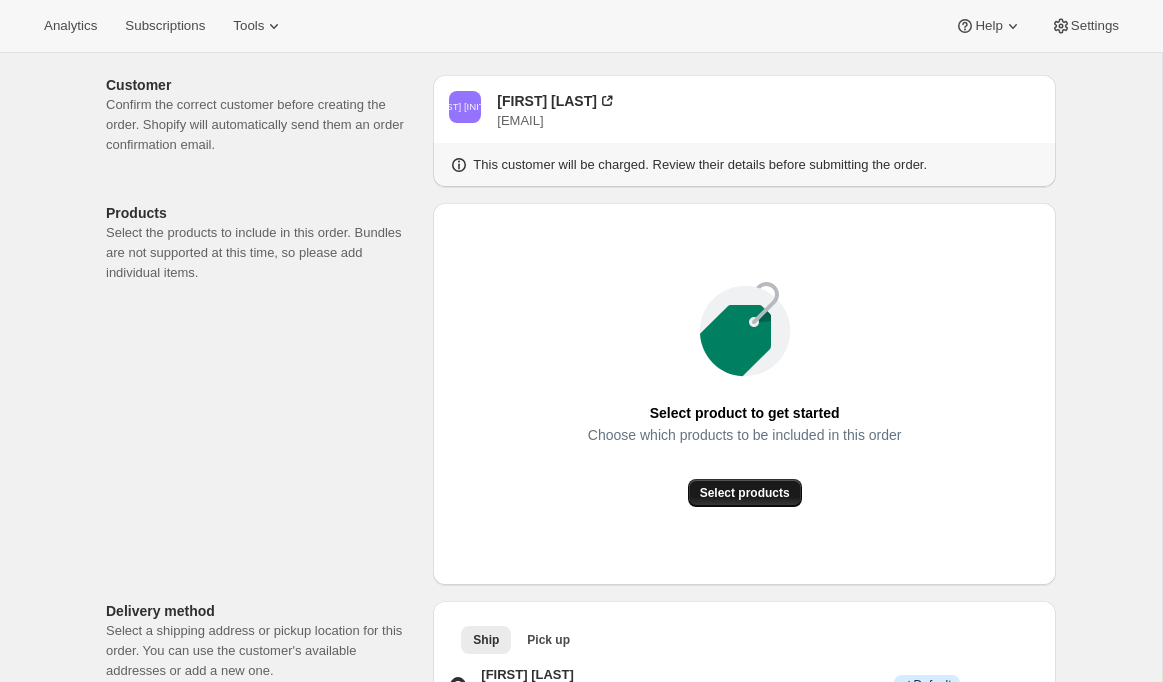 click on "Select products" at bounding box center (745, 493) 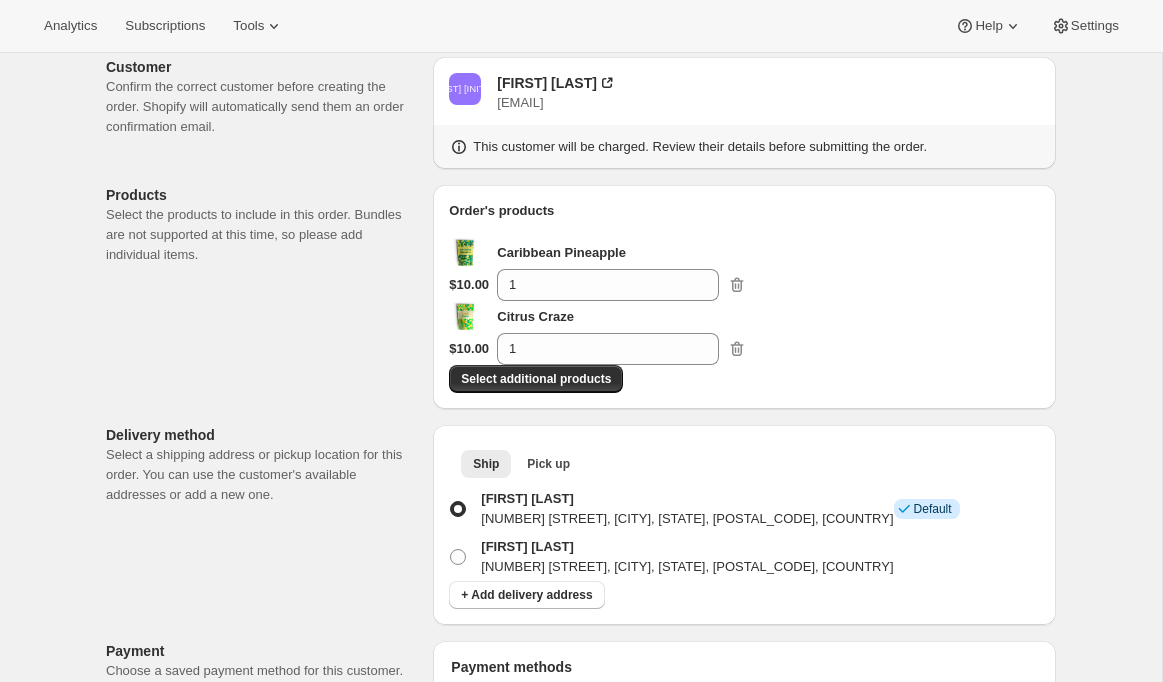 scroll, scrollTop: 0, scrollLeft: 0, axis: both 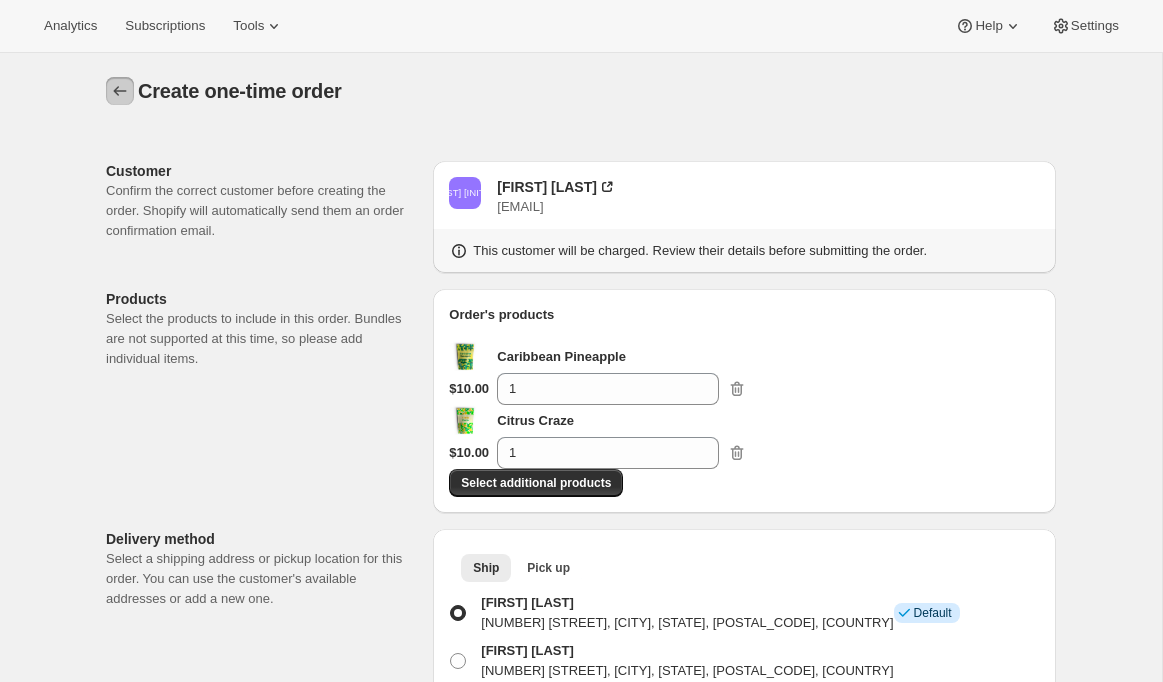 click 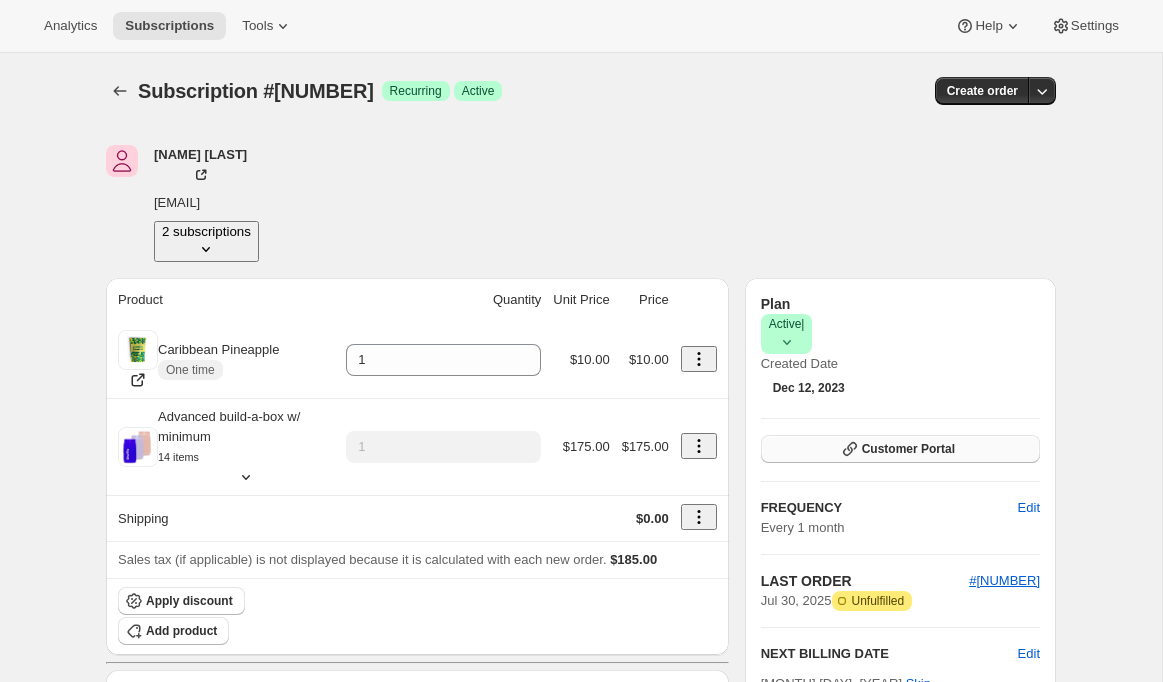 click on "Customer Portal" at bounding box center [900, 449] 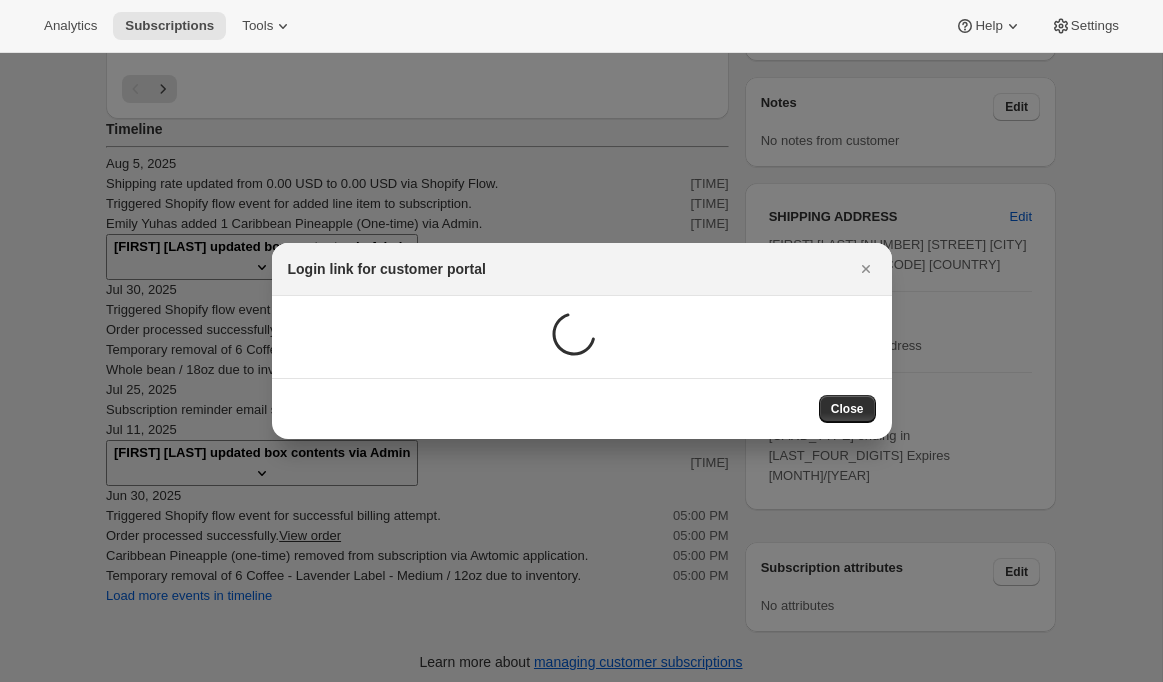 scroll, scrollTop: 0, scrollLeft: 0, axis: both 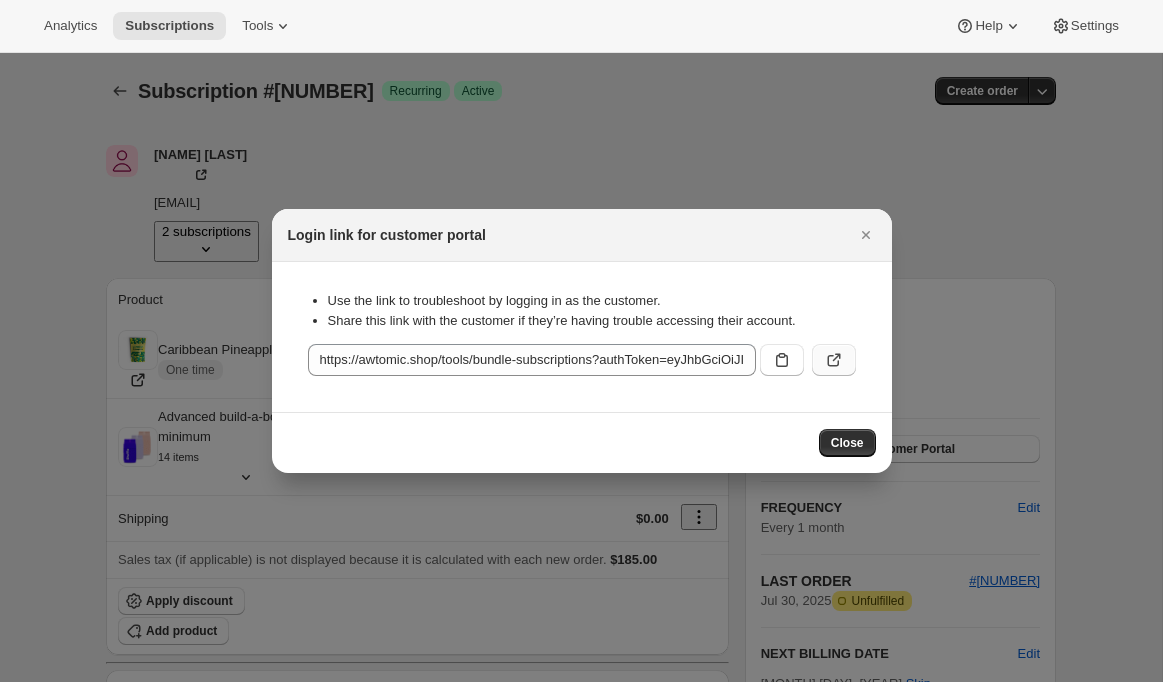 click 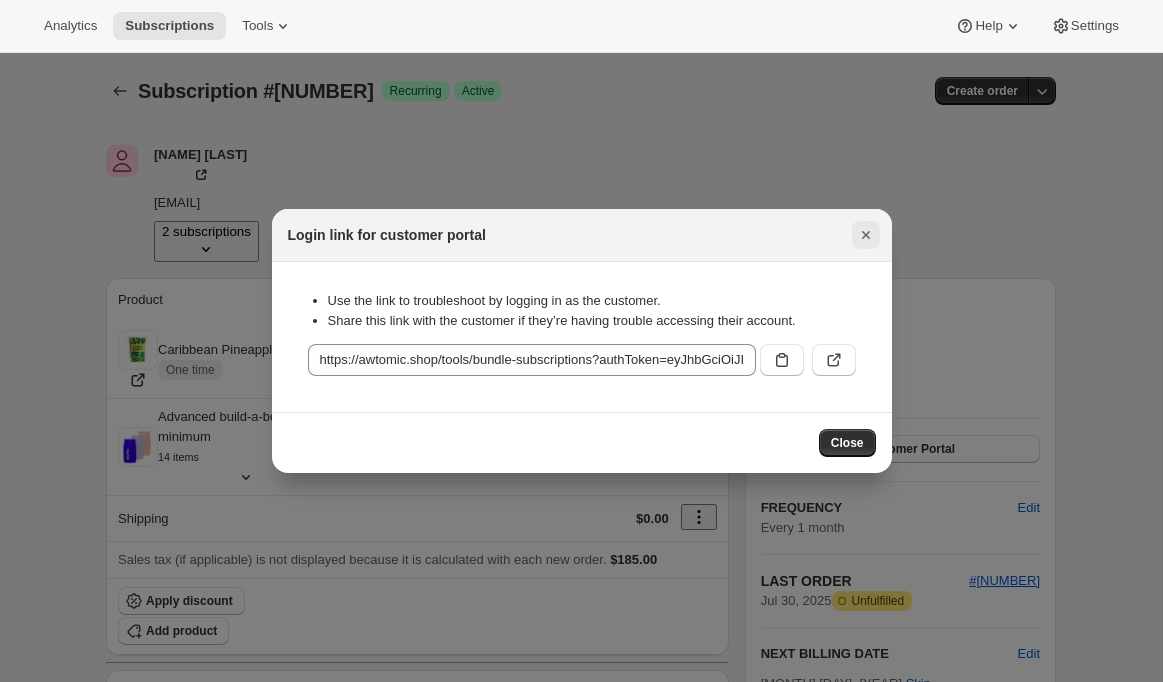 click 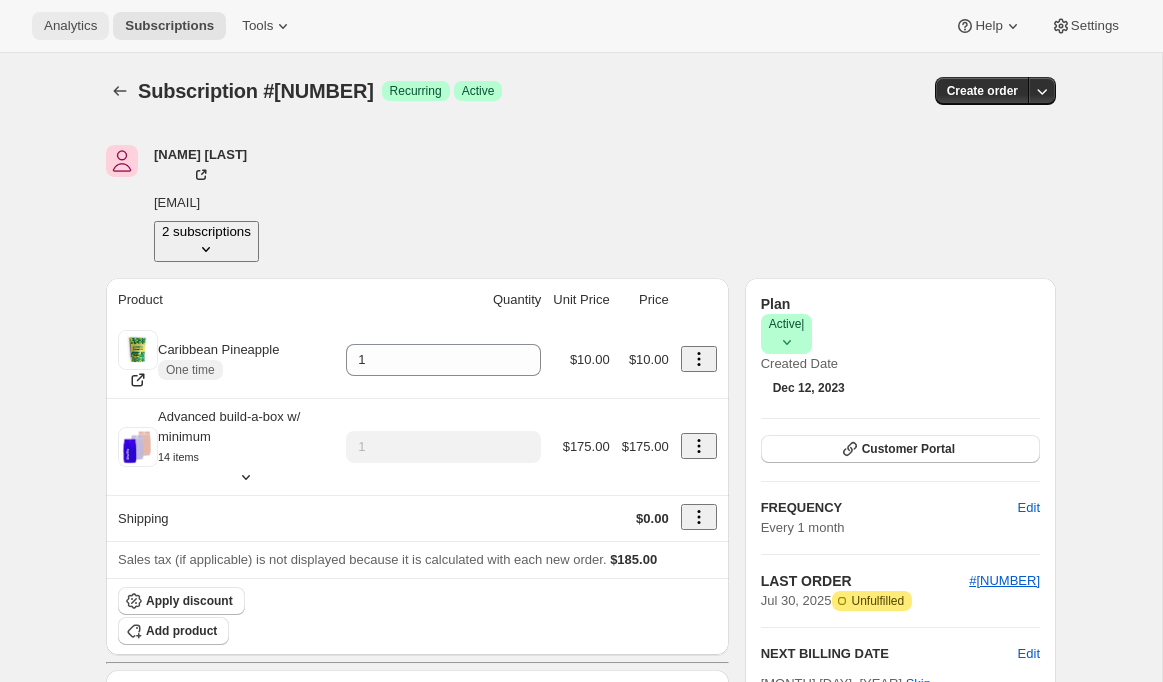 click on "Analytics" at bounding box center (70, 26) 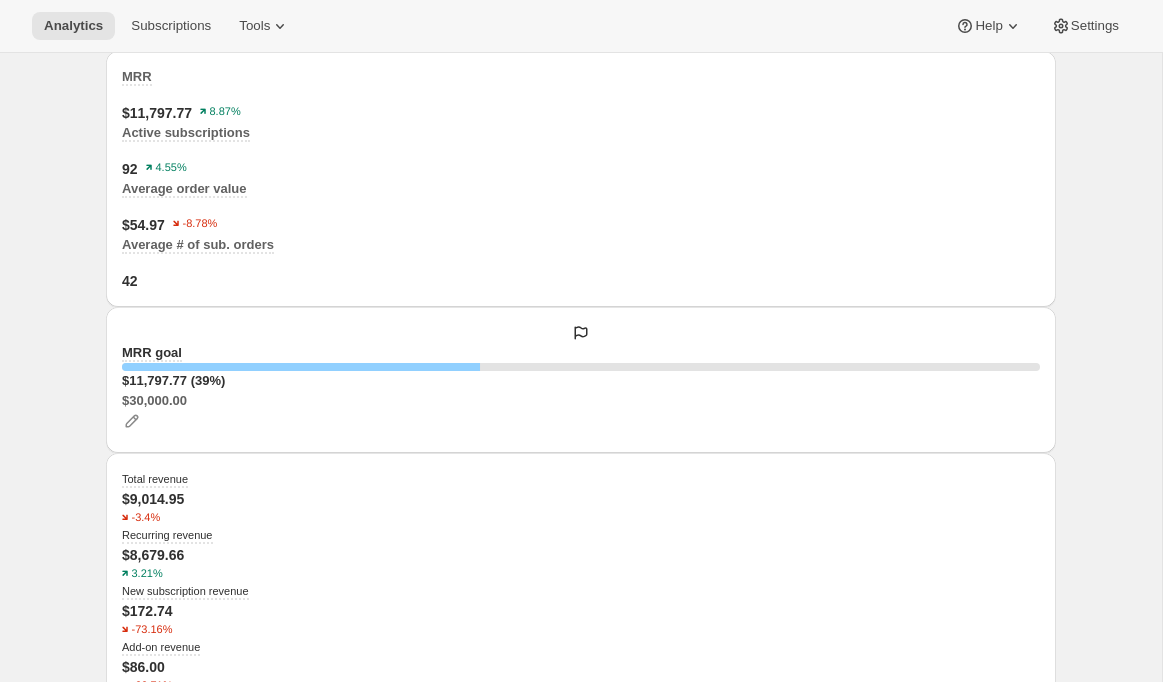 scroll, scrollTop: 0, scrollLeft: 0, axis: both 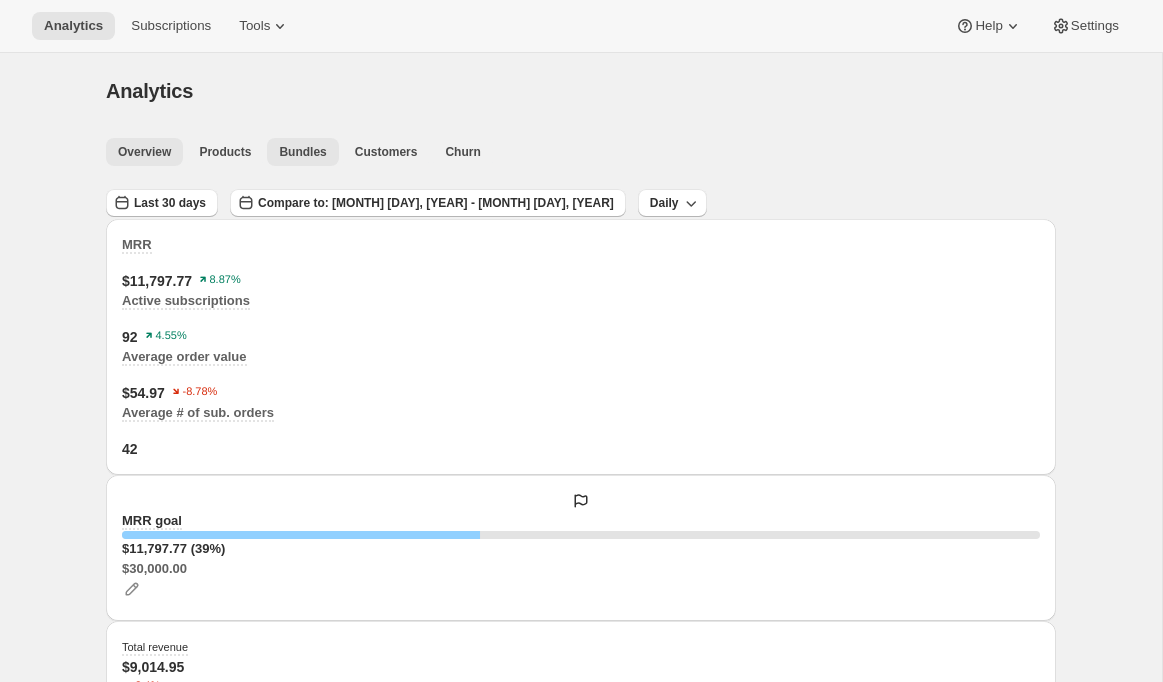 click on "Bundles" at bounding box center [302, 152] 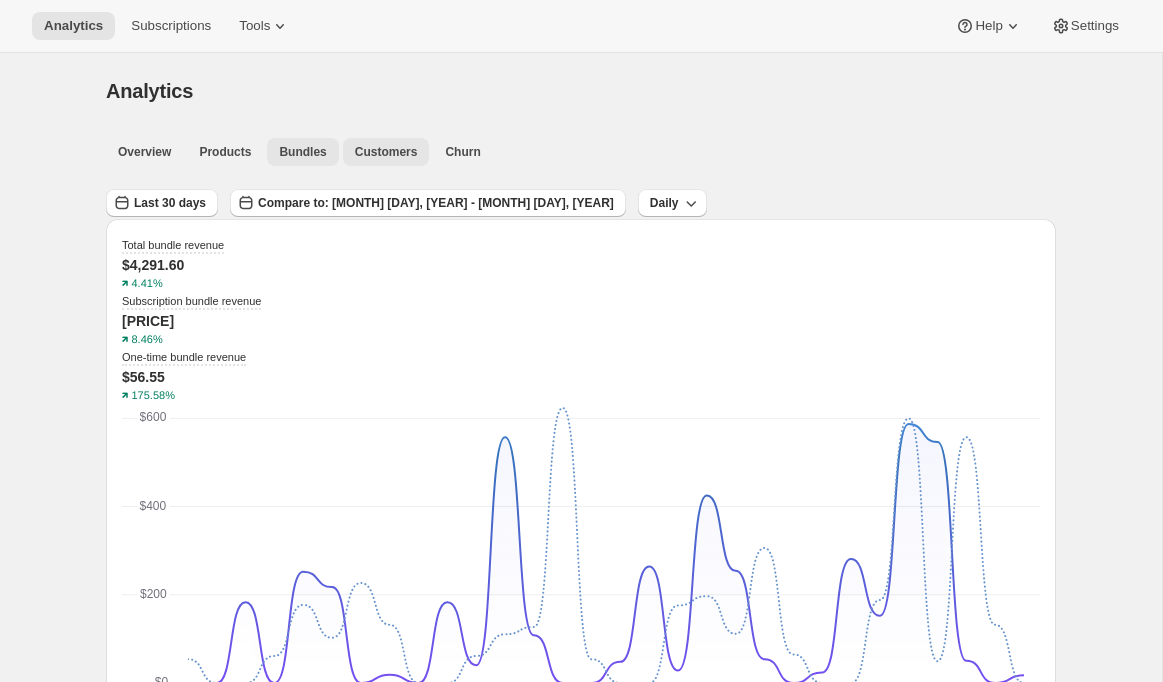 click on "Customers" at bounding box center [386, 152] 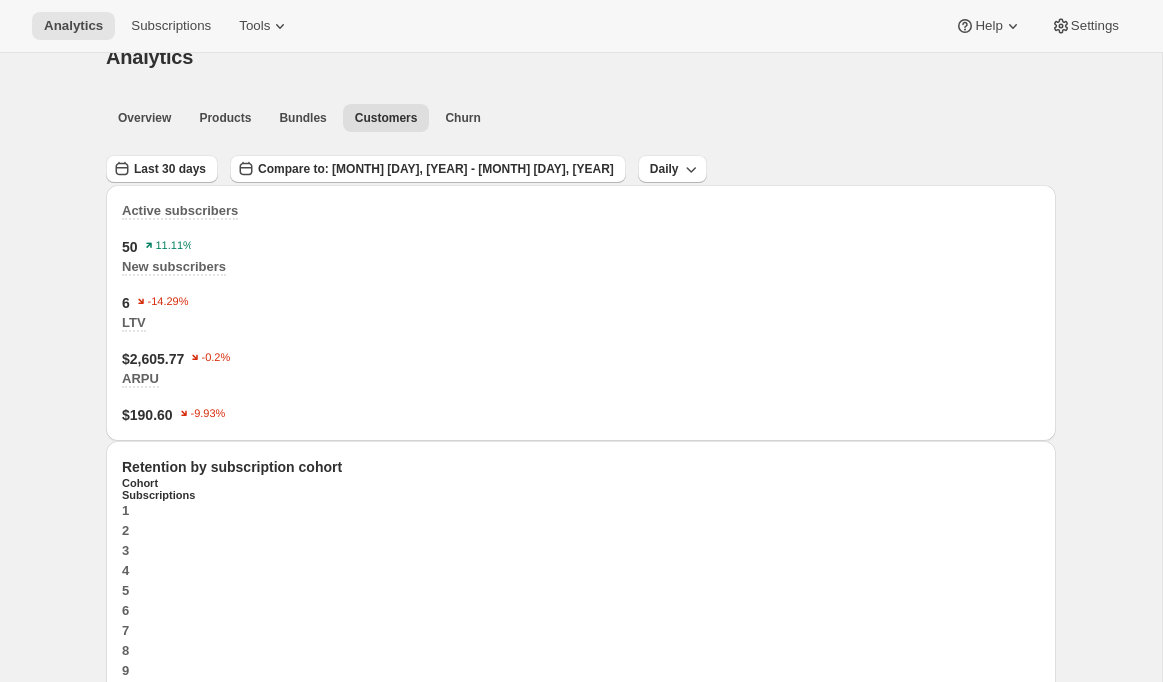 scroll, scrollTop: 0, scrollLeft: 0, axis: both 